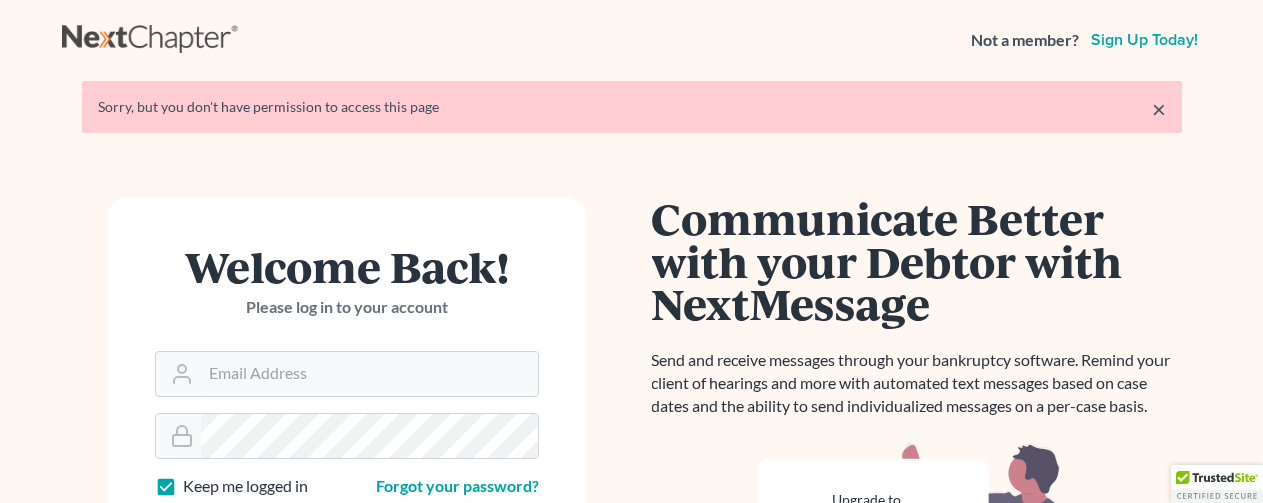 scroll, scrollTop: 0, scrollLeft: 0, axis: both 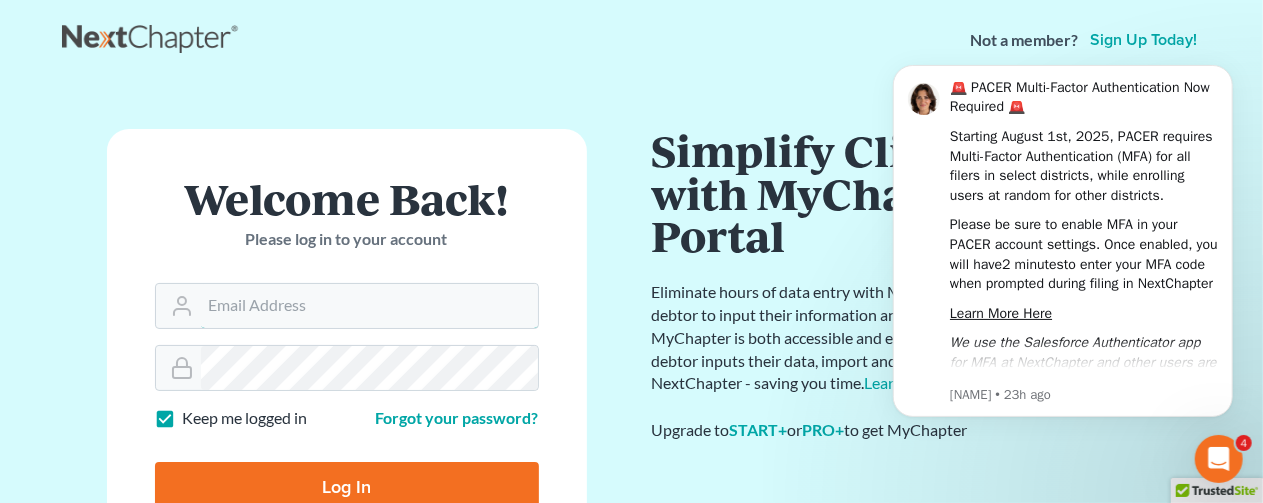 type on "[EMAIL]" 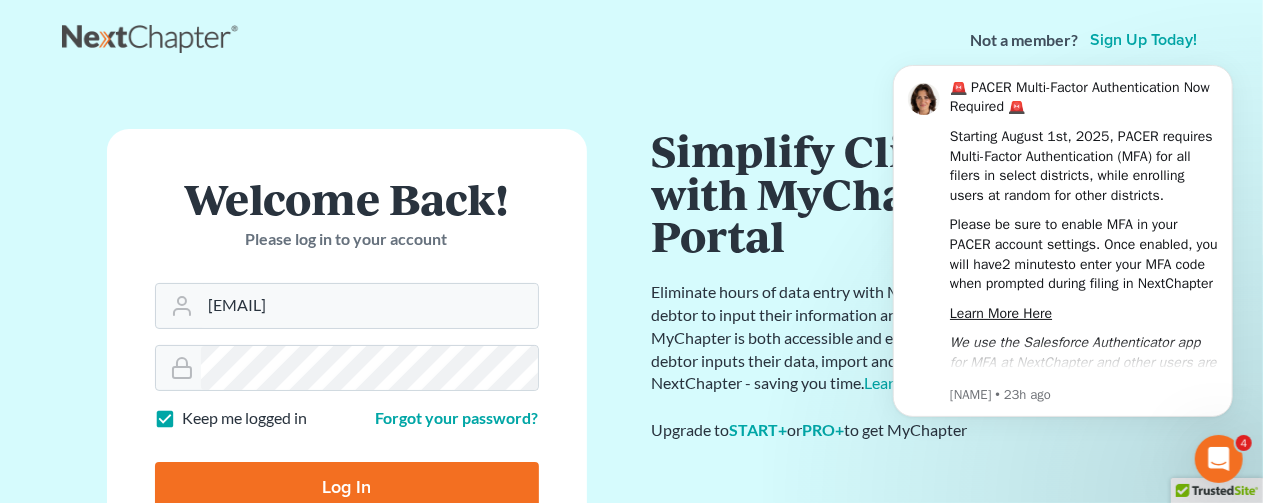 click on "Log In" at bounding box center [347, 487] 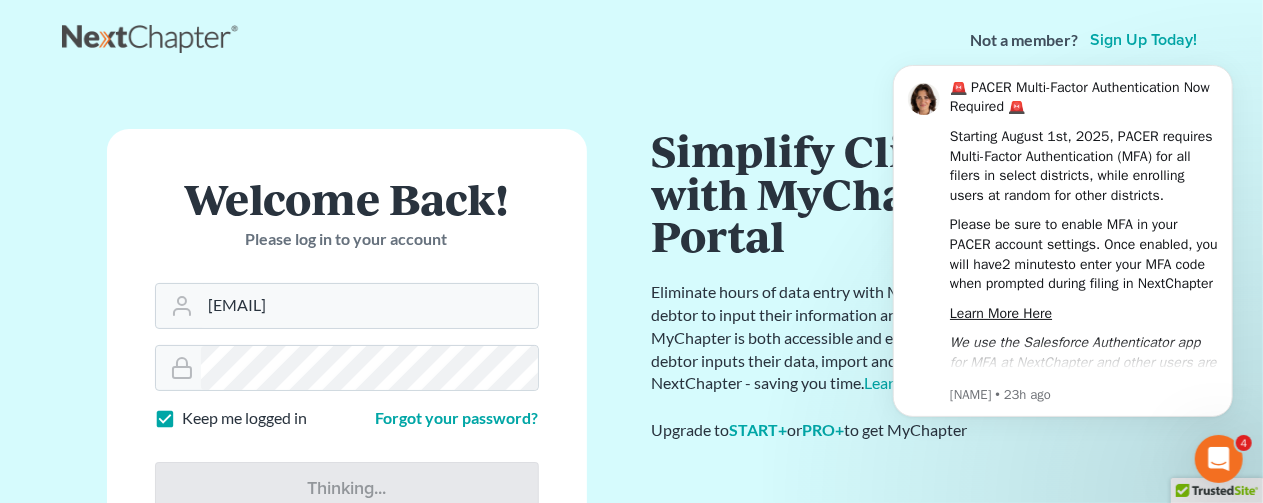 type on "Thinking..." 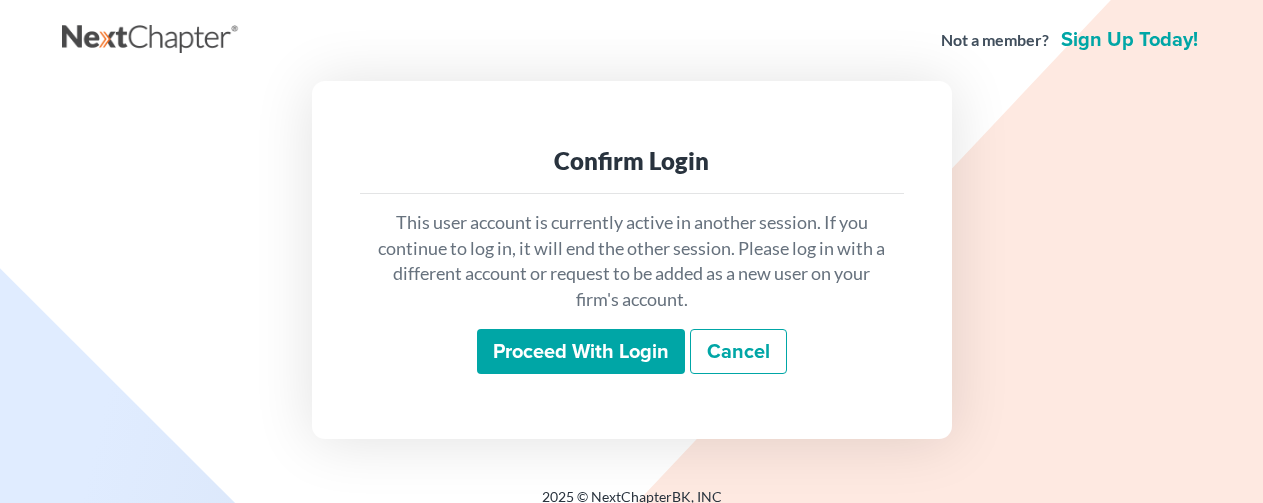 scroll, scrollTop: 0, scrollLeft: 0, axis: both 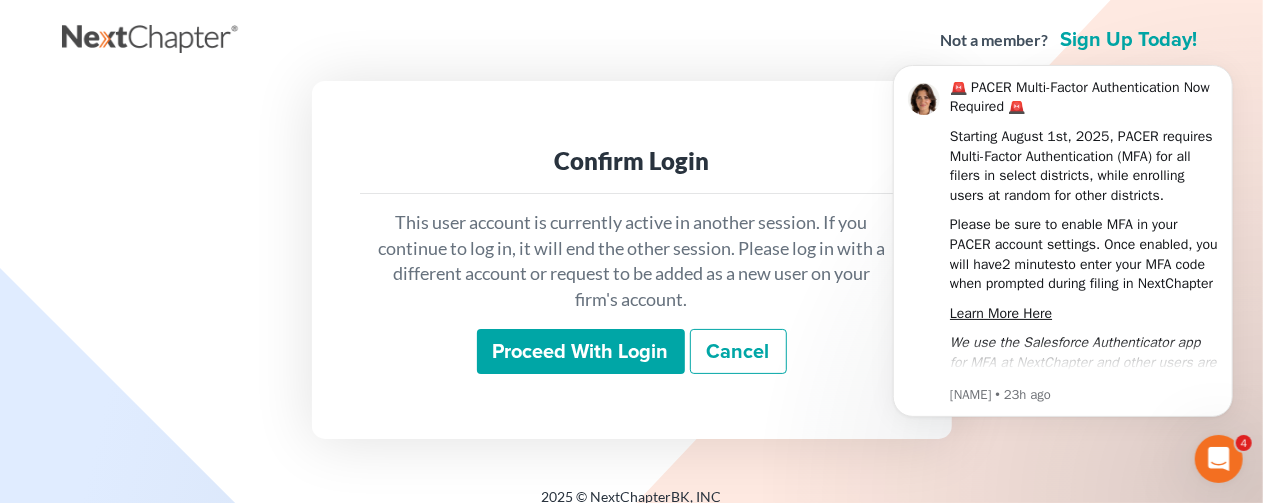 click on "Proceed with login" at bounding box center [581, 352] 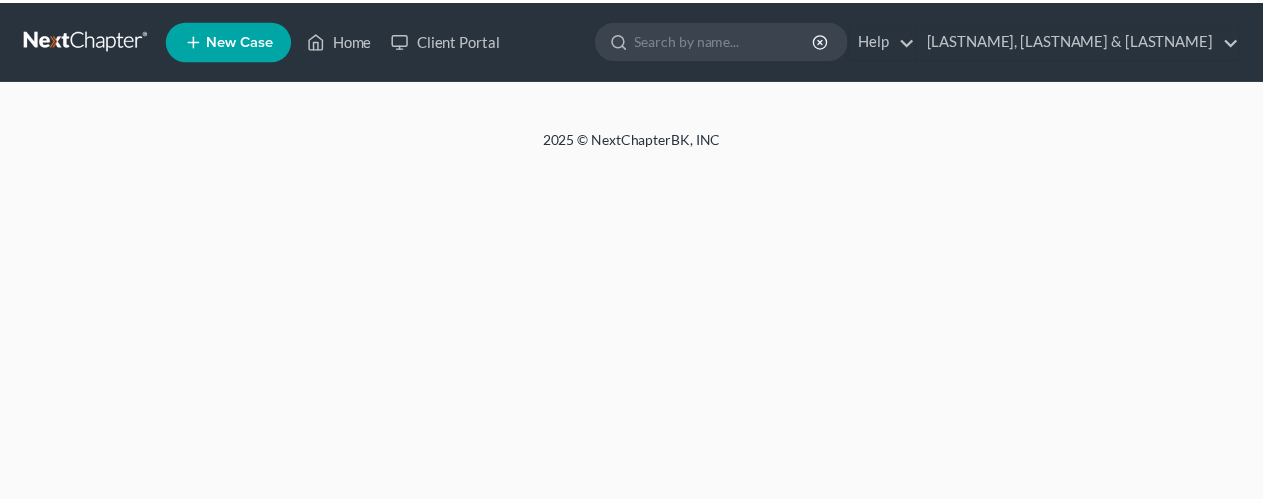 scroll, scrollTop: 0, scrollLeft: 0, axis: both 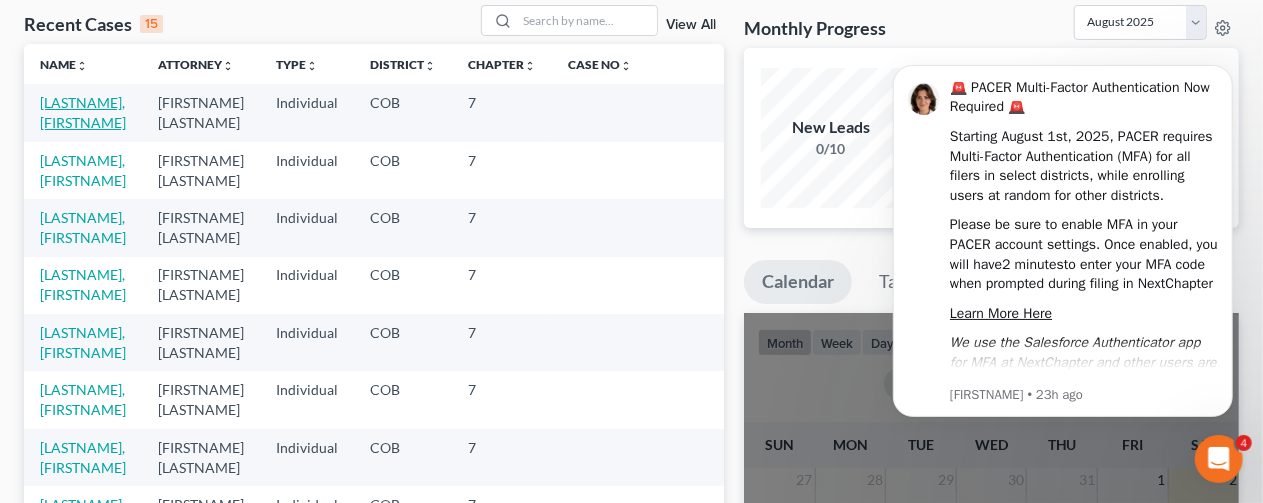 click on "[LASTNAME], [FIRSTNAME]" at bounding box center (83, 112) 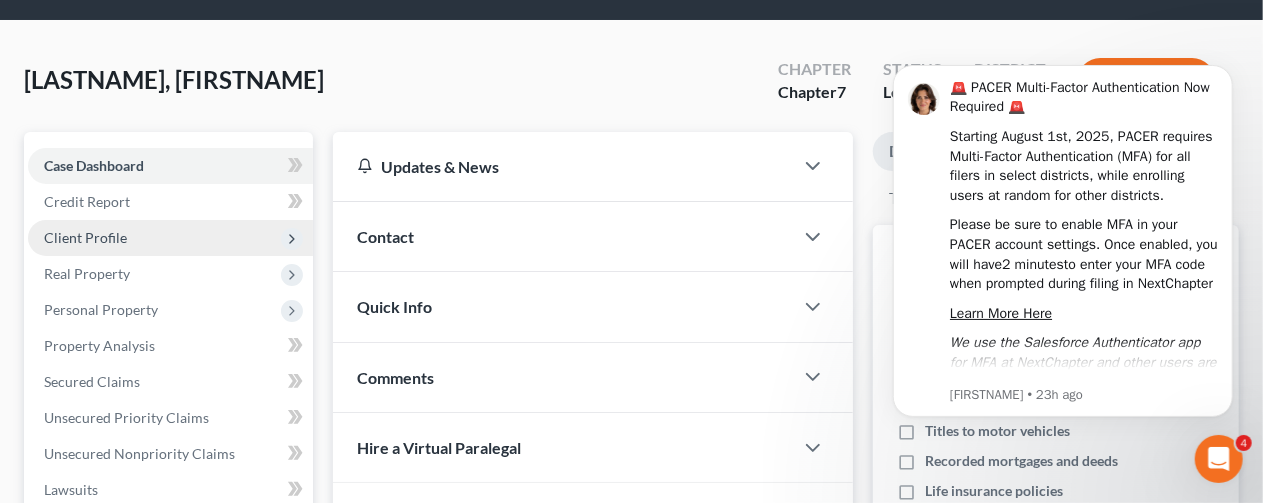 scroll, scrollTop: 0, scrollLeft: 0, axis: both 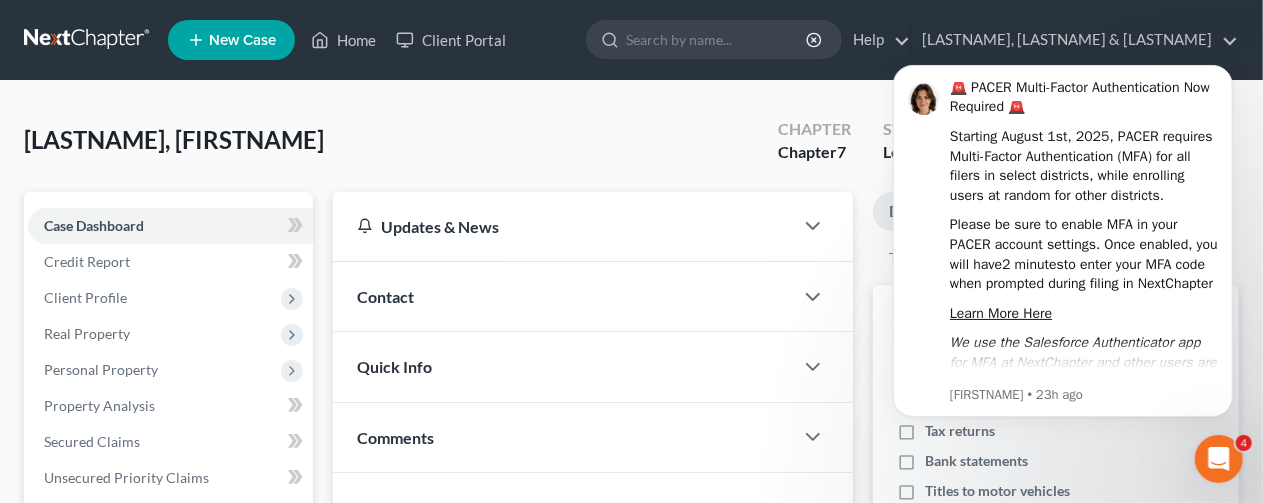 click on "[LASTNAME], [FIRSTNAME] Upgraded Chapter Chapter  7 Status Lead District COB Preview" at bounding box center (631, 148) 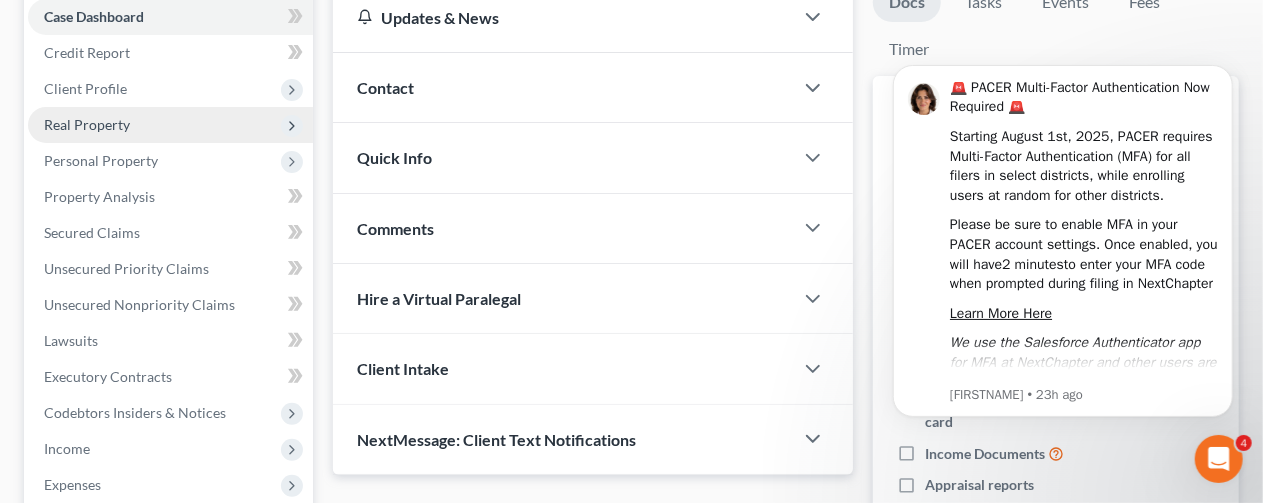 scroll, scrollTop: 0, scrollLeft: 0, axis: both 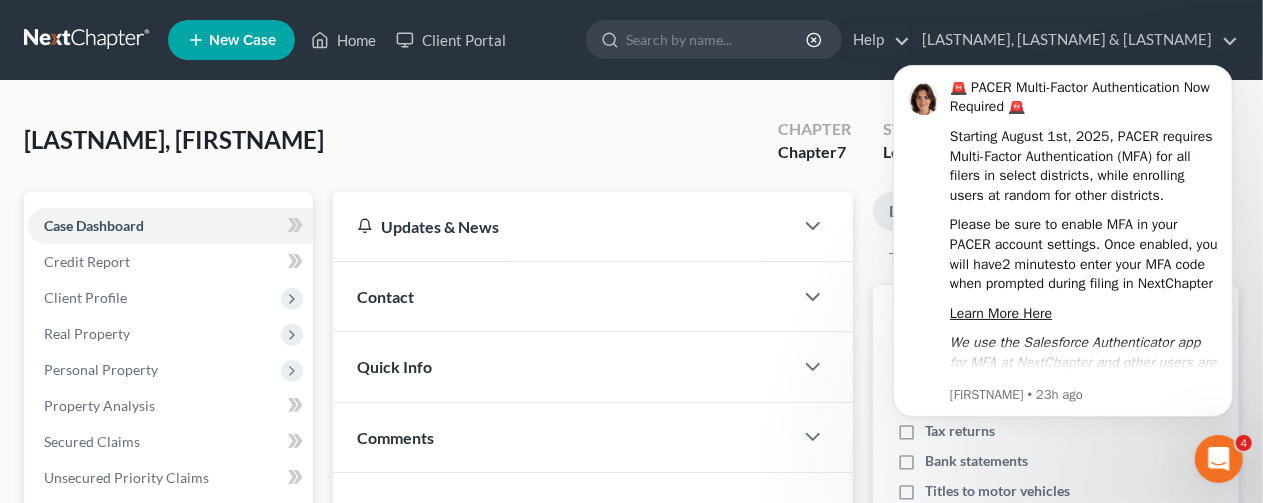 click 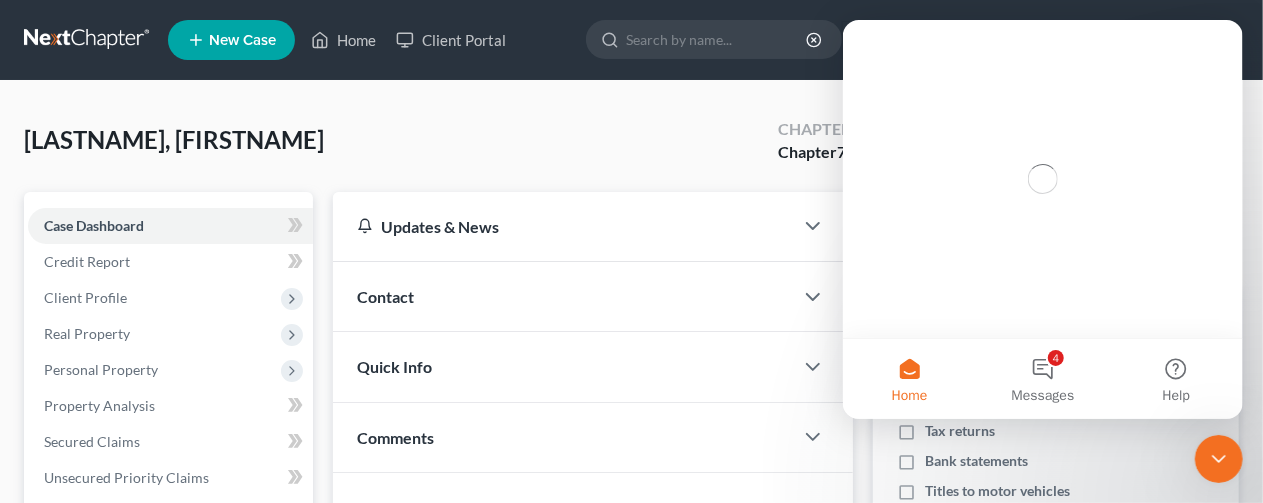 scroll, scrollTop: 0, scrollLeft: 0, axis: both 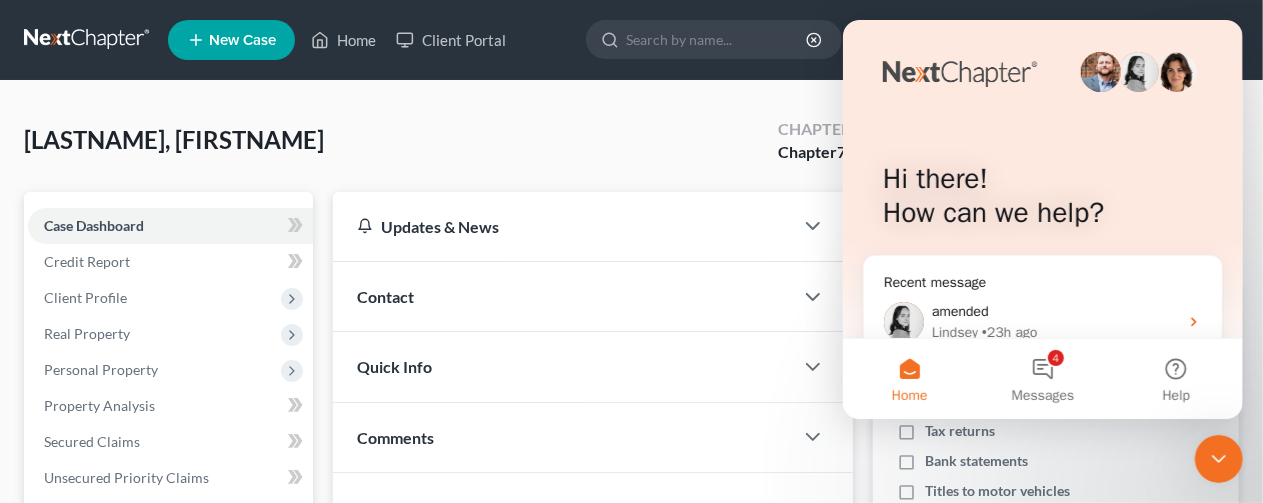 click 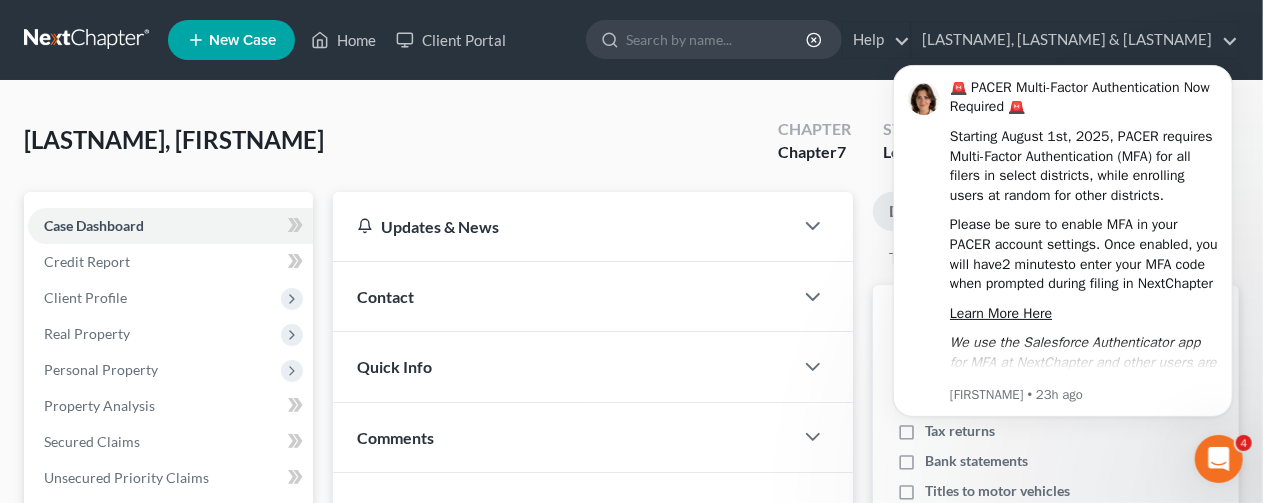 scroll, scrollTop: 0, scrollLeft: 0, axis: both 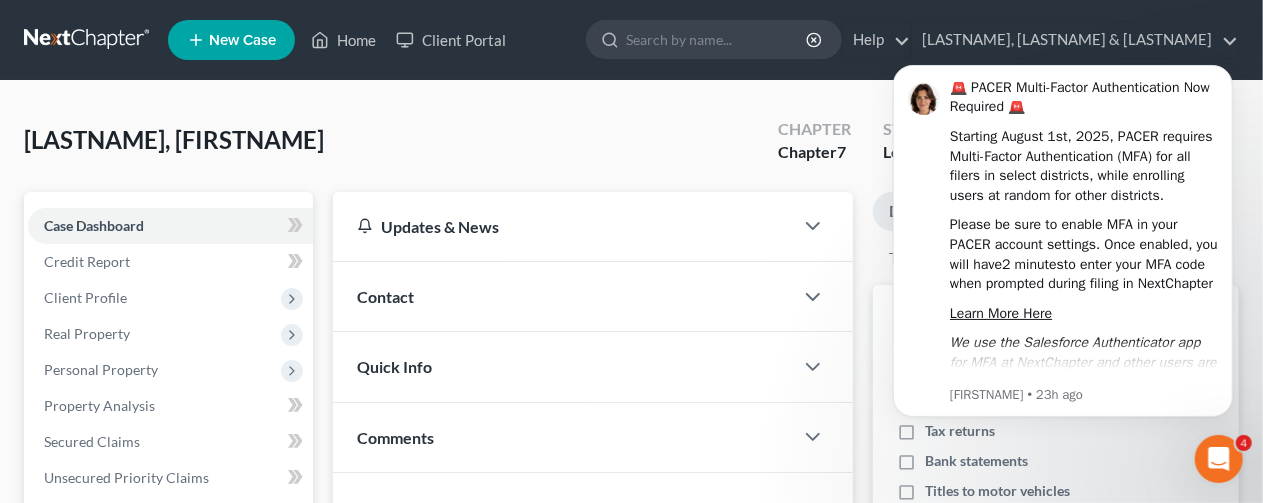 click at bounding box center [1218, 458] 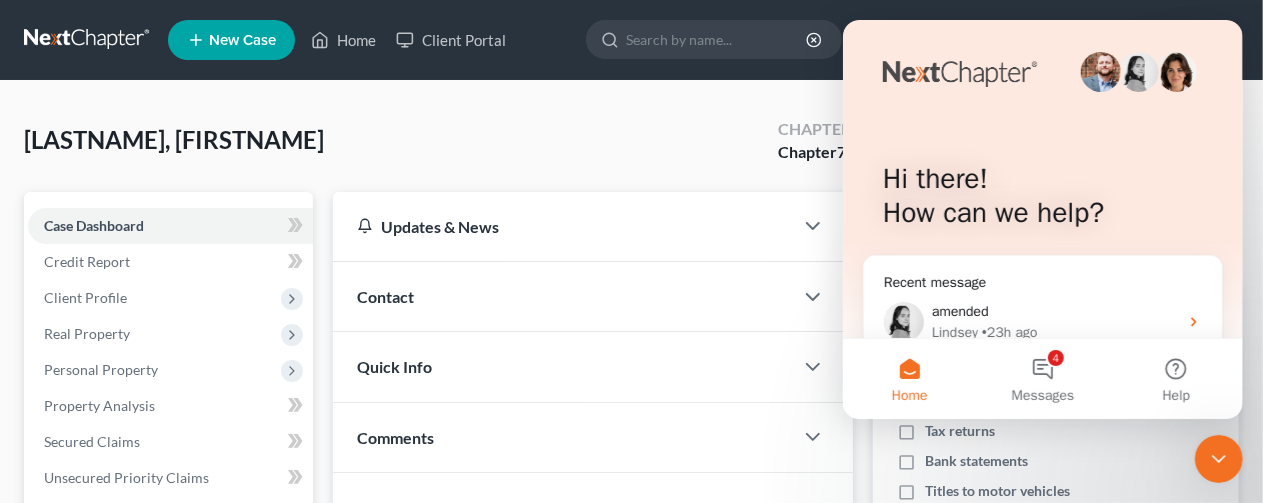 click 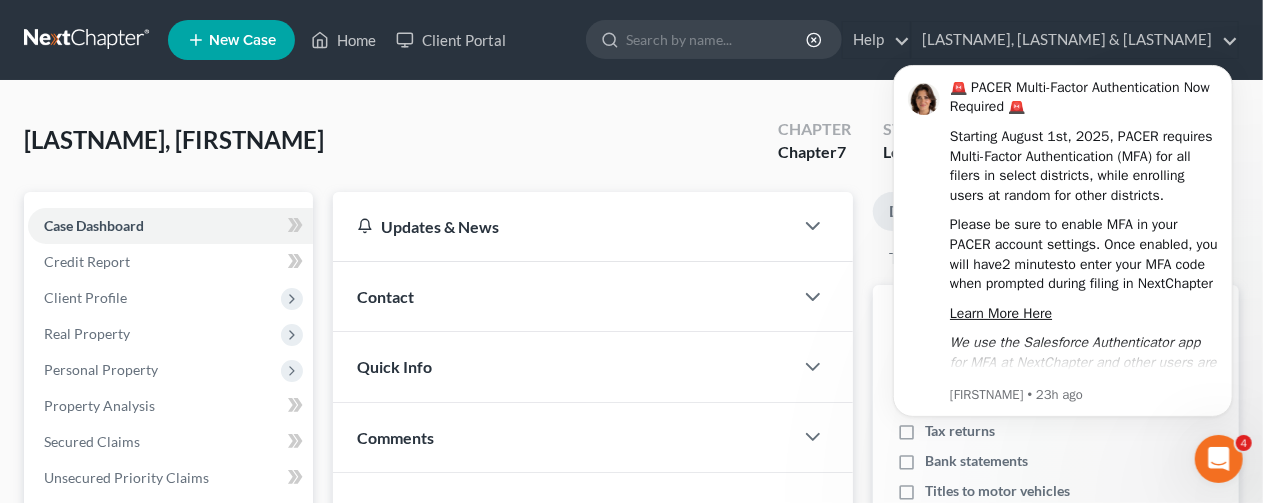 scroll, scrollTop: 0, scrollLeft: 0, axis: both 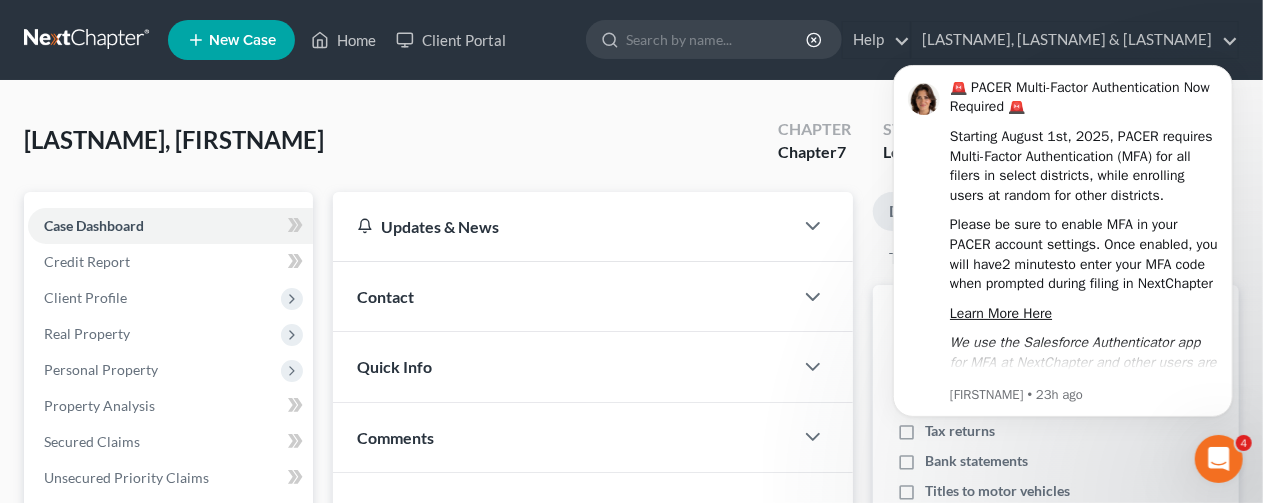 click on "[LASTNAME], [FIRSTNAME] Upgraded Chapter Chapter  7 Status Lead District COB Preview" at bounding box center [631, 148] 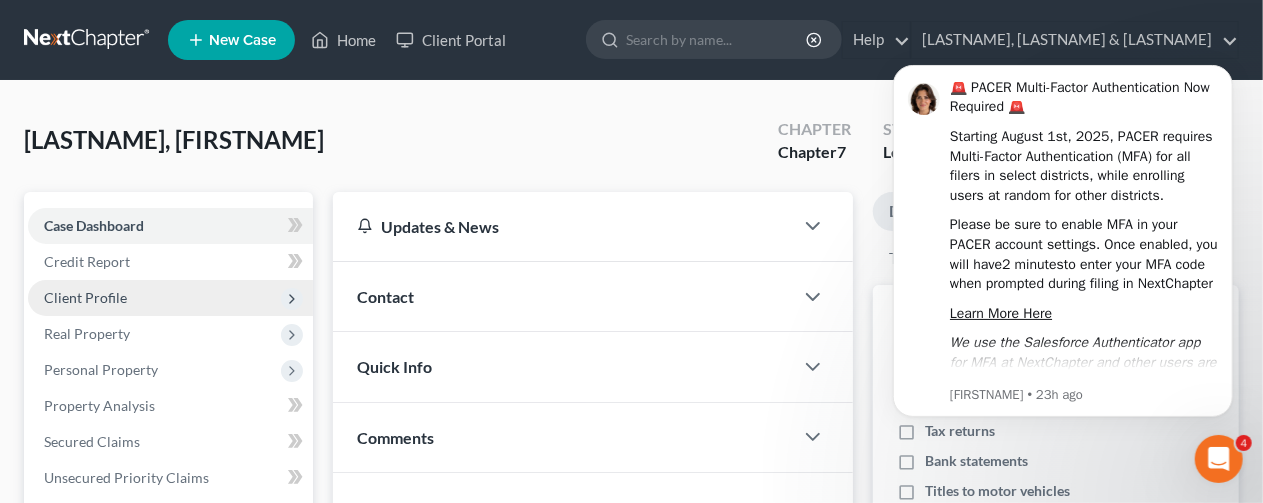click on "Client Profile" at bounding box center (85, 297) 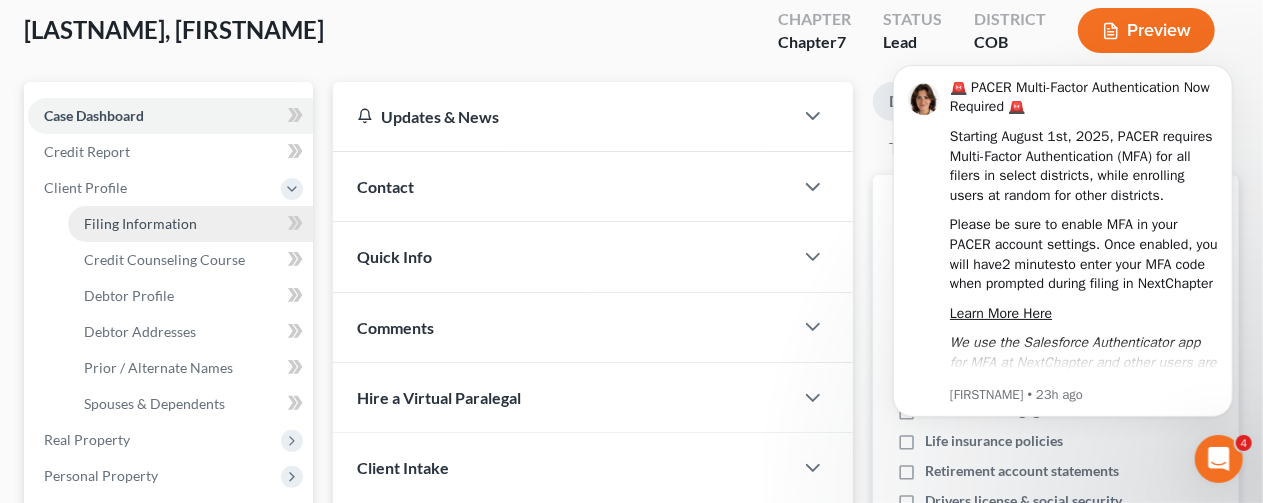 scroll, scrollTop: 0, scrollLeft: 0, axis: both 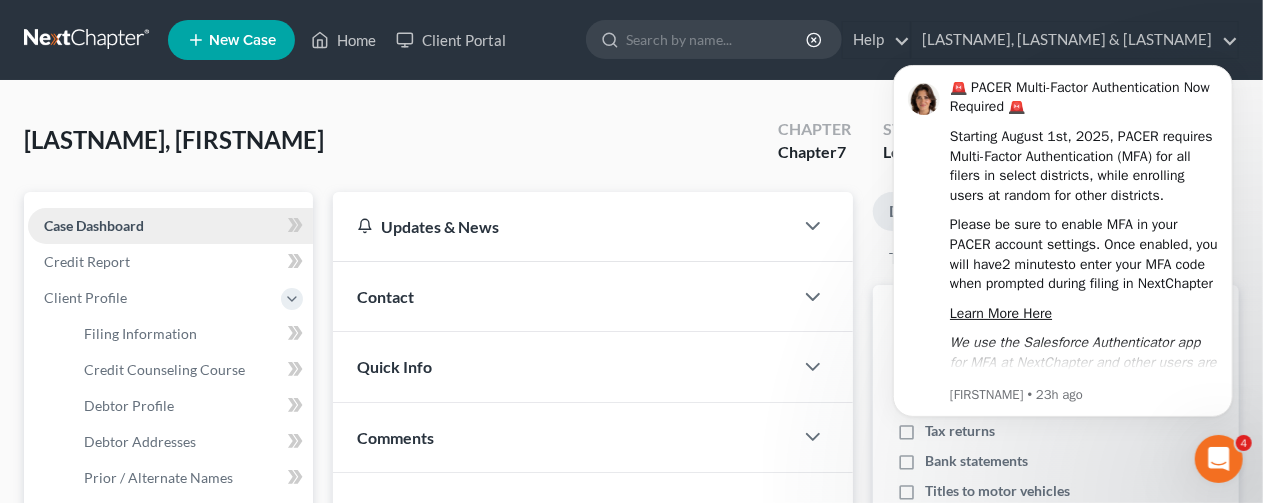 click on "Case Dashboard" at bounding box center (94, 225) 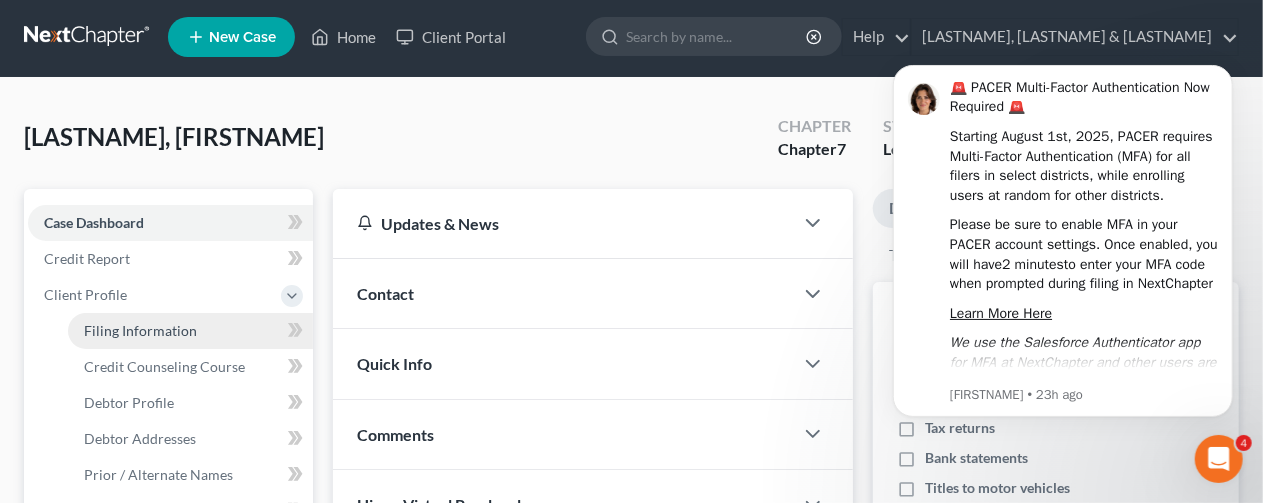 scroll, scrollTop: 0, scrollLeft: 0, axis: both 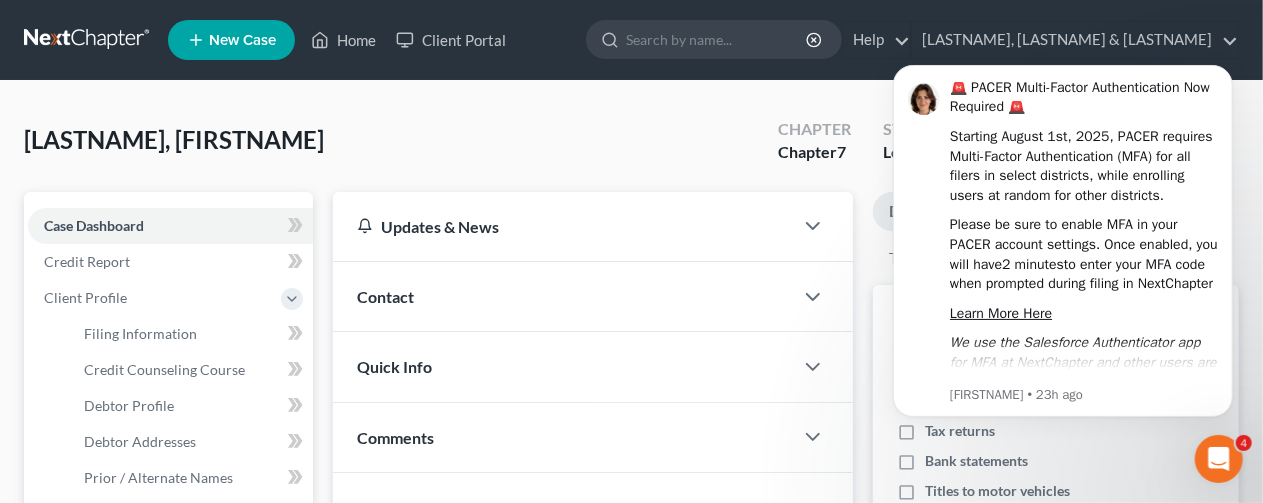 click on "🚨 PACER Multi-Factor Authentication Now Required 🚨   Starting August 1st, [YEAR], PACER requires Multi-Factor Authentication (MFA) for all filers in select districts, while enrolling users at random for other districts.   Please be sure to enable MFA in your PACER account settings. Once enabled, you will have  2 minutes  to enter your MFA code when prompted during filing in NextChapter   Learn More Here   We use the Salesforce Authenticator app for MFA at NextChapter and other users are reporting the Microsoft Authenticator is easy to use.   [FIRSTNAME] • 23h ago" 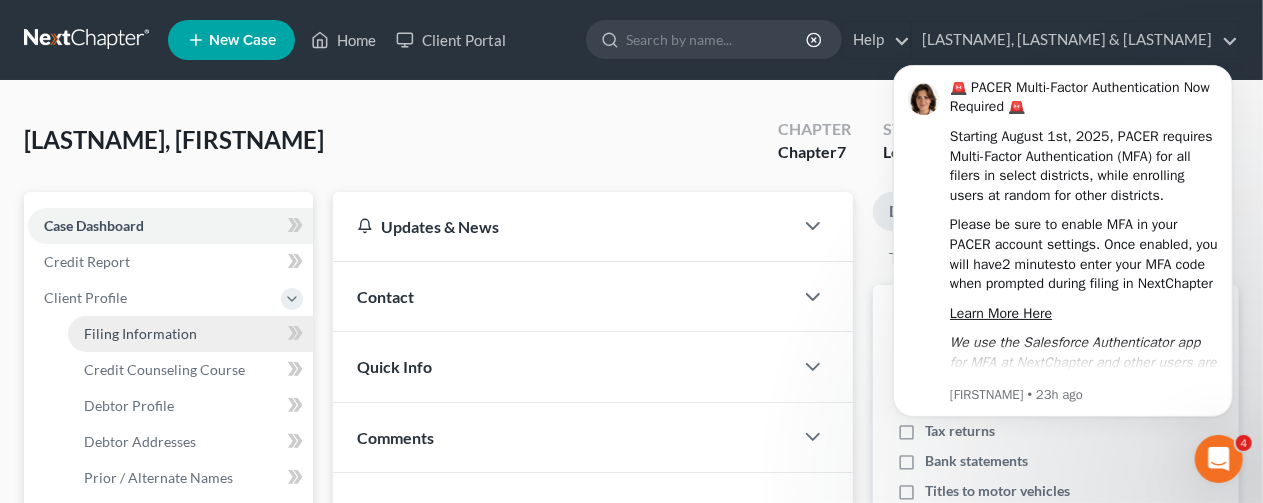 click on "Filing Information" at bounding box center [140, 333] 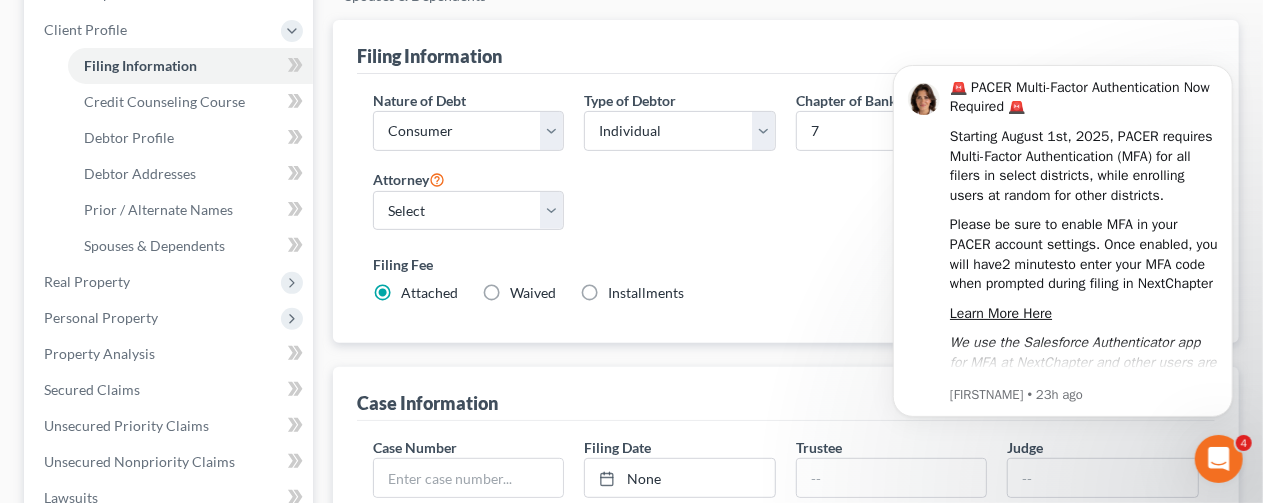 scroll, scrollTop: 300, scrollLeft: 0, axis: vertical 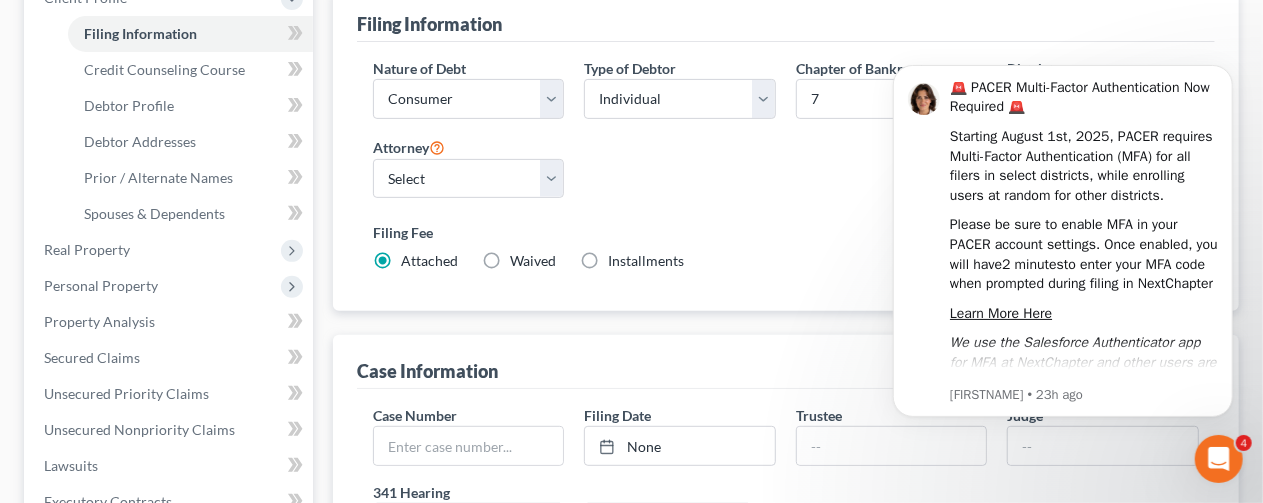 click on "Case Number Filing Date
None
close
Date
Time
chevron_left
August [YEAR]
chevron_right
Su M Tu W Th F Sa
27 28 29 30 31 1 2
3 4 5 6 7 8 9
10 11 12 13 14 15 16
17 18 19 20 21 22 23
24 25 26 27 28 29 30
31 1 2 3 4 5 6
Clear
Trustee Judge 341 Hearing
None
close
Date
Time
chevron_left
August [YEAR]
chevron_right
Su M Tu W Th F Sa
27 28 29 30 31 1 2
3 4 5 6 7 8 9
10 11 12 13 14 15 16 17 18 1" at bounding box center [786, 482] 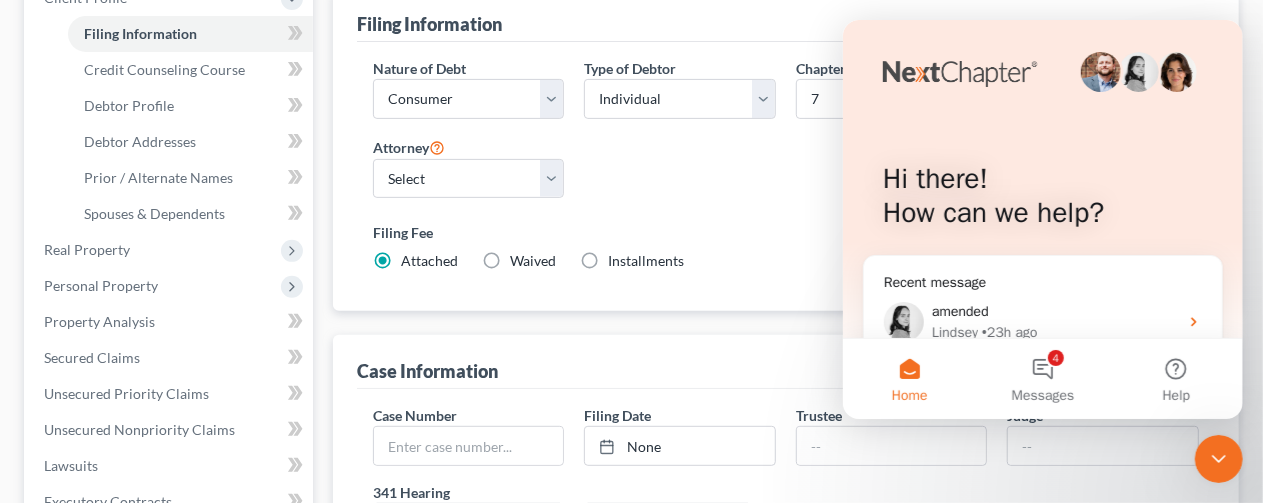 click 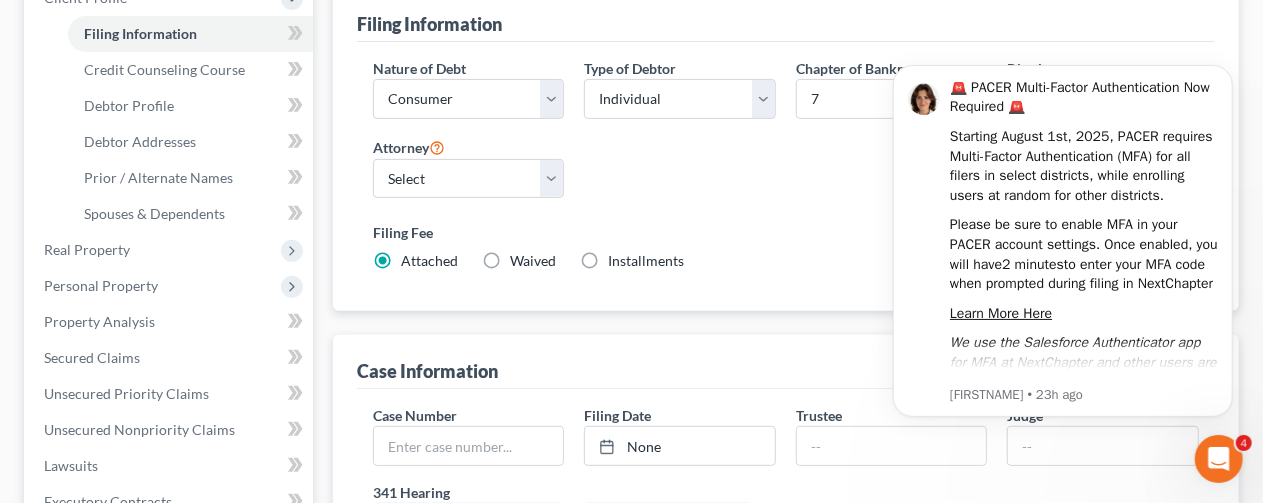 scroll, scrollTop: 0, scrollLeft: 0, axis: both 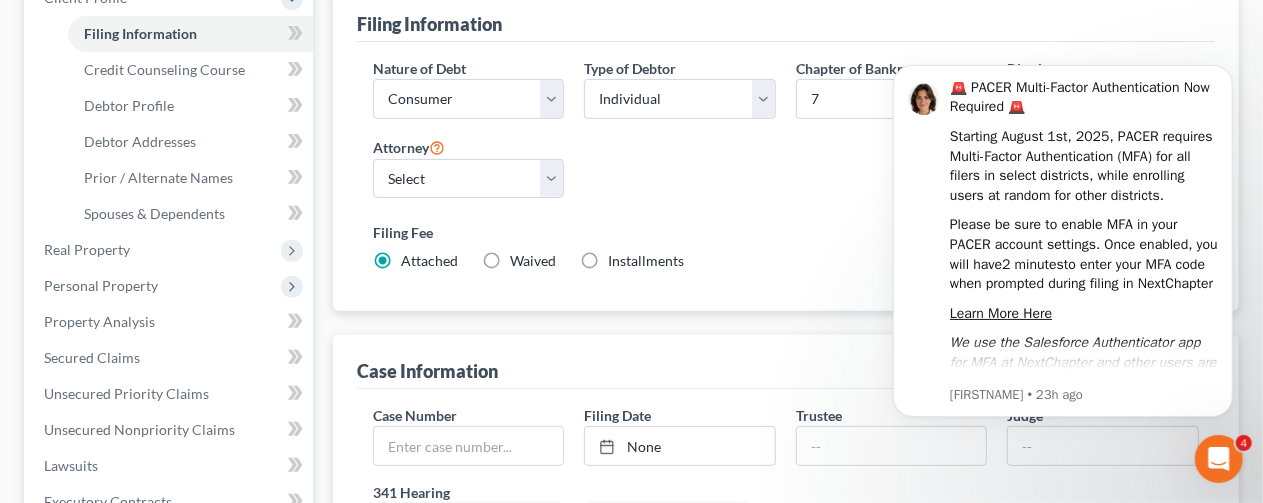 click 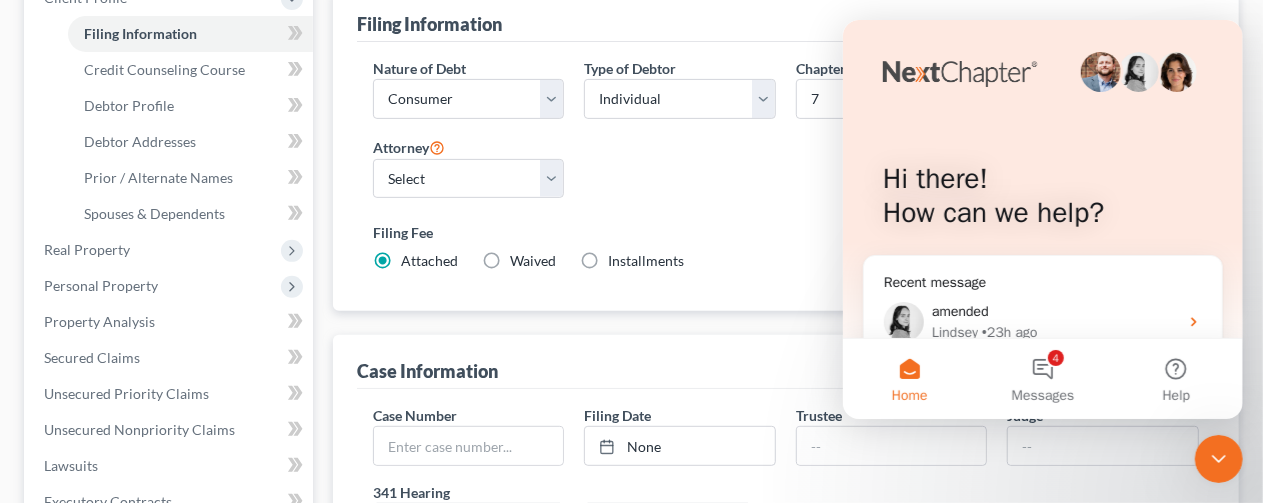 click on "Nature of Debt Select Business Consumer Other Nature of Business Select Clearing Bank Commodity Broker Health Care Business Other Railroad Single Asset Real Estate As Defined In 11 USC § 101(51B) Stockbroker Type of Debtor Select Individual Joint Chapter of Bankruptcy Select 7 11 12 13 District Select Alabama - Middle Alabama - Northern Alabama - Southern Alaska Arizona Arkansas - Eastern Arkansas - Western California - Central California - Eastern California - Northern California - Southern Colorado Connecticut Delaware District of Columbia Florida - Middle Florida - Northern Florida - Southern Georgia - Middle Georgia - Northern Georgia - Southern Guam Hawaii Idaho Illinois - Central Illinois - Northern Illinois - Southern Indiana - Northern Indiana - Southern Iowa - Northern Iowa - Southern Kansas Kentucky - Eastern Kentucky - Western Louisiana - Eastern Louisiana - Middle Louisiana - Western Maine Maryland Massachusetts Michigan - Eastern Michigan - Western Minnesota Mississippi - Northern Montana Nevada" at bounding box center [786, 173] 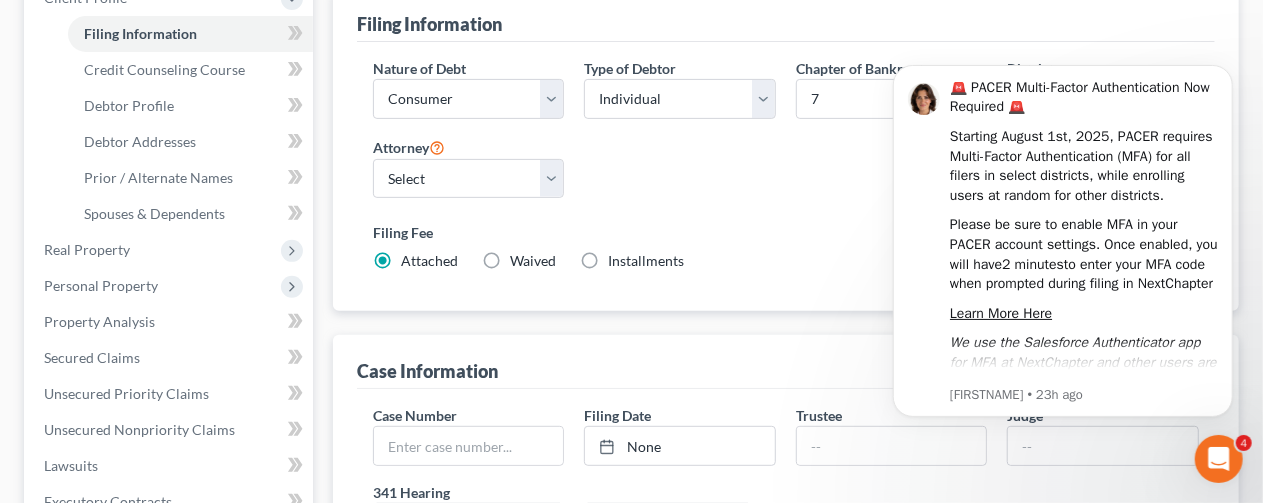 scroll, scrollTop: 0, scrollLeft: 0, axis: both 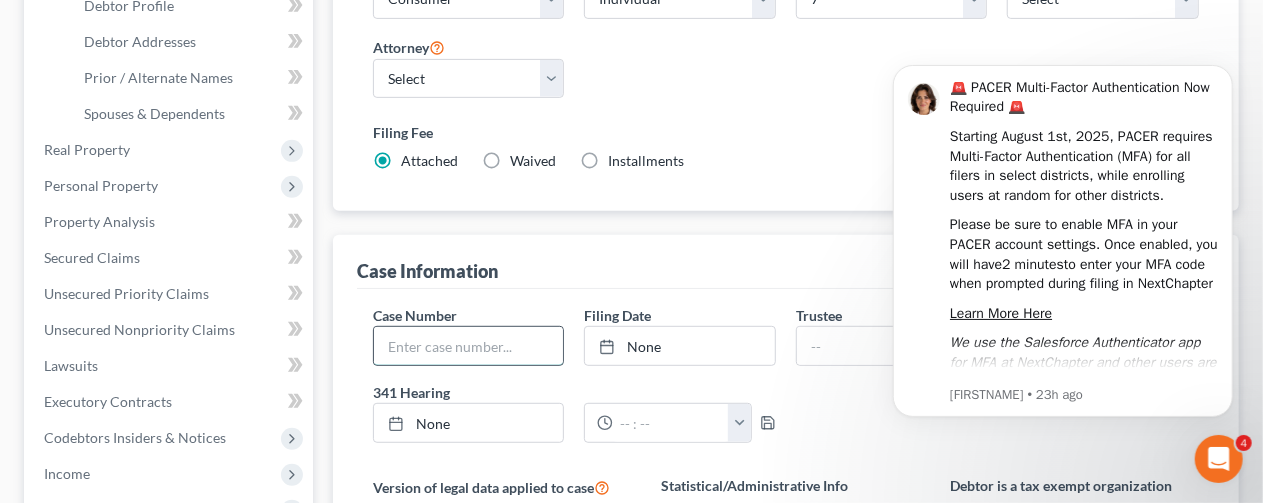 click at bounding box center (469, 346) 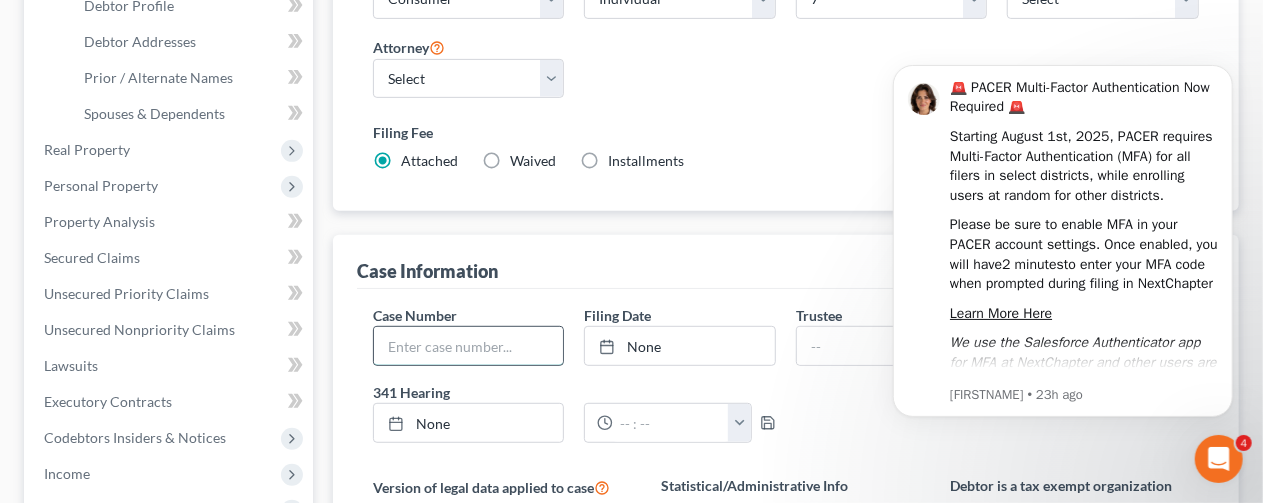 scroll, scrollTop: 300, scrollLeft: 0, axis: vertical 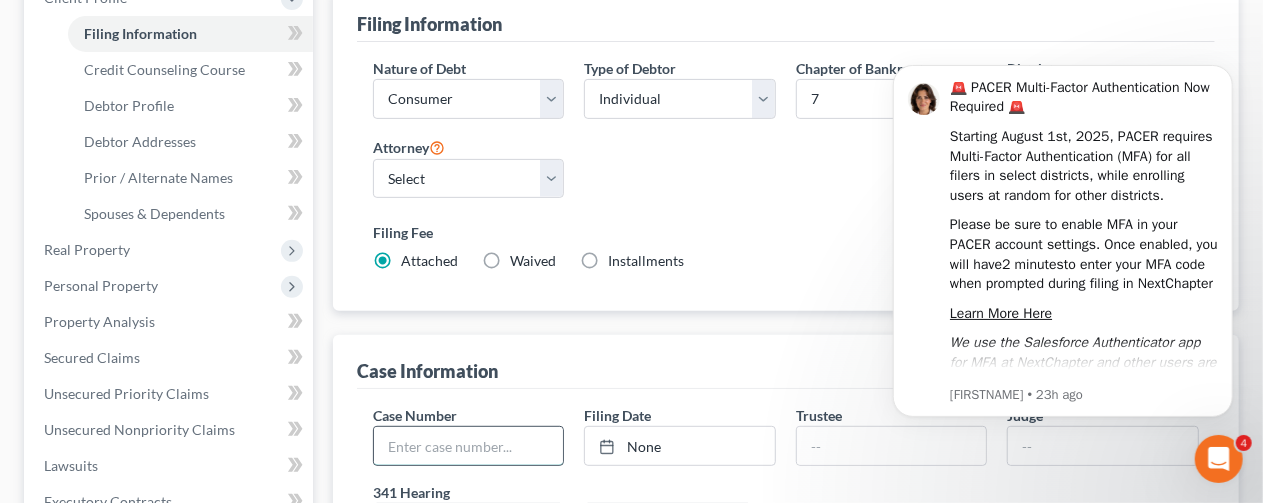 paste on "[ACCOUNT_NUMBER]" 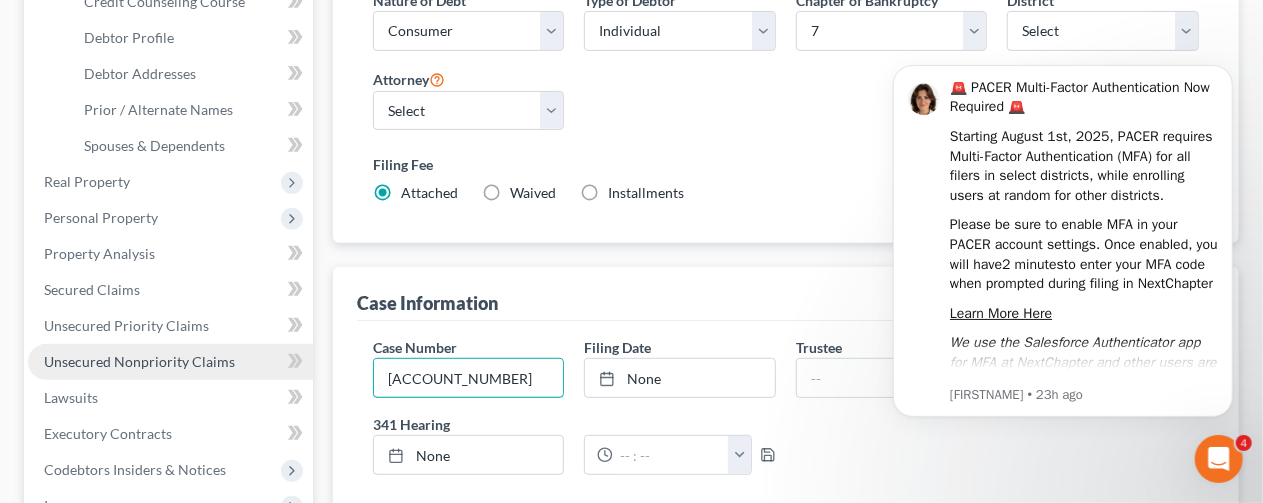 scroll, scrollTop: 400, scrollLeft: 0, axis: vertical 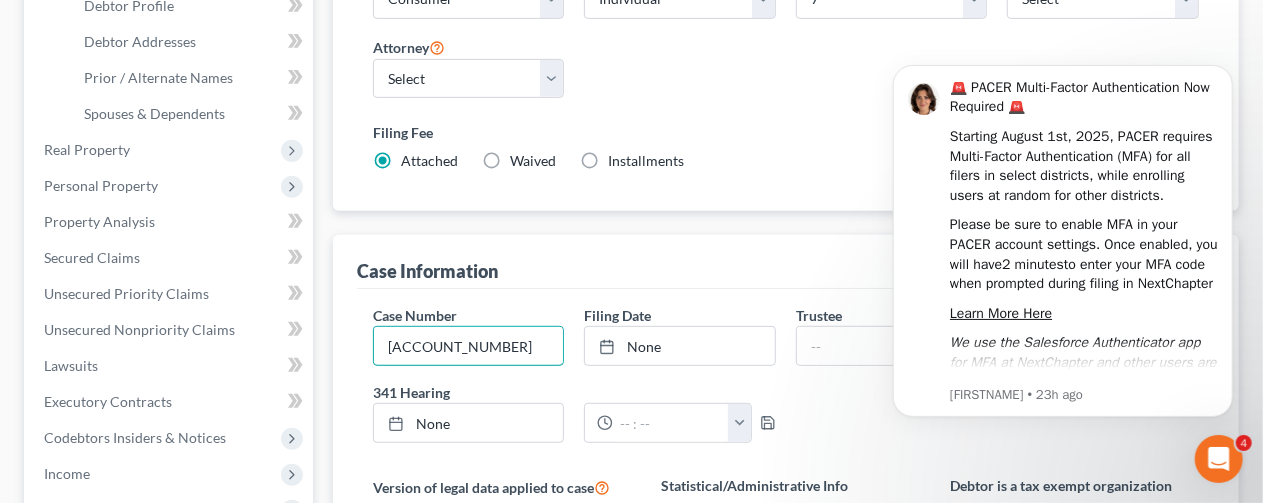 type on "[ACCOUNT_NUMBER]" 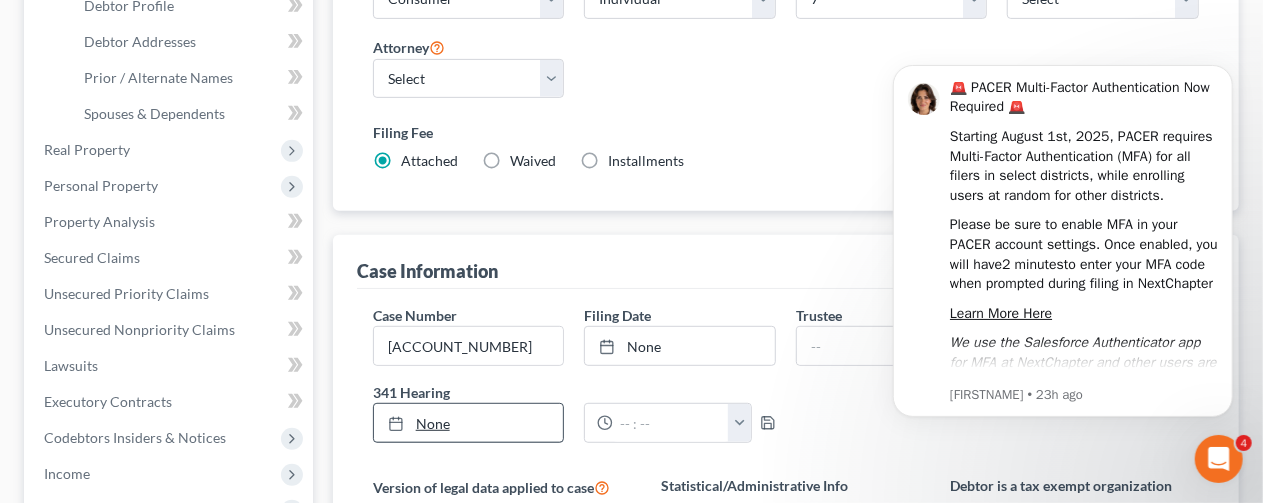 click on "None" at bounding box center (469, 423) 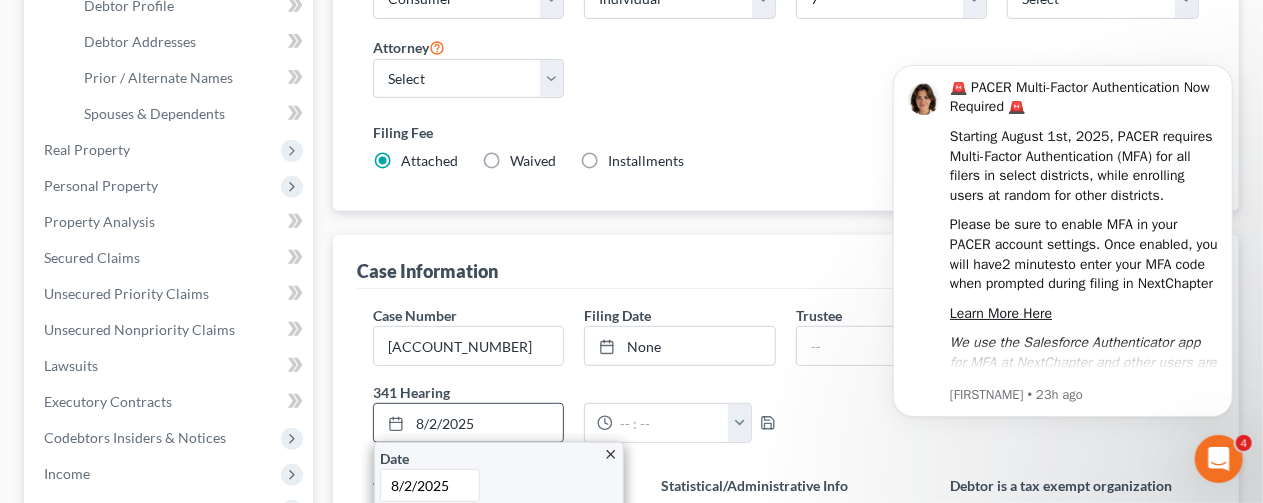 scroll, scrollTop: 600, scrollLeft: 0, axis: vertical 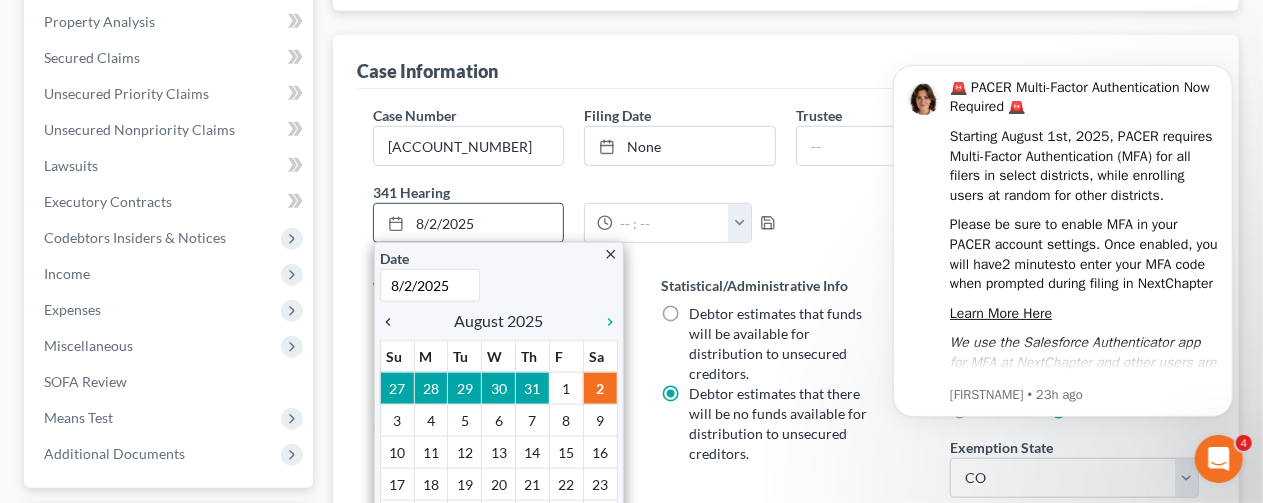 click on "chevron_left" at bounding box center [393, 322] 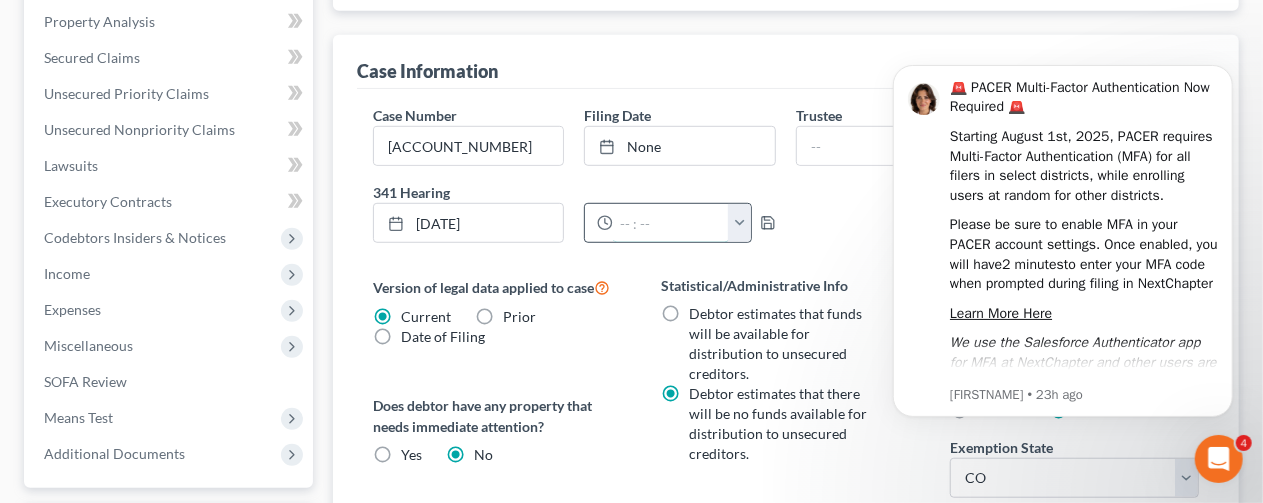 click at bounding box center (671, 223) 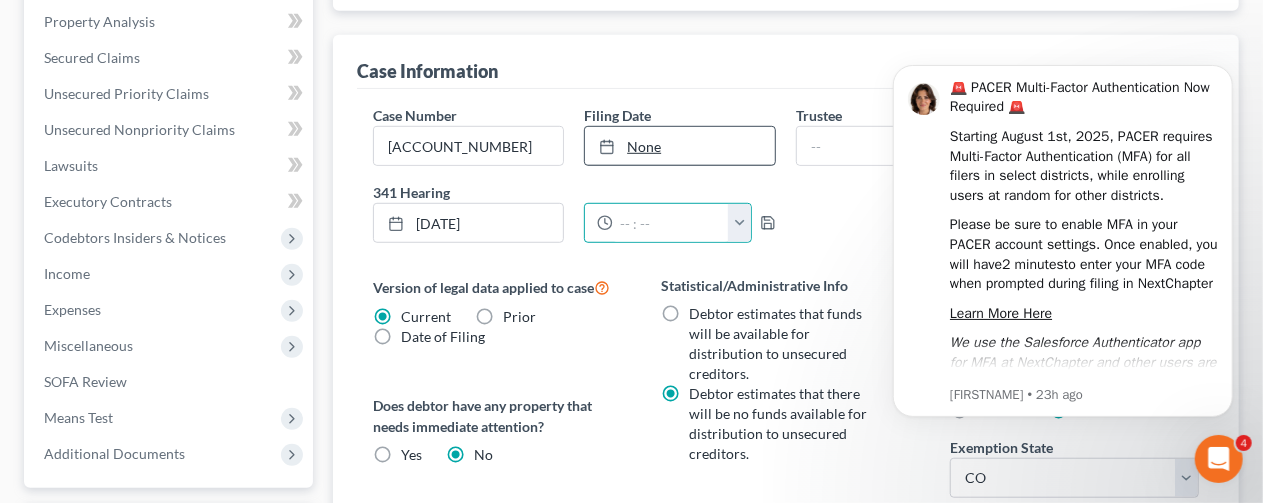 type on "8/2/2025" 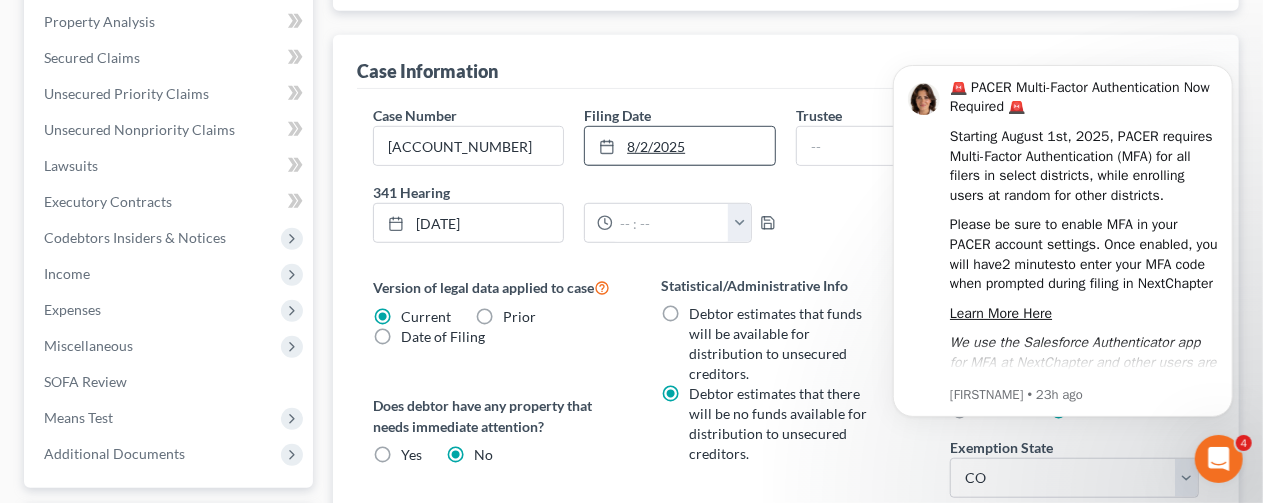 click on "8/2/2025" at bounding box center [680, 146] 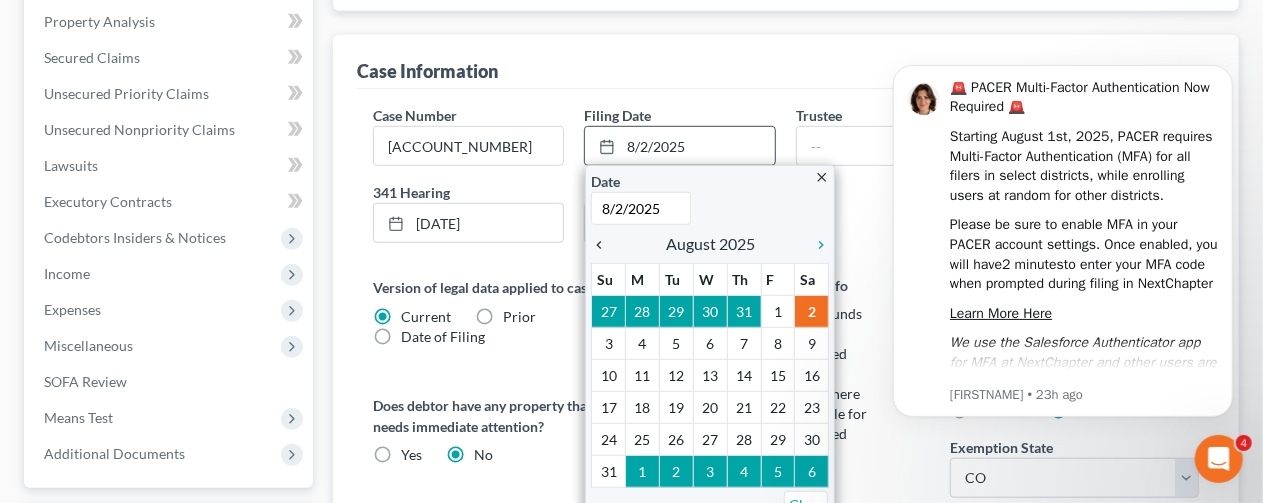 click on "chevron_left" at bounding box center [604, 245] 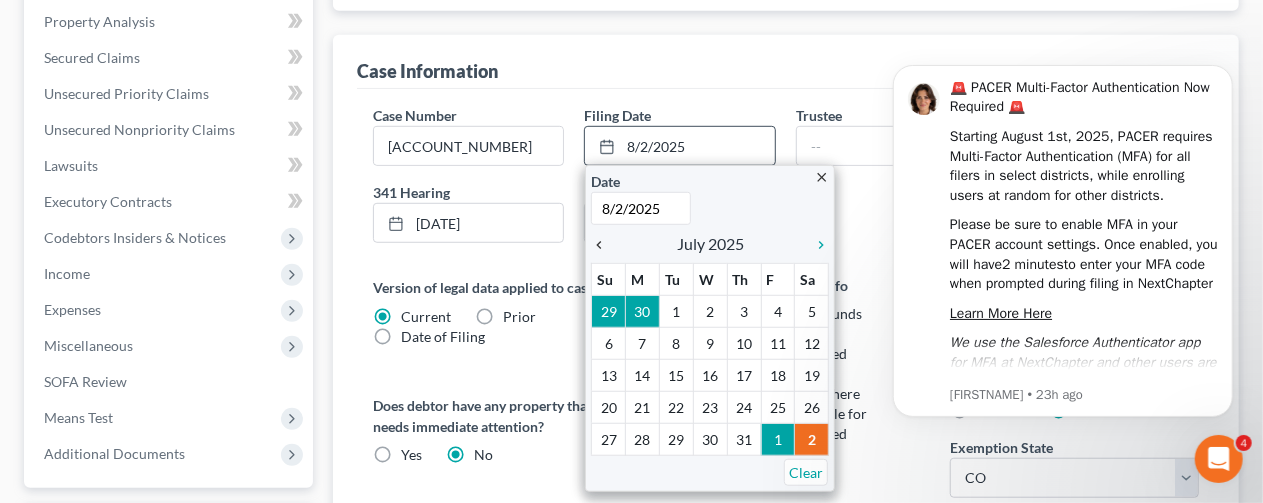 click on "chevron_left" at bounding box center (604, 245) 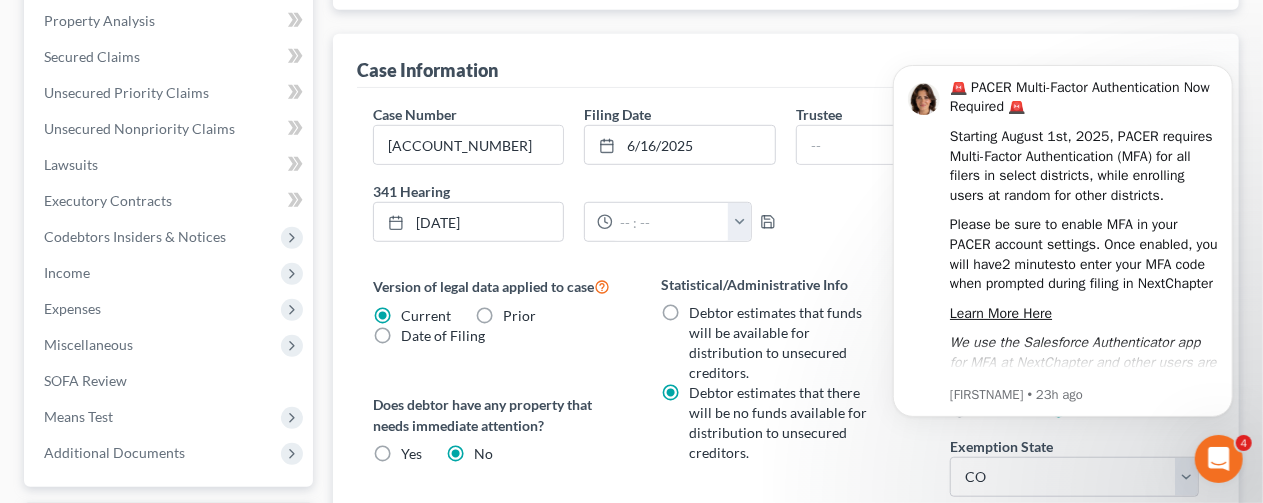 scroll, scrollTop: 511, scrollLeft: 0, axis: vertical 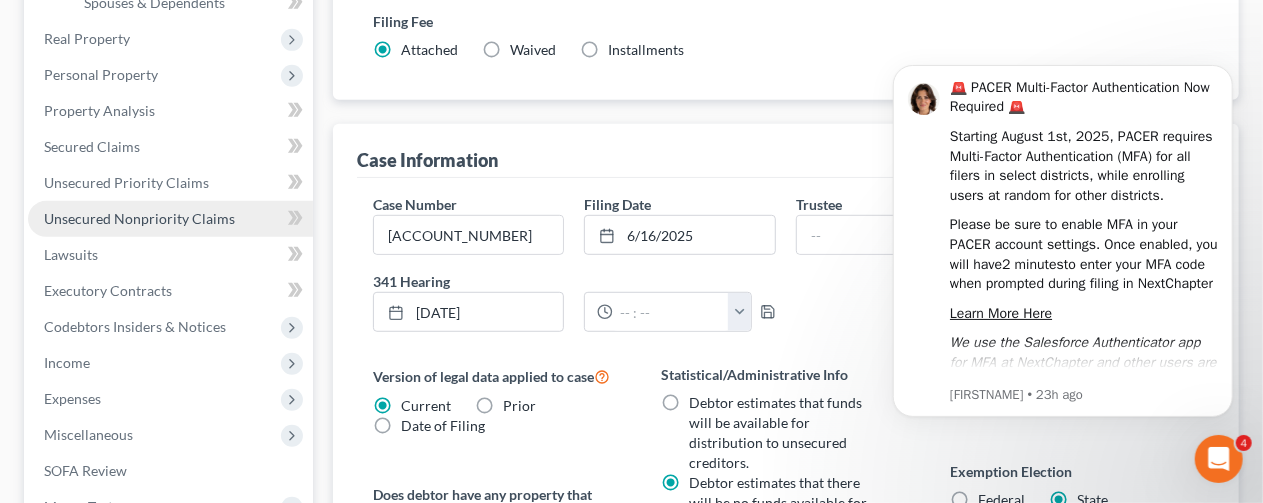 click on "Unsecured Nonpriority Claims" at bounding box center [139, 218] 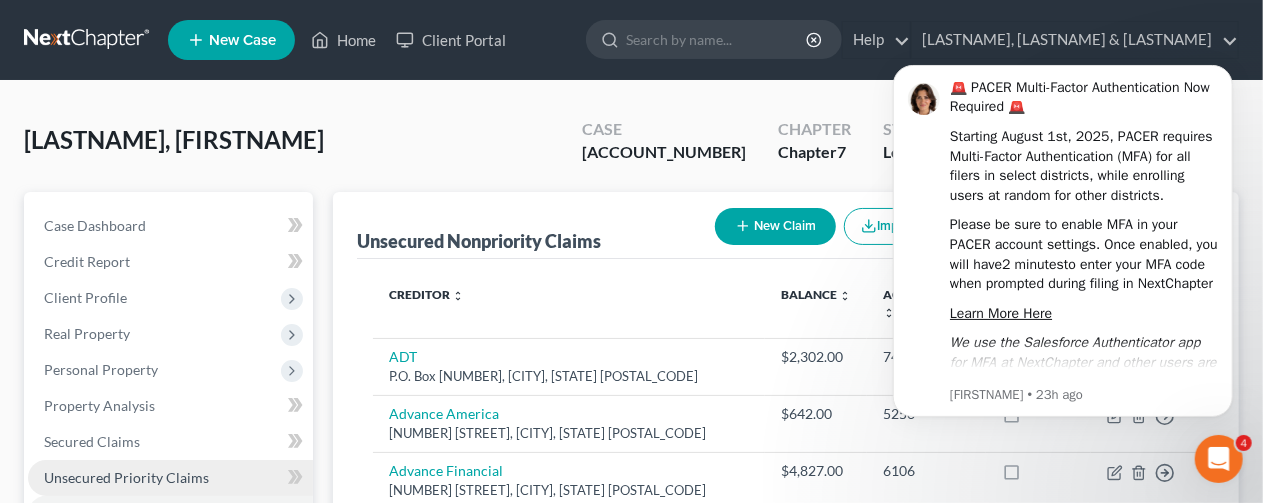 scroll, scrollTop: 0, scrollLeft: 0, axis: both 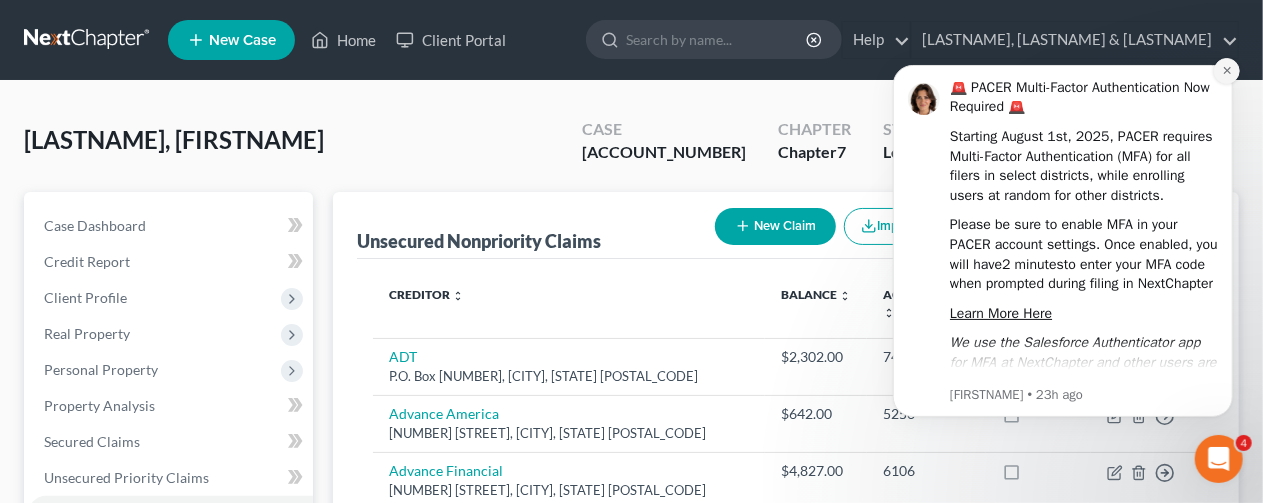 click 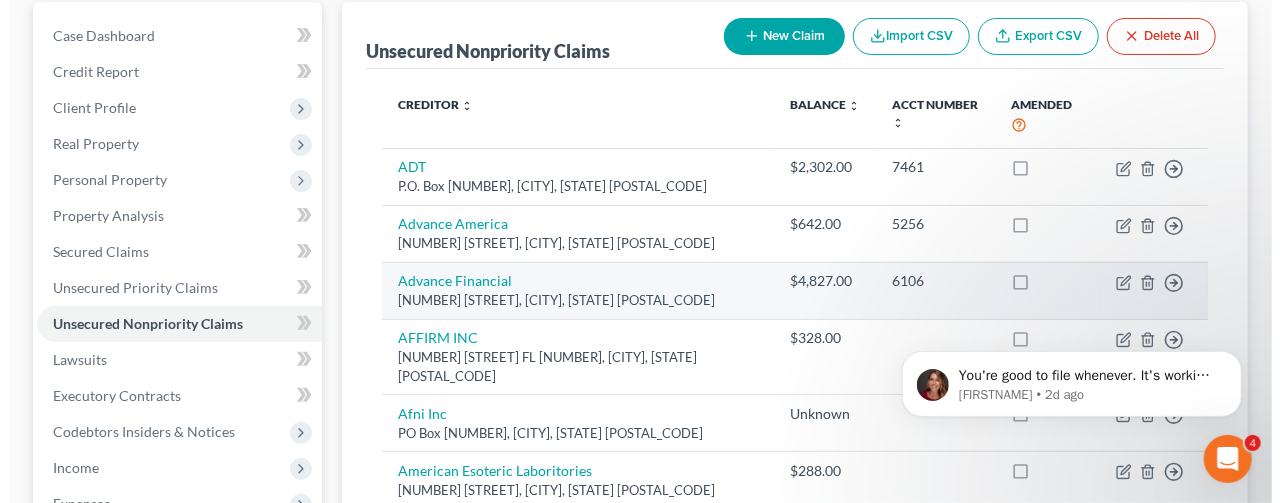 scroll, scrollTop: 200, scrollLeft: 0, axis: vertical 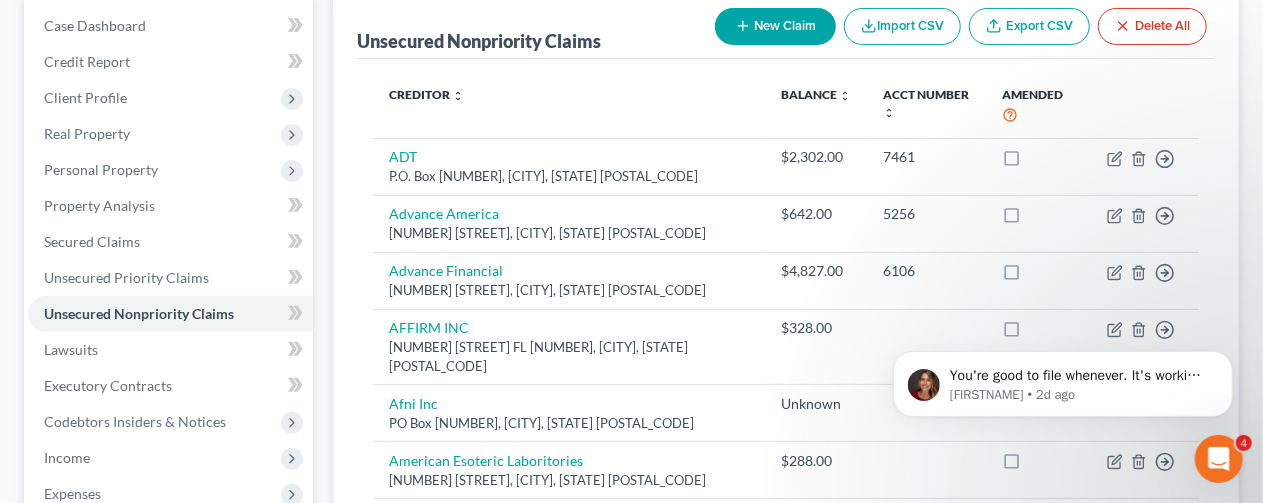 click on "New Claim" at bounding box center [775, 26] 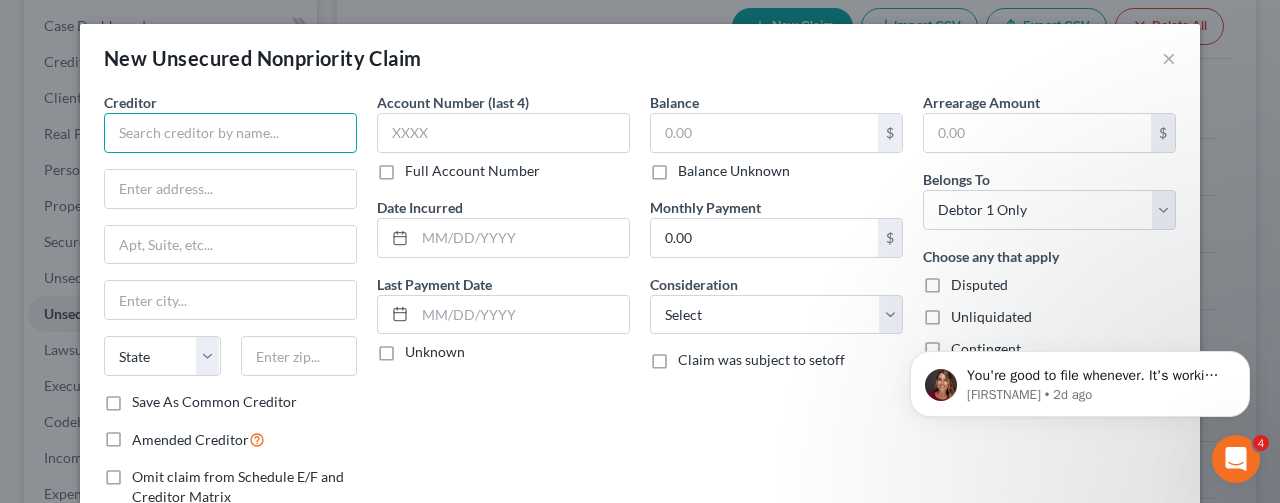 click at bounding box center [230, 133] 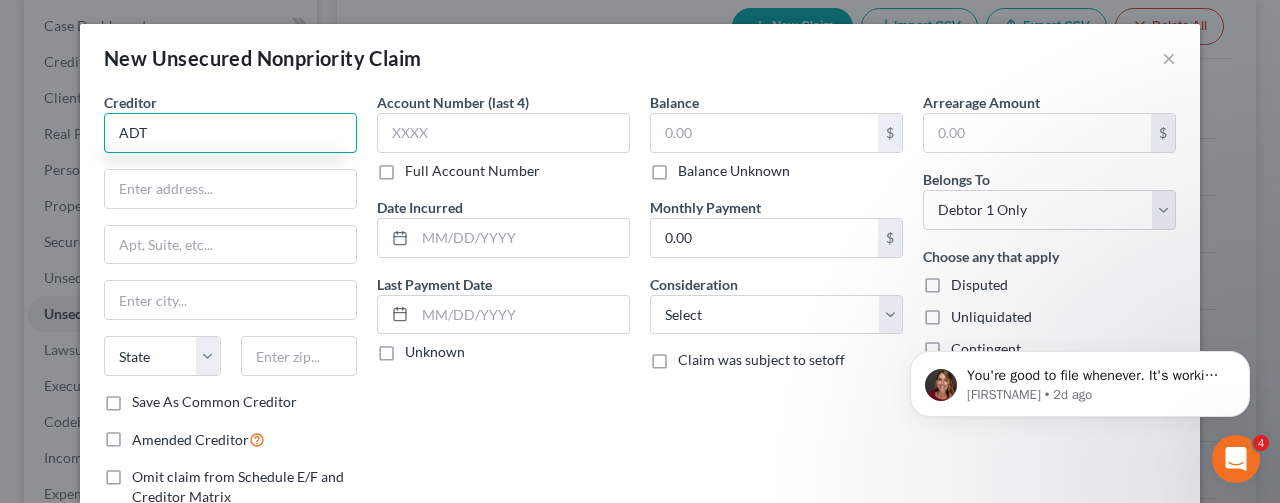 type on "ADT" 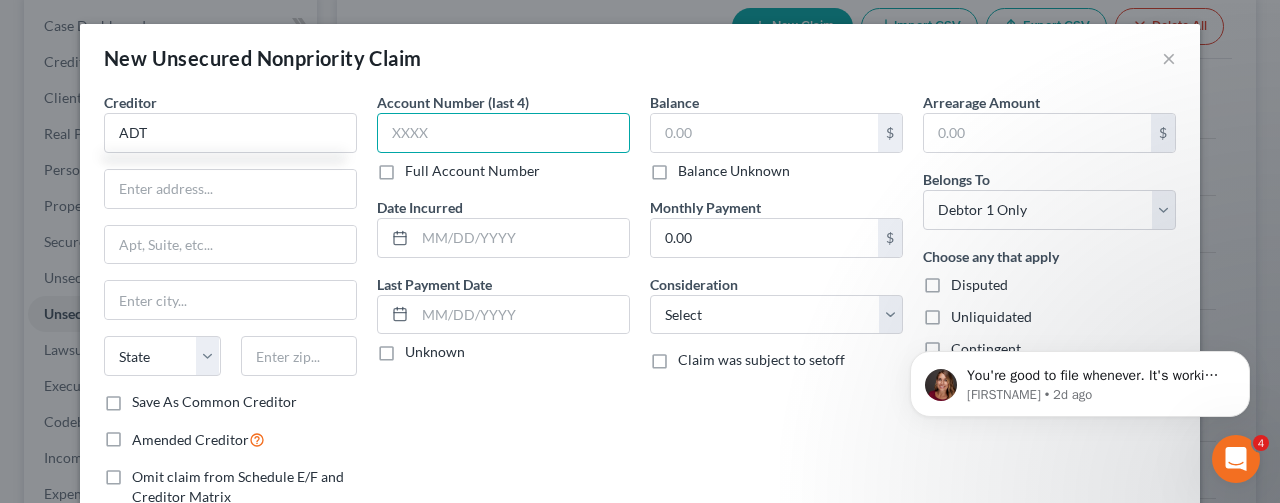 click at bounding box center (503, 133) 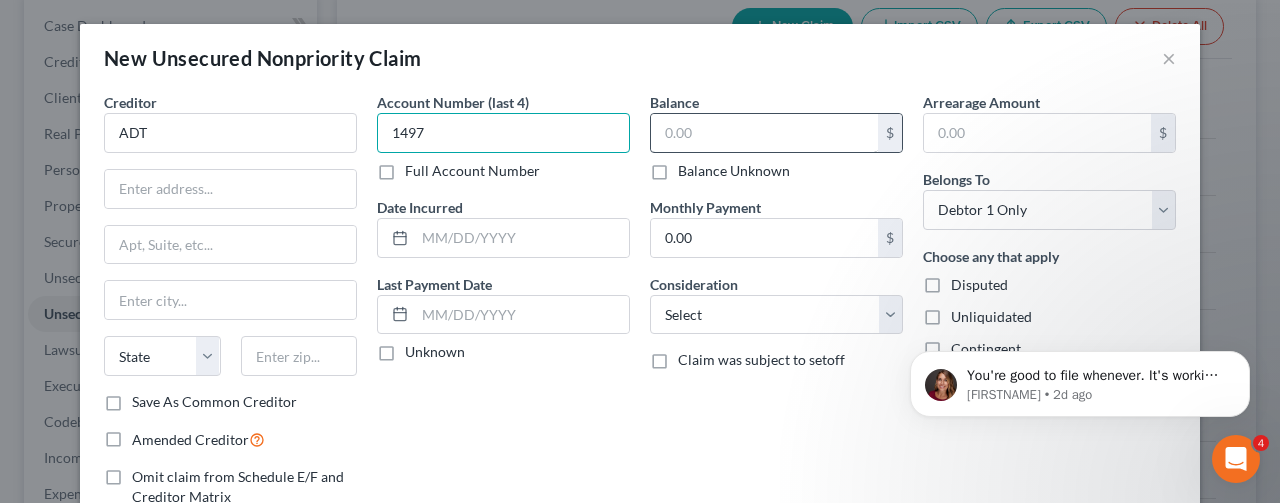 type on "1497" 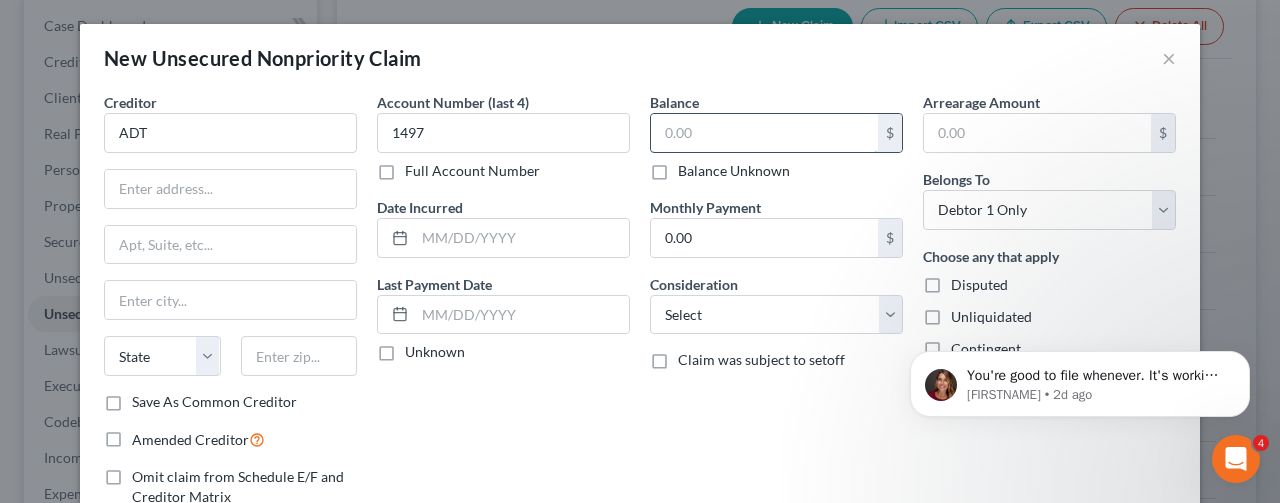 click at bounding box center (764, 133) 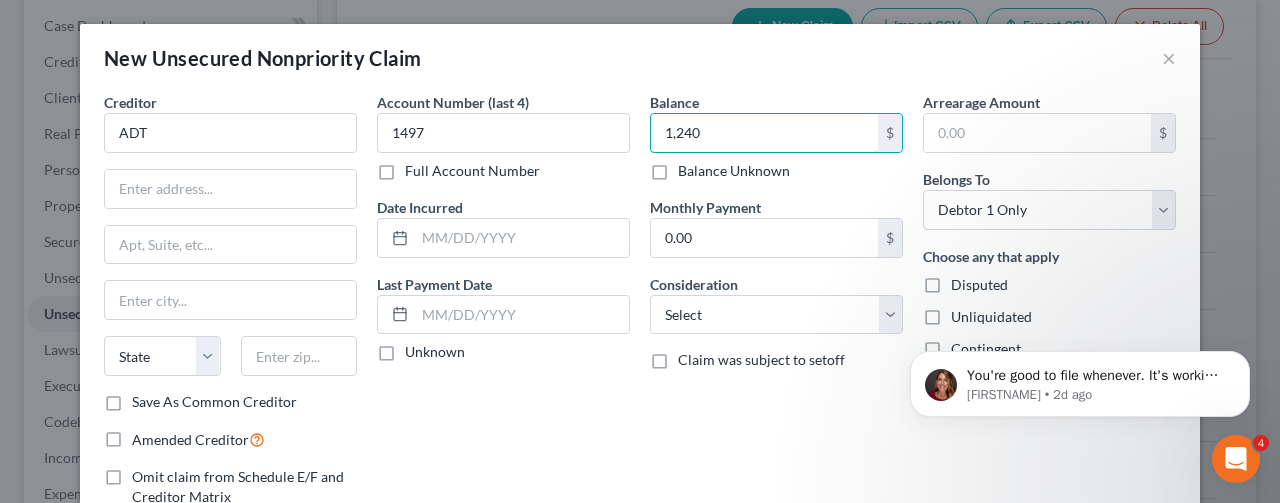 type on "1,240" 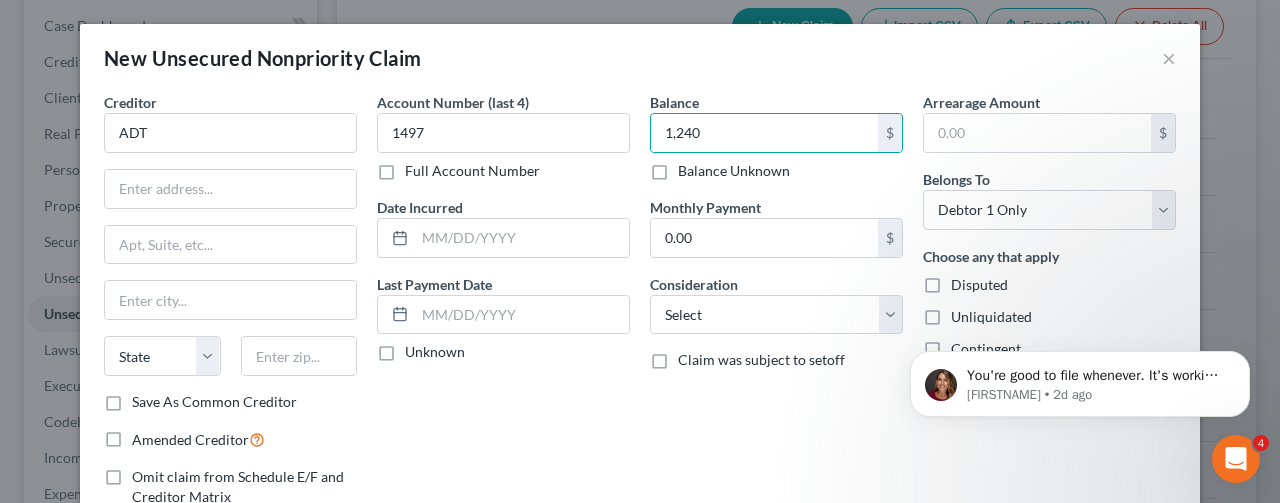 click on "Account Number (last 4)
[NUMBER]
Full Account Number
Date Incurred         Last Payment Date         Unknown" at bounding box center [503, 325] 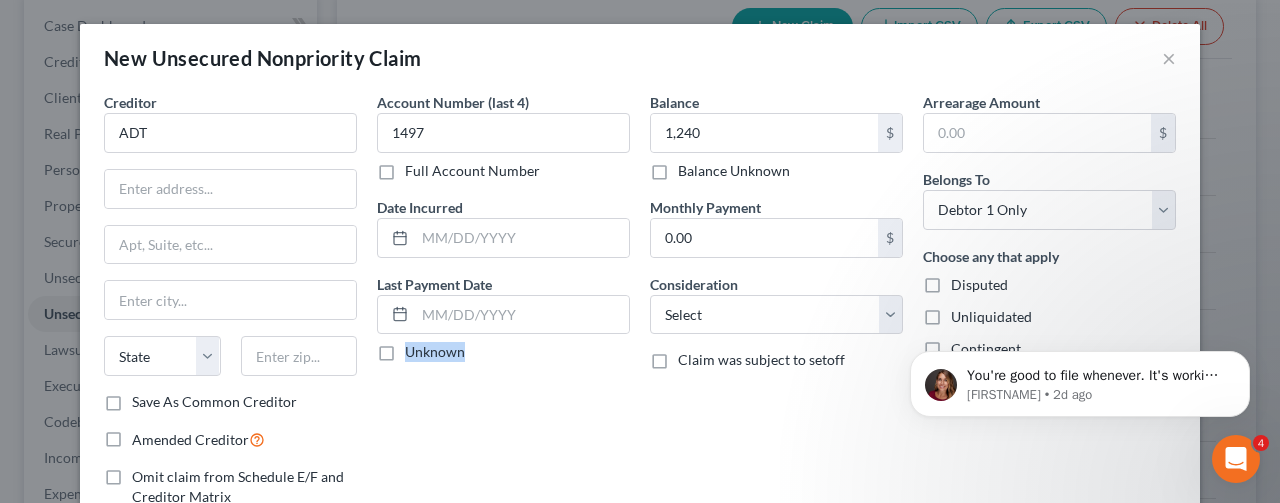click on "Account Number (last 4)
[NUMBER]
Full Account Number
Date Incurred         Last Payment Date         Unknown" at bounding box center (503, 325) 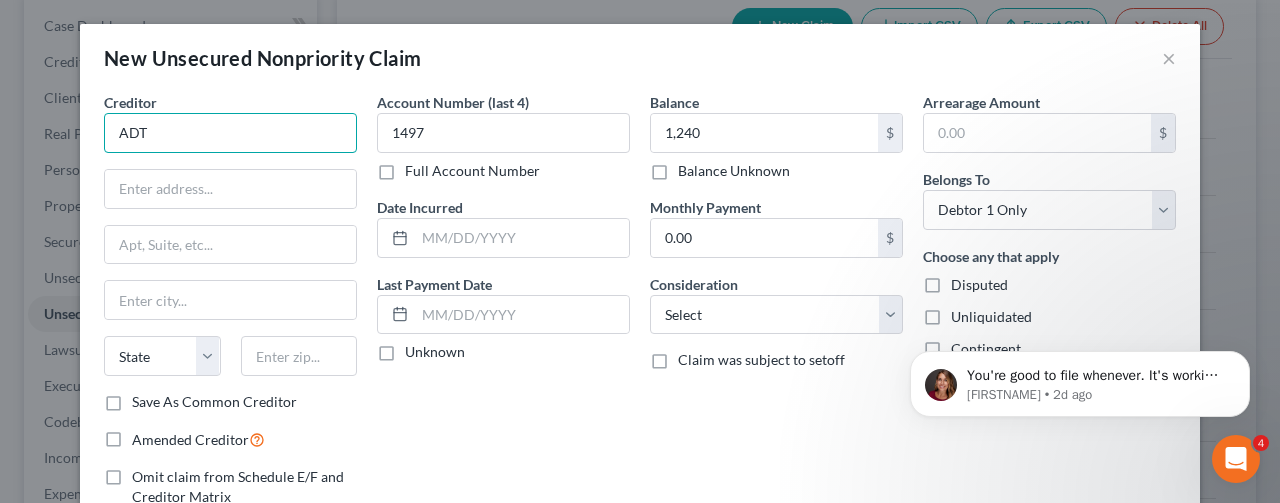 click on "ADT" at bounding box center [230, 133] 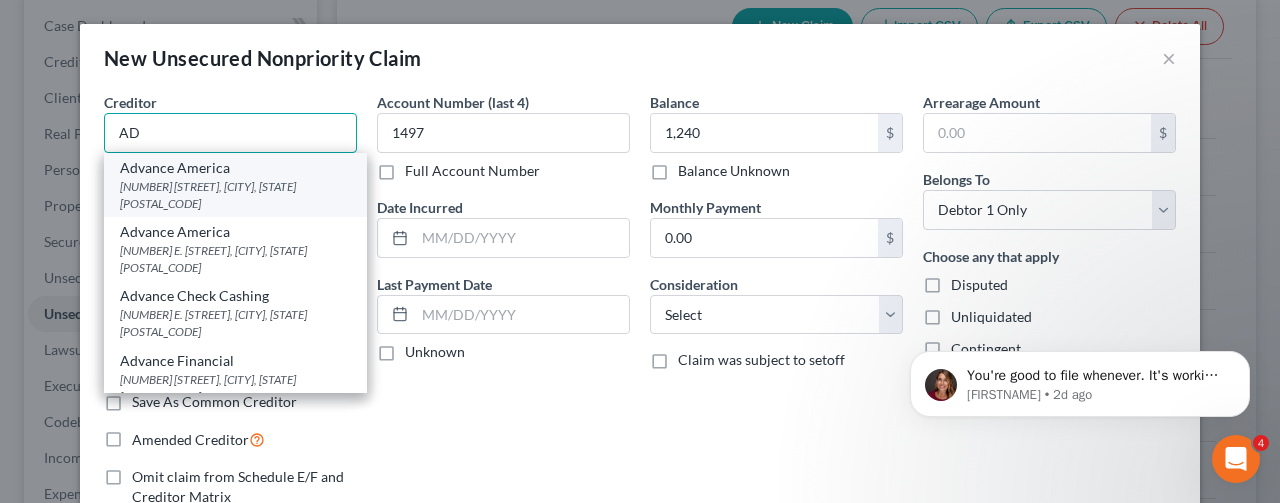 type on "ADT" 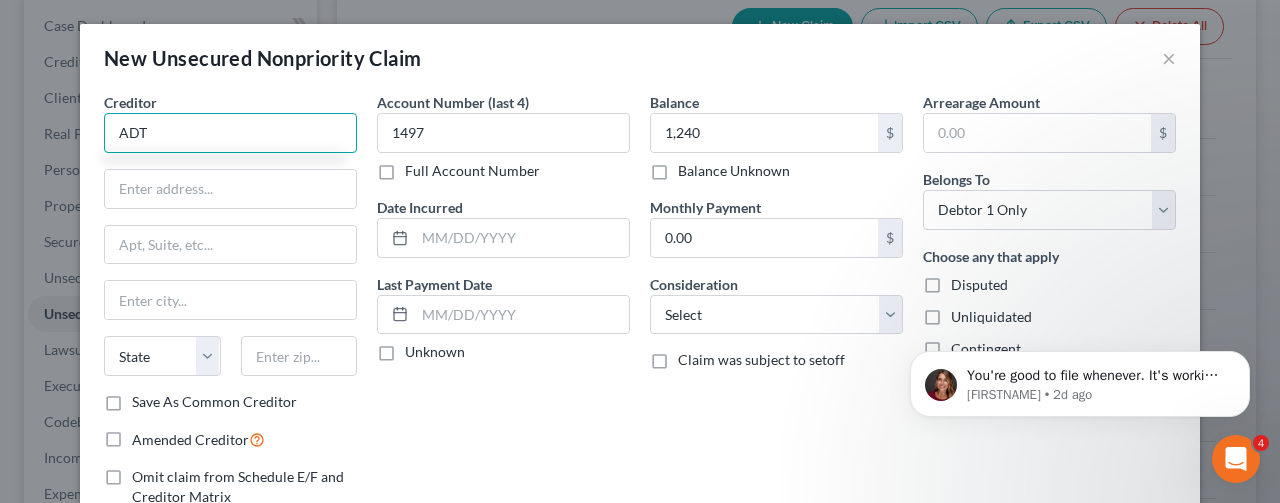 click on "ADT" at bounding box center [230, 133] 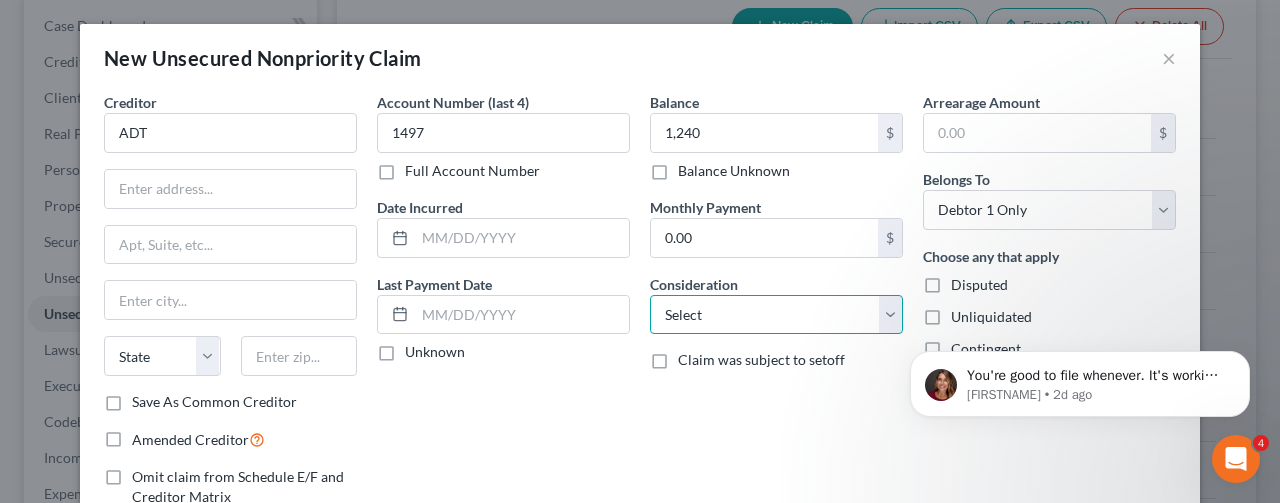 click on "Select Cable / Satellite Services Collection Agency Credit Card Debt Debt Counseling / Attorneys Deficiency Balance Domestic Support Obligations Home / Car Repairs Income Taxes Judgment Liens Medical Services Monies Loaned / Advanced Mortgage Obligation From Divorce Or Separation Obligation To Pensions Other Overdrawn Bank Account Promised To Help Pay Creditors Student Loans Suppliers And Vendors Telephone / Internet Services Utility Services" at bounding box center (776, 315) 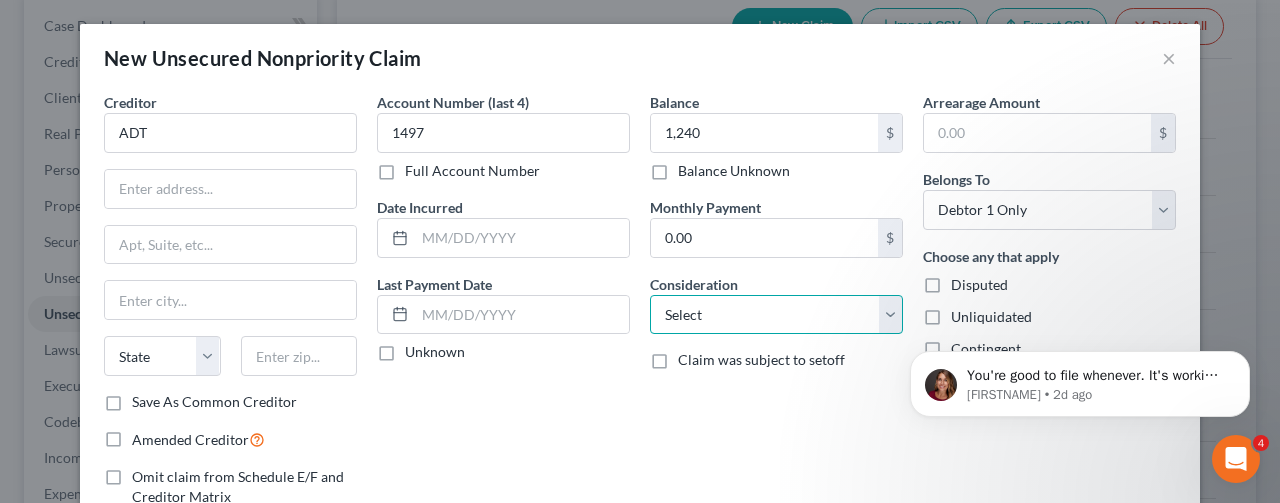 select on "14" 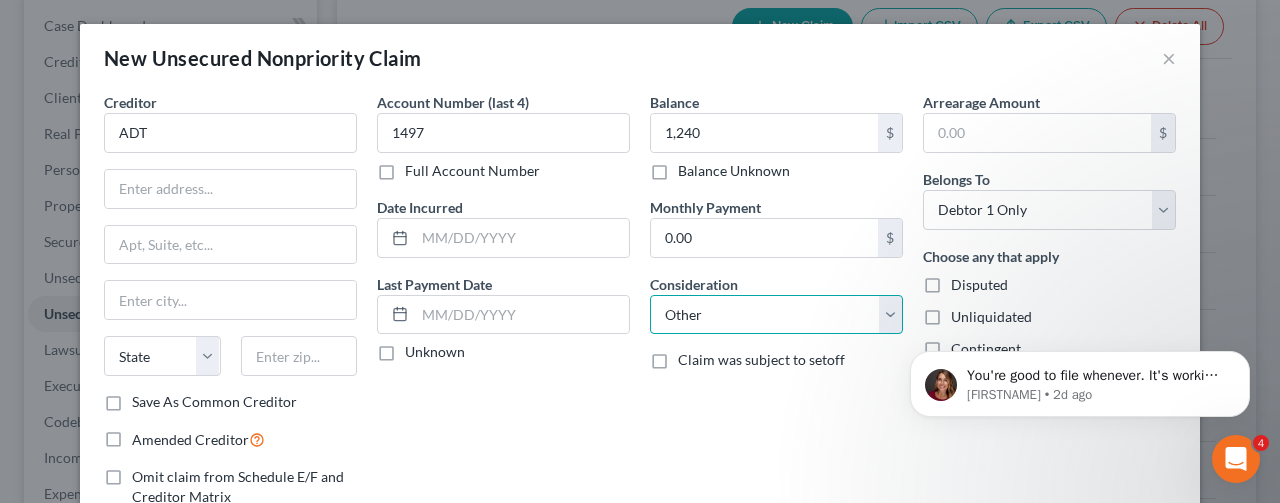 click on "Select Cable / Satellite Services Collection Agency Credit Card Debt Debt Counseling / Attorneys Deficiency Balance Domestic Support Obligations Home / Car Repairs Income Taxes Judgment Liens Medical Services Monies Loaned / Advanced Mortgage Obligation From Divorce Or Separation Obligation To Pensions Other Overdrawn Bank Account Promised To Help Pay Creditors Student Loans Suppliers And Vendors Telephone / Internet Services Utility Services" at bounding box center (776, 315) 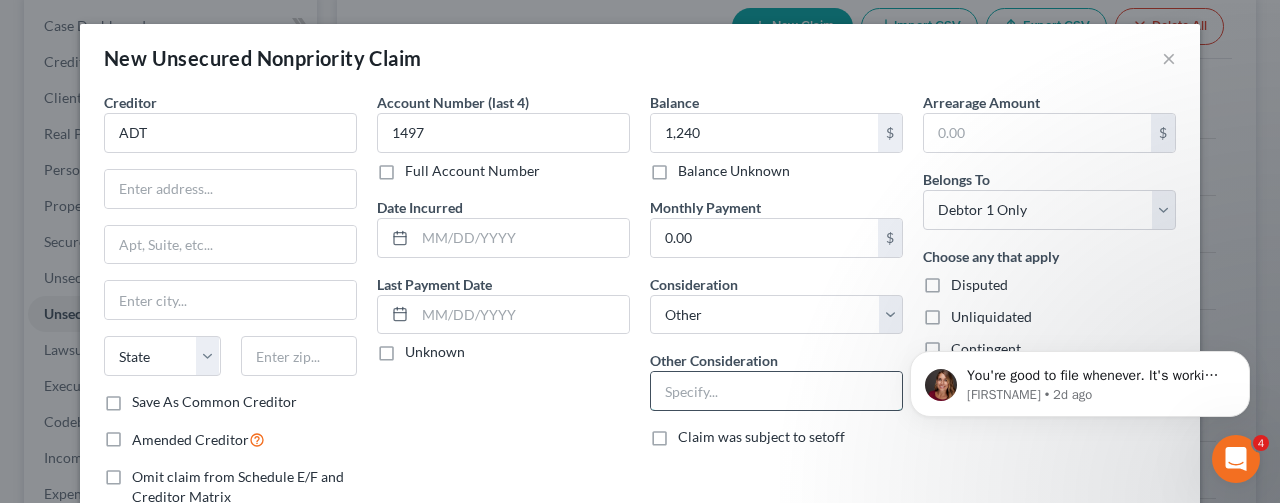 click at bounding box center (776, 391) 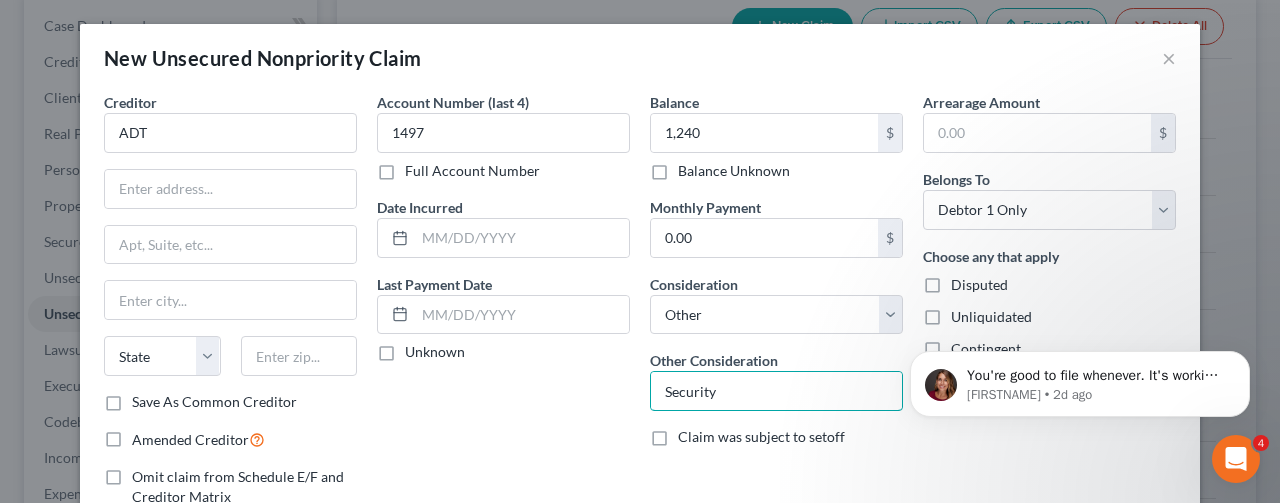 type on "Security" 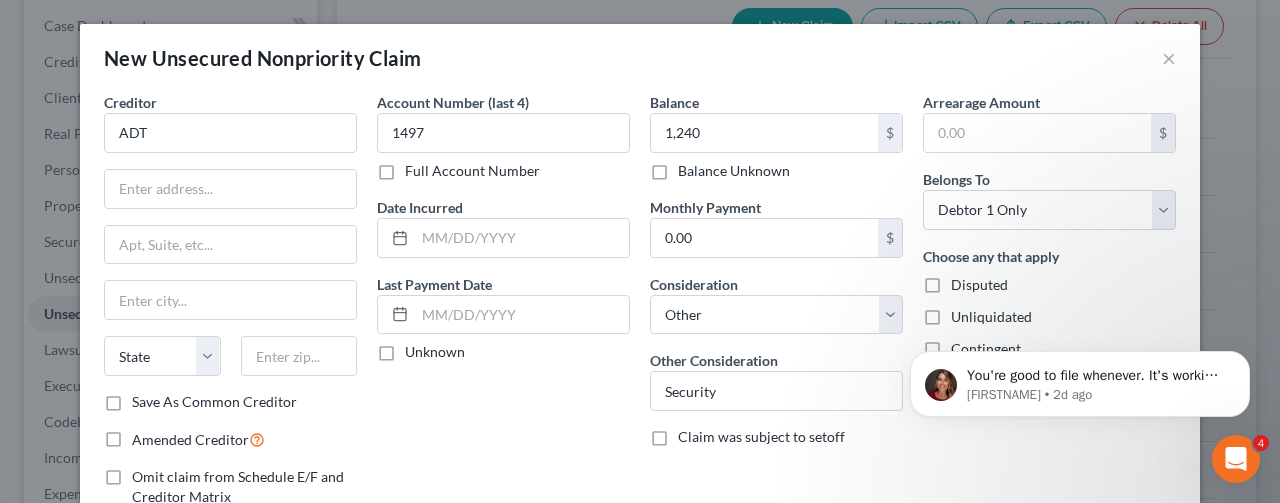 click on "You're good to file whenever. It's working for Colorado cases, thanks! [FIRSTNAME] • 2d ago" at bounding box center (1080, 379) 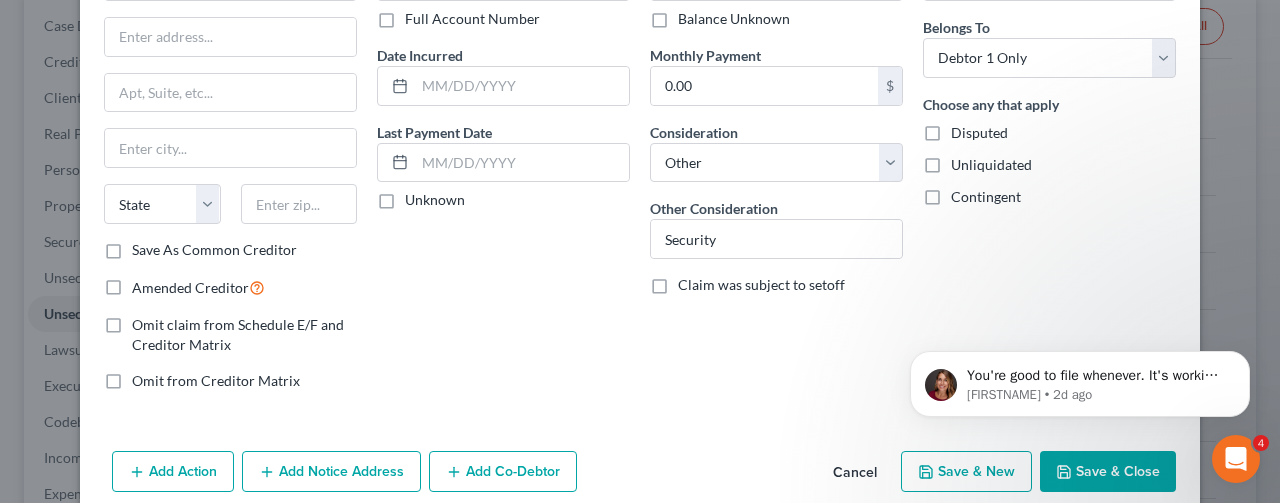scroll, scrollTop: 178, scrollLeft: 0, axis: vertical 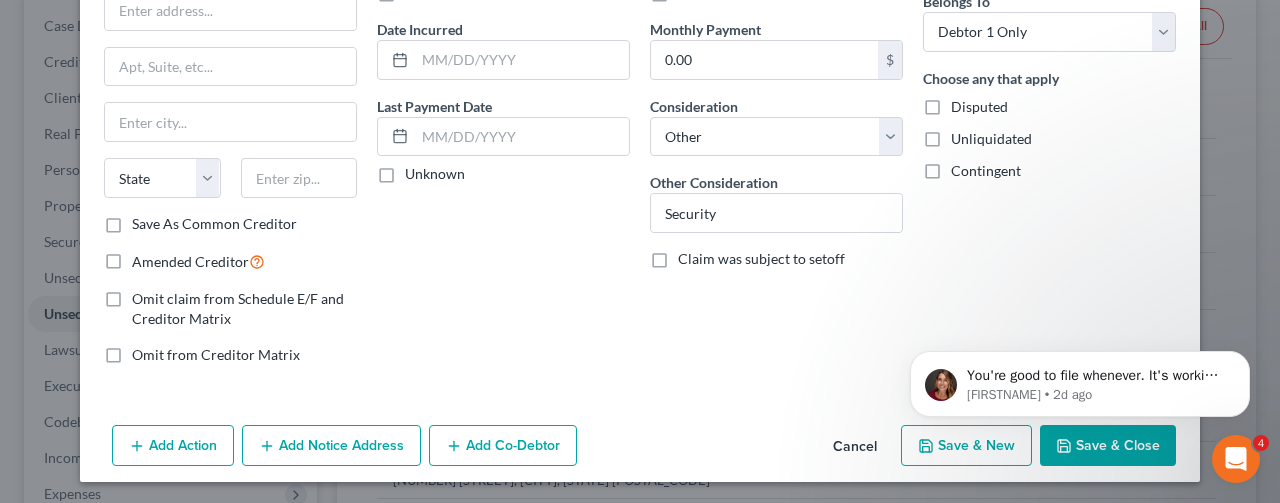 click on "You're good to file whenever. It's working for Colorado cases, thanks! [FIRSTNAME] • 2d ago" at bounding box center (1080, 379) 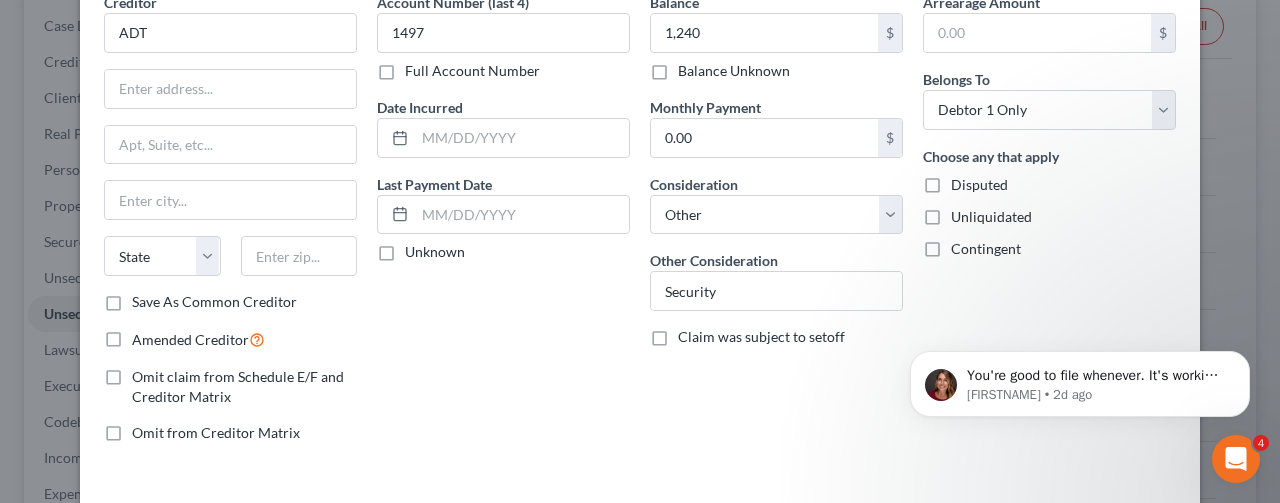 scroll, scrollTop: 178, scrollLeft: 0, axis: vertical 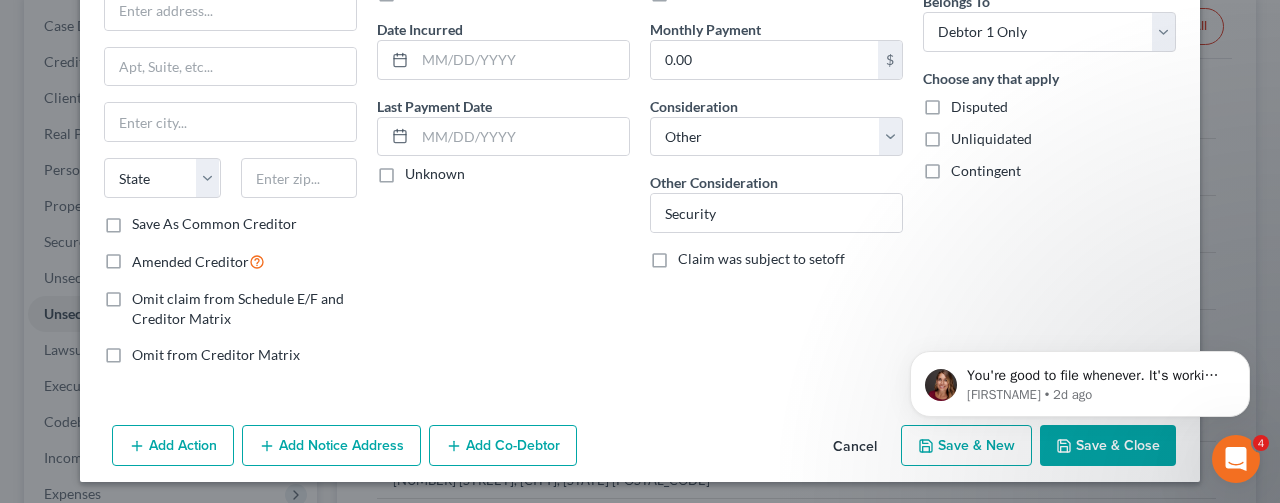 click on "You're good to file whenever. It's working for Colorado cases, thanks! [FIRSTNAME] • 2d ago" 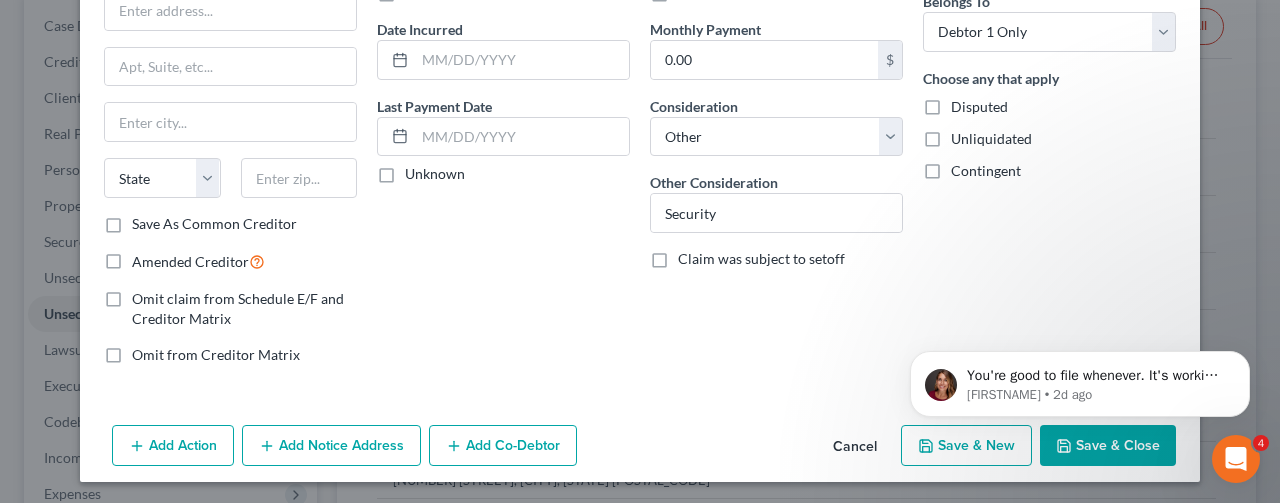 click on "Creditor *    ADT                      State AL AK AR AZ CA CO CT DE DC FL GA GU HI ID IL IN IA KS KY LA ME MD MA MI MN MS MO MT NC ND NE NV NH NJ NM NY OH OK OR PA PR RI SC SD TN TX UT VI VA VT WA WV WI WY Save As Common Creditor Amended Creditor  Omit claim from Schedule E/F and Creditor Matrix Omit from Creditor Matrix
Account Number (last 4)
[NUMBER]
Full Account Number
Date Incurred         Last Payment Date         Unknown Balance
1,240.00 $
Balance Unknown
Balance Undetermined
1,240 $
Balance Unknown
Monthly Payment 0.00 $ Consideration Select Cable / Satellite Services Collection Agency Credit Card Debt Debt Counseling / Attorneys Deficiency Balance Domestic Support Obligations Home / Car Repairs Income Taxes Judgment Liens Medical Services Monies Loaned / Advanced Mortgage Obligation From Divorce Or Separation Obligation To Pensions Other Overdrawn Bank Account" at bounding box center [640, 165] 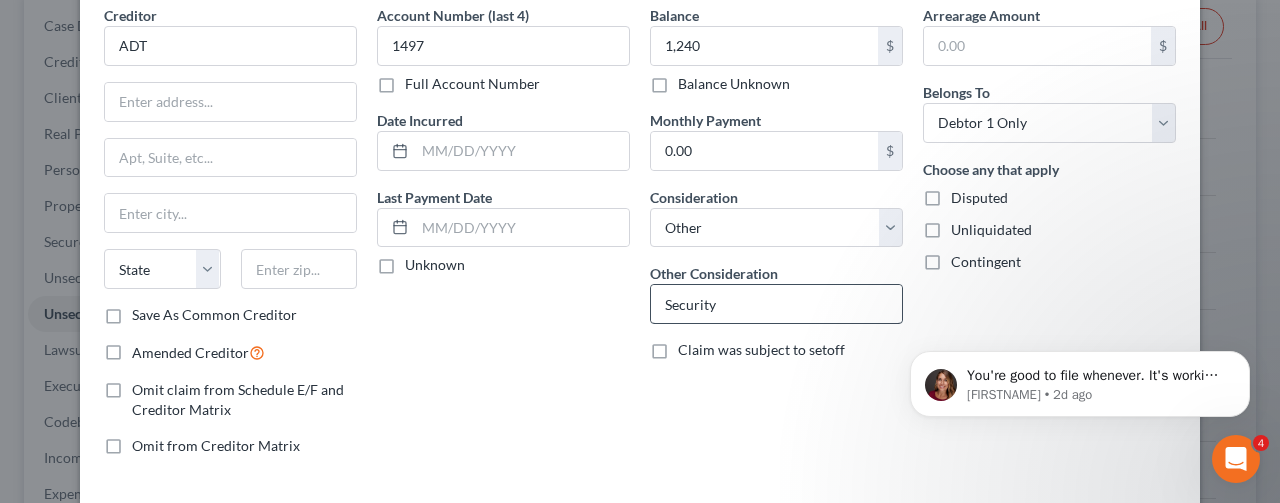 scroll, scrollTop: 178, scrollLeft: 0, axis: vertical 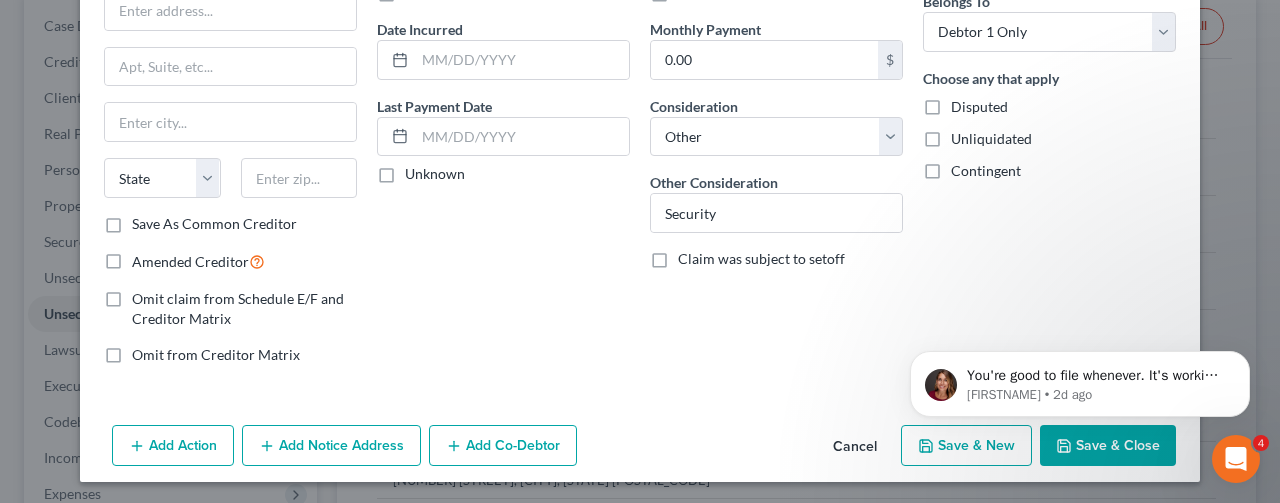 click on "You're good to file whenever. It's working for Colorado cases, thanks! [FIRSTNAME] • 2d ago" at bounding box center (1080, 379) 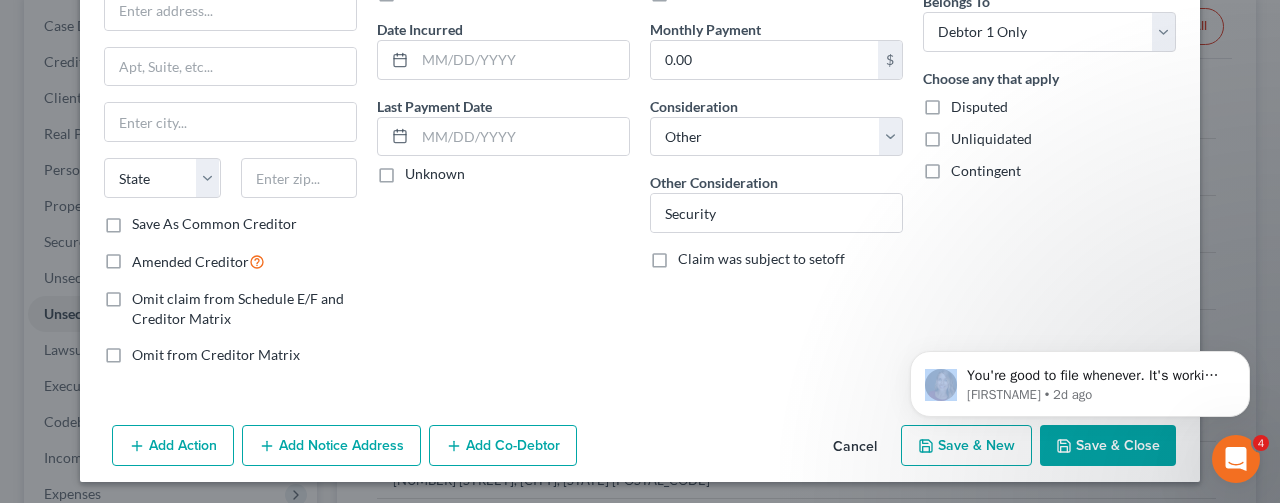 click on "You're good to file whenever. It's working for Colorado cases, thanks! [FIRSTNAME] • 2d ago" at bounding box center (1080, 379) 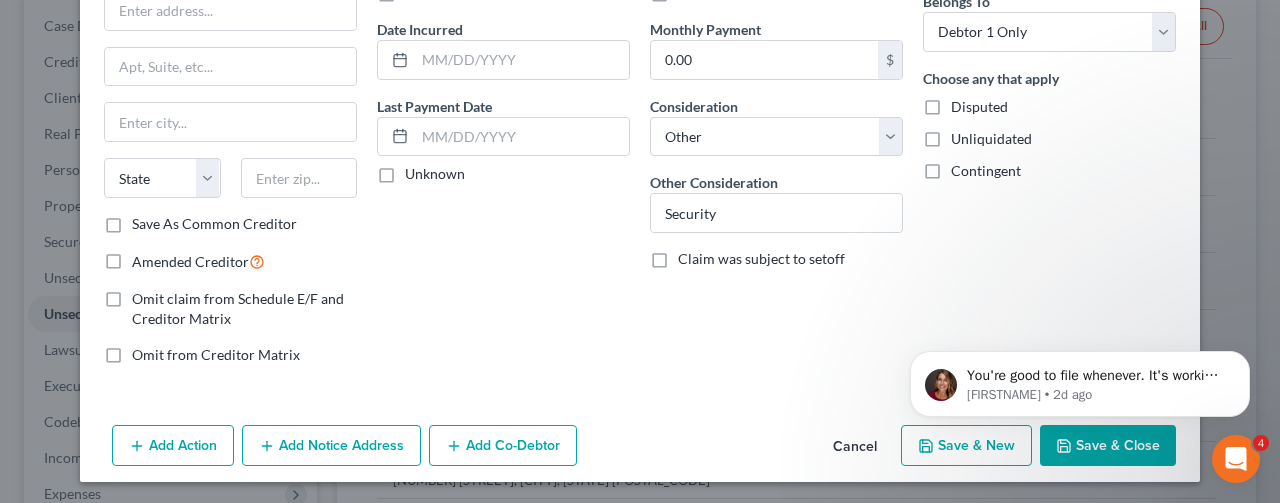 click on "You're good to file whenever. It's working for Colorado cases, thanks! [FIRSTNAME] • 2d ago" at bounding box center [1080, 379] 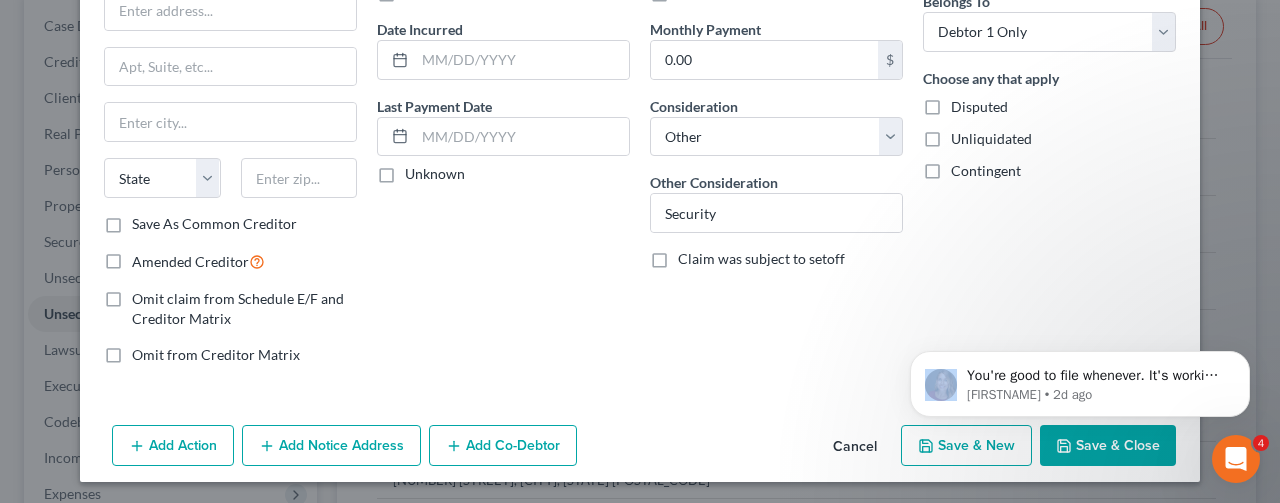 click on "You're good to file whenever. It's working for Colorado cases, thanks! [FIRSTNAME] • 2d ago" at bounding box center (1080, 379) 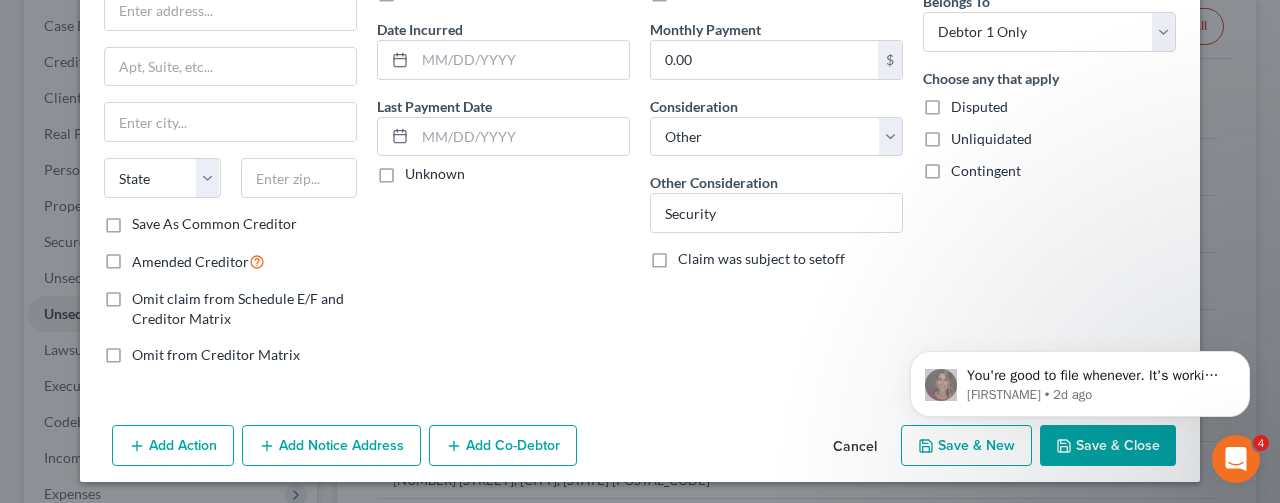 click on "Save As Common Creditor" at bounding box center [214, 224] 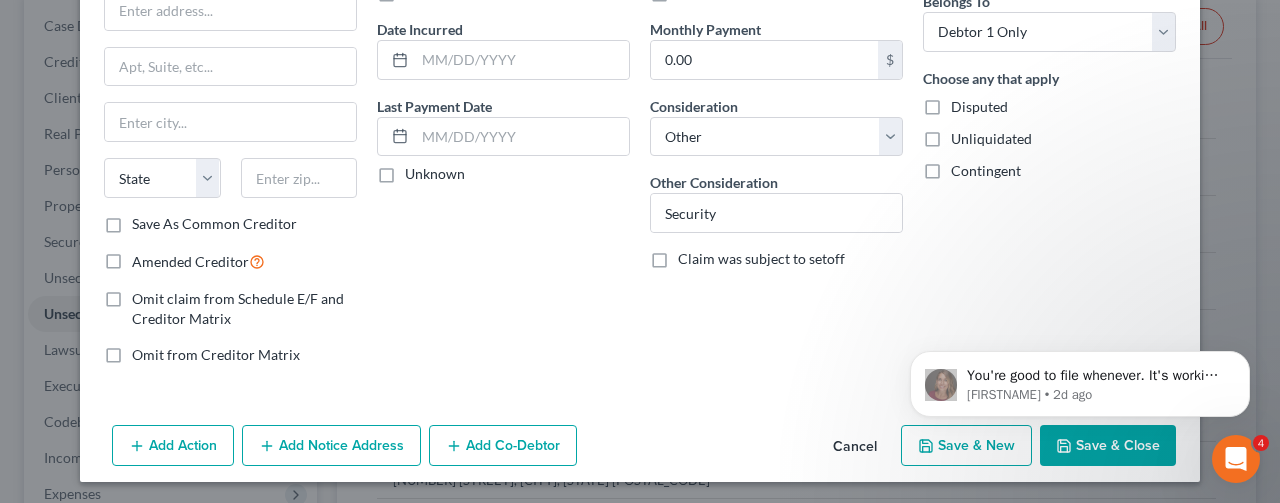 click on "Save As Common Creditor" at bounding box center [146, 220] 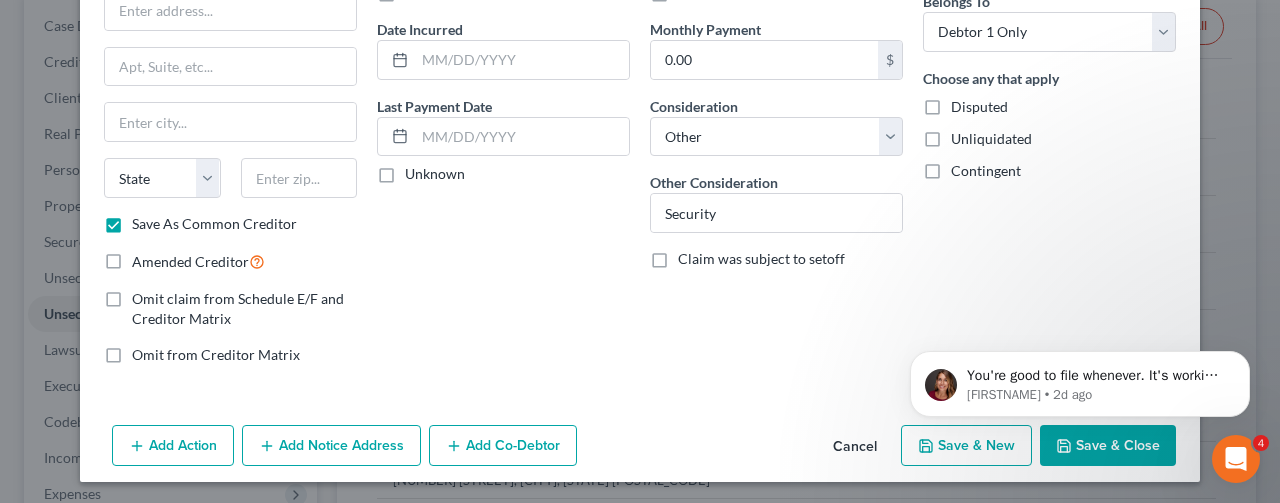 click on "You're good to file whenever. It's working for Colorado cases, thanks! [FIRSTNAME] • 2d ago" 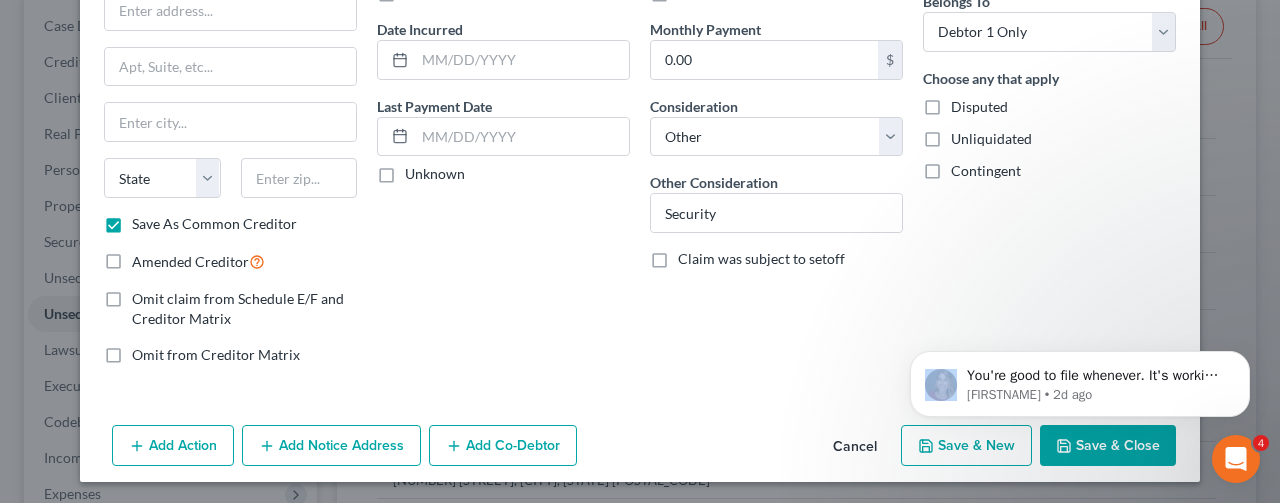 click on "You're good to file whenever. It's working for Colorado cases, thanks! [FIRSTNAME] • 2d ago" 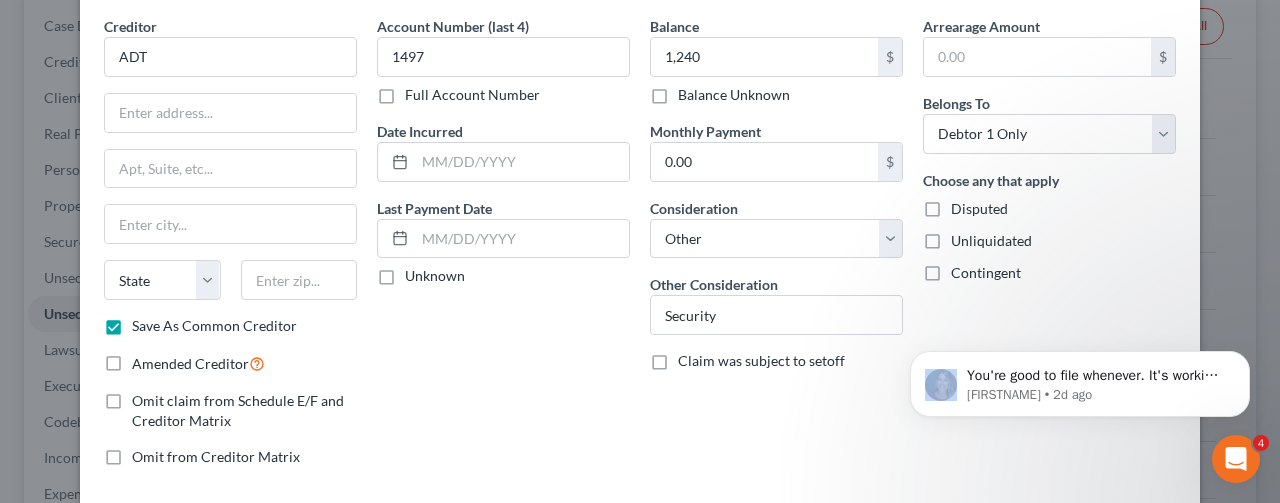 scroll, scrollTop: 0, scrollLeft: 0, axis: both 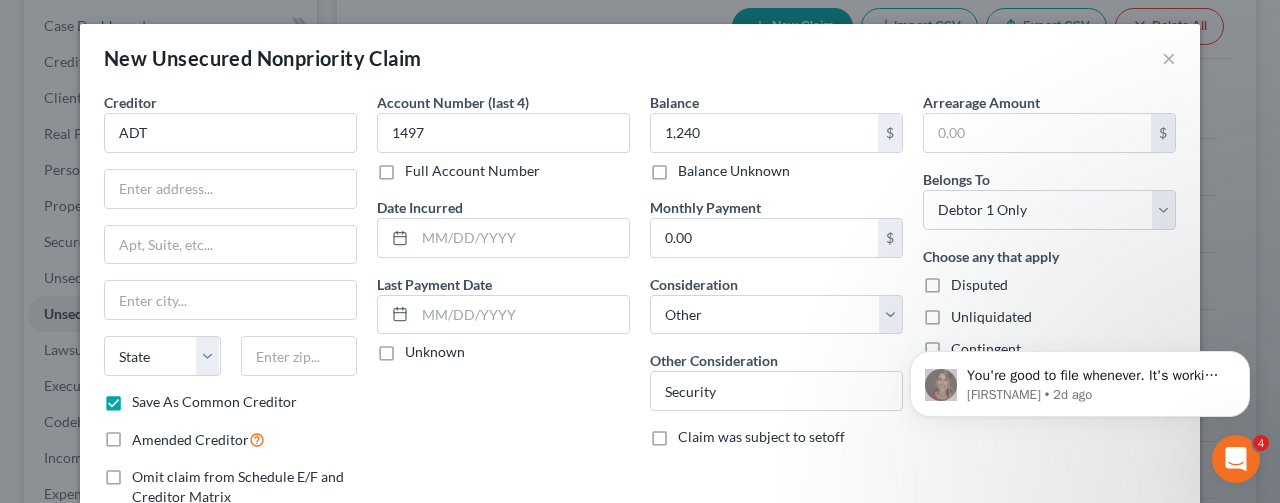 drag, startPoint x: 488, startPoint y: 401, endPoint x: 593, endPoint y: 381, distance: 106.887794 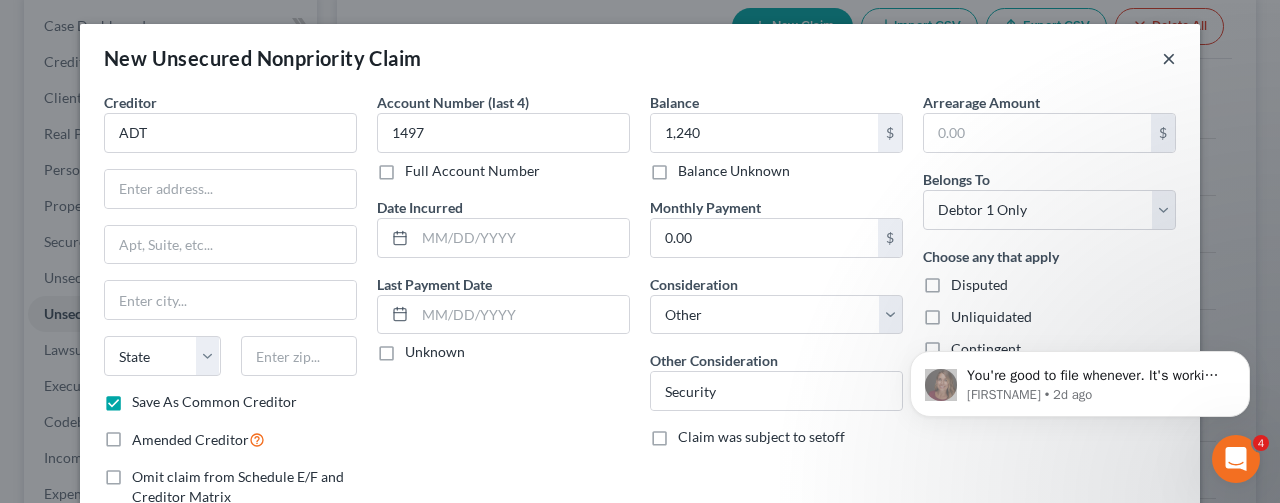 click on "×" at bounding box center [1169, 58] 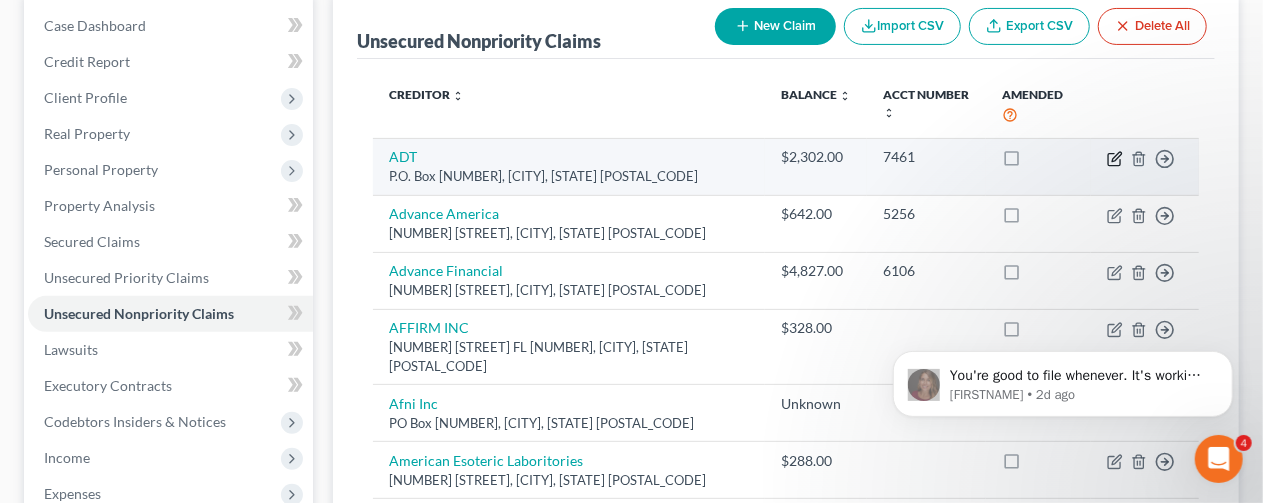 click 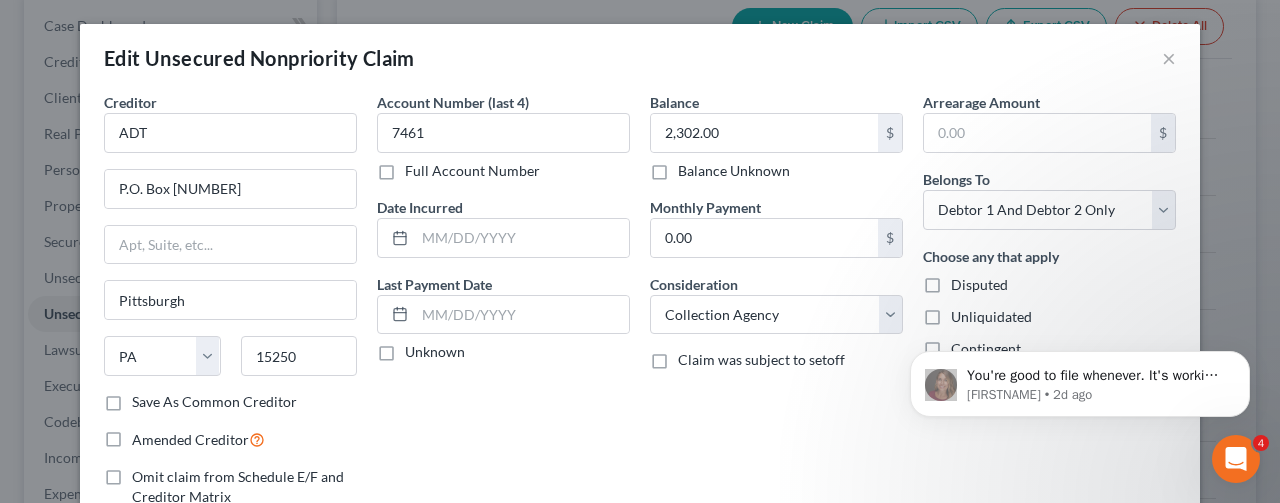 click on "Save As Common Creditor" at bounding box center [214, 402] 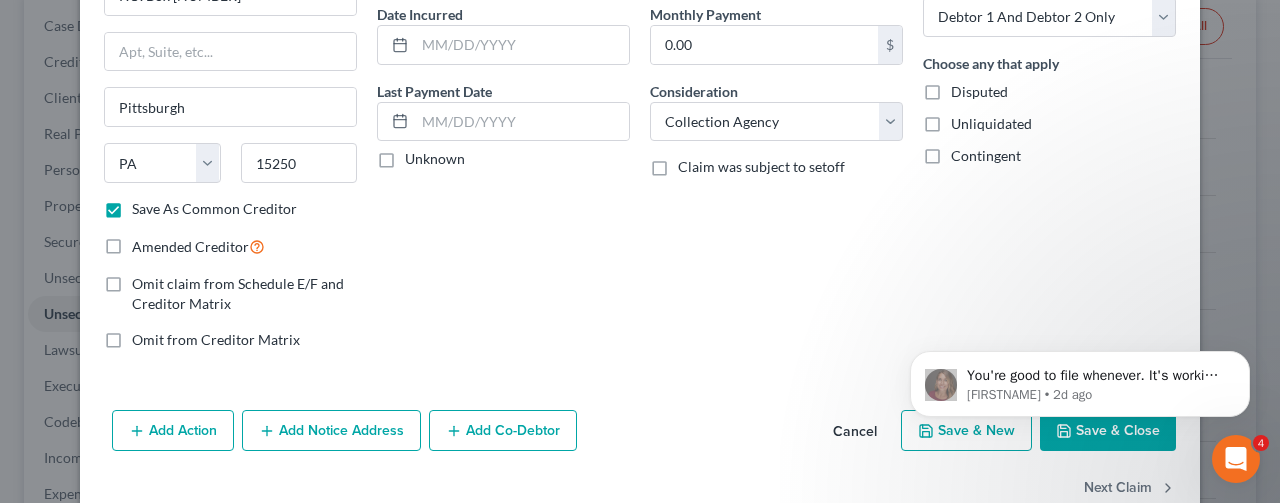 scroll, scrollTop: 200, scrollLeft: 0, axis: vertical 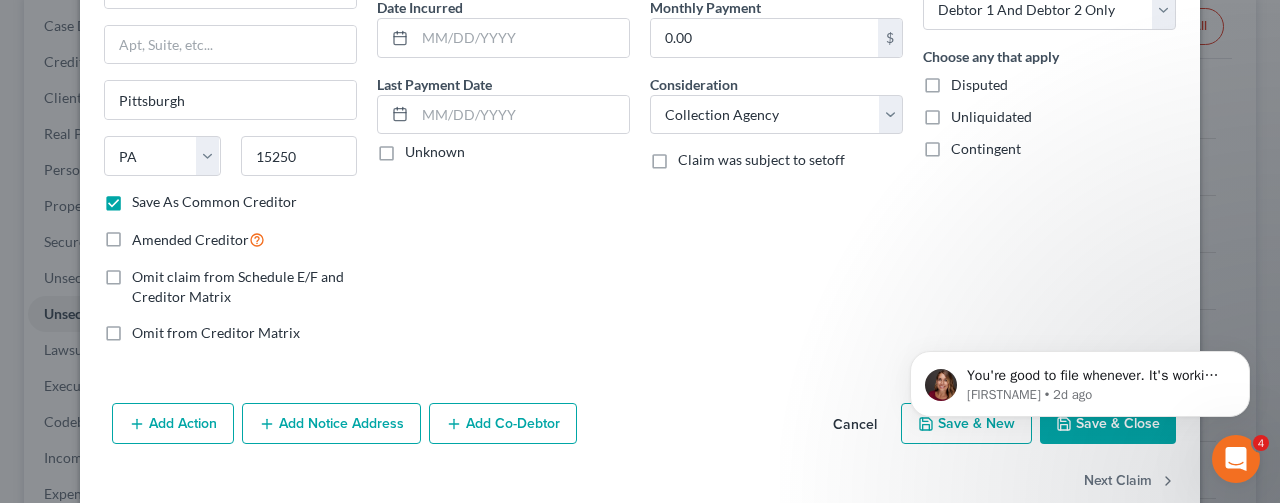 click on "You're good to file whenever. It's working for Colorado cases, thanks! [FIRSTNAME] • 2d ago" at bounding box center [1080, 379] 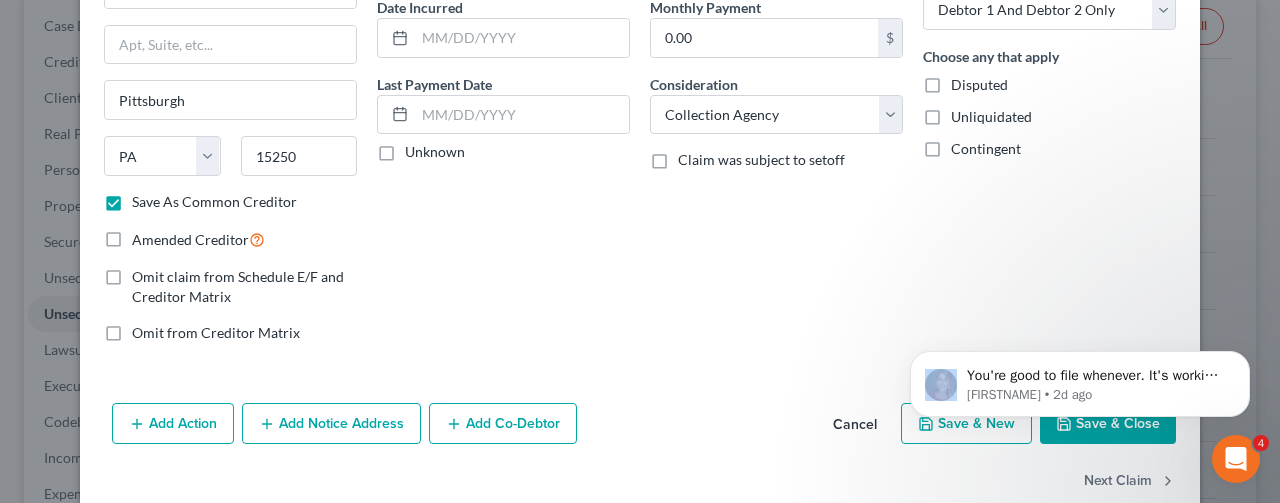click on "You're good to file whenever. It's working for Colorado cases, thanks! [FIRSTNAME] • 2d ago" at bounding box center (1080, 379) 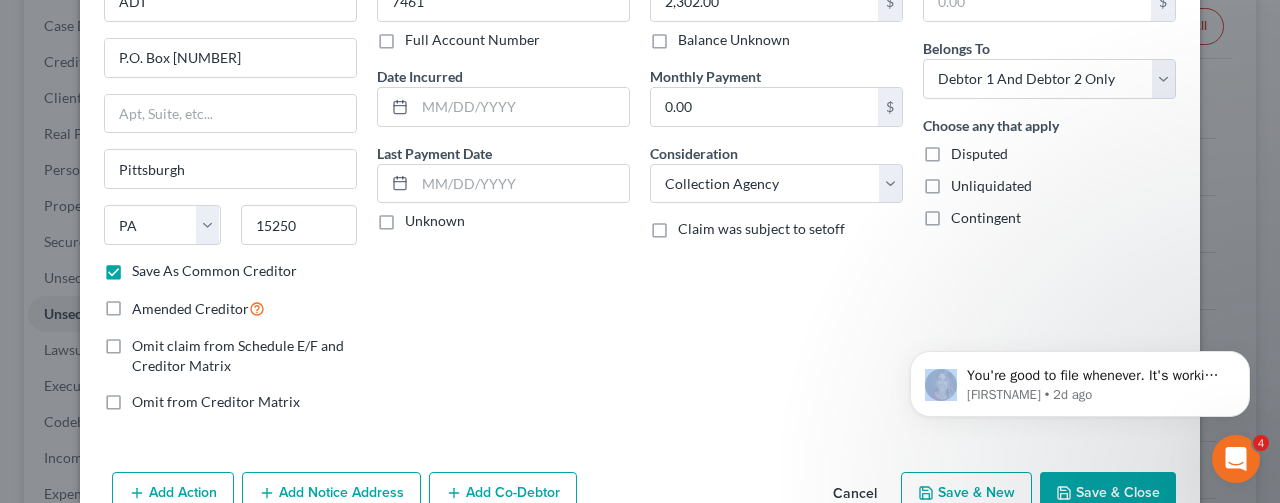 scroll, scrollTop: 100, scrollLeft: 0, axis: vertical 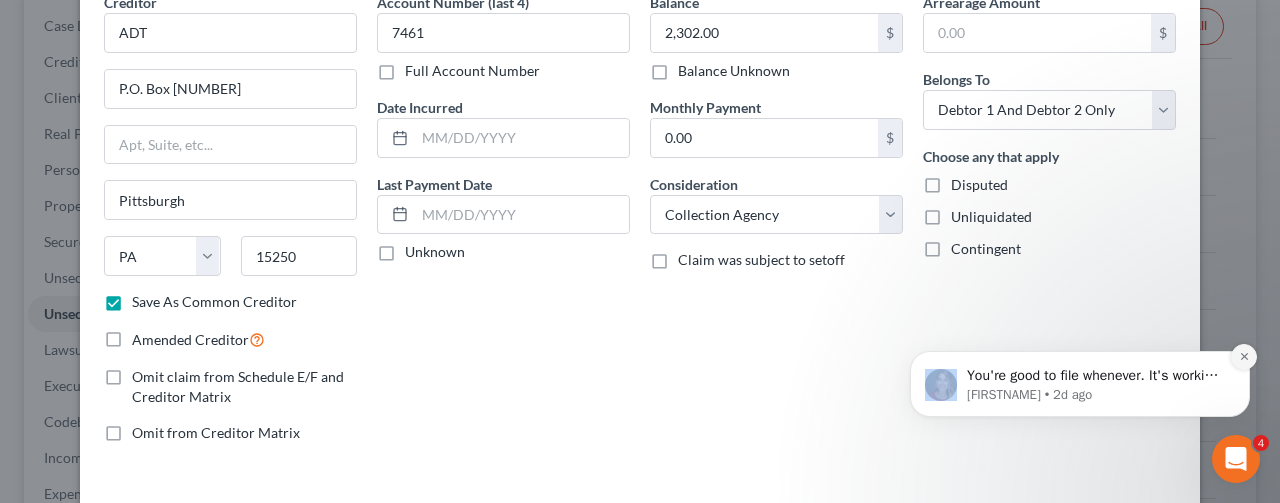 click 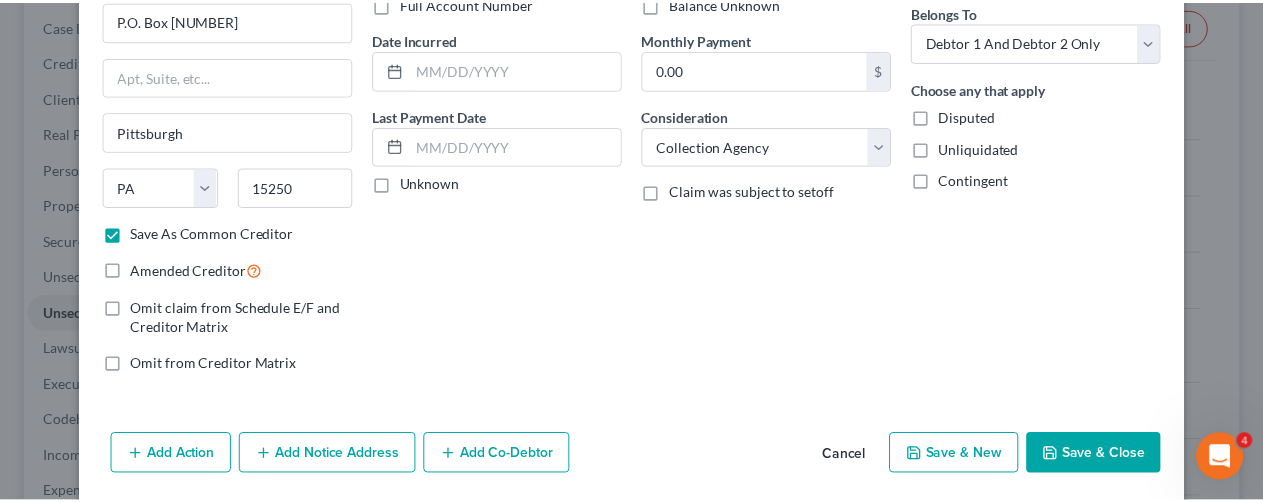 scroll, scrollTop: 235, scrollLeft: 0, axis: vertical 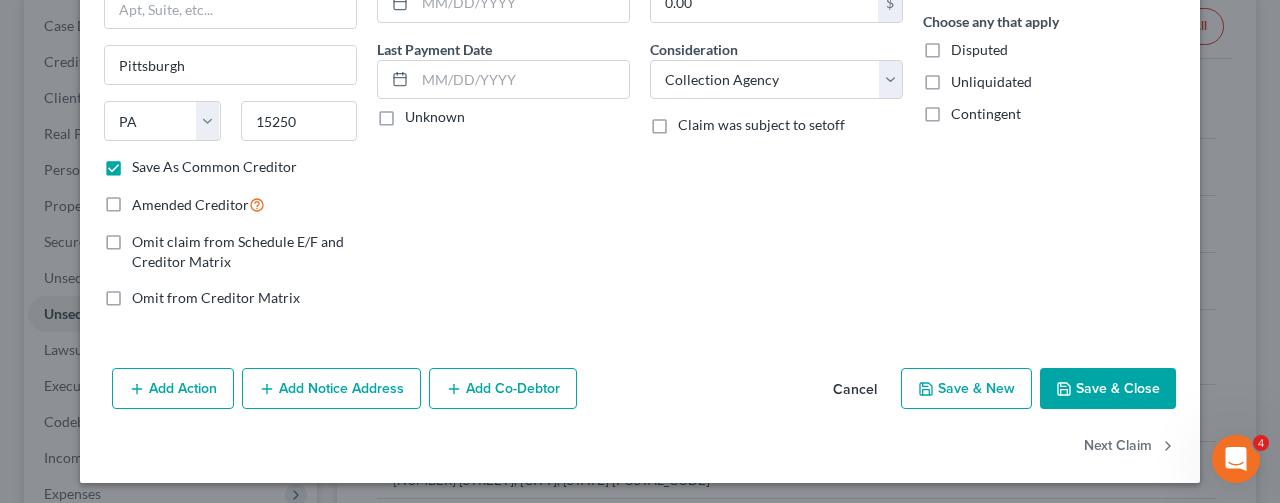 click on "Save & Close" at bounding box center (1108, 389) 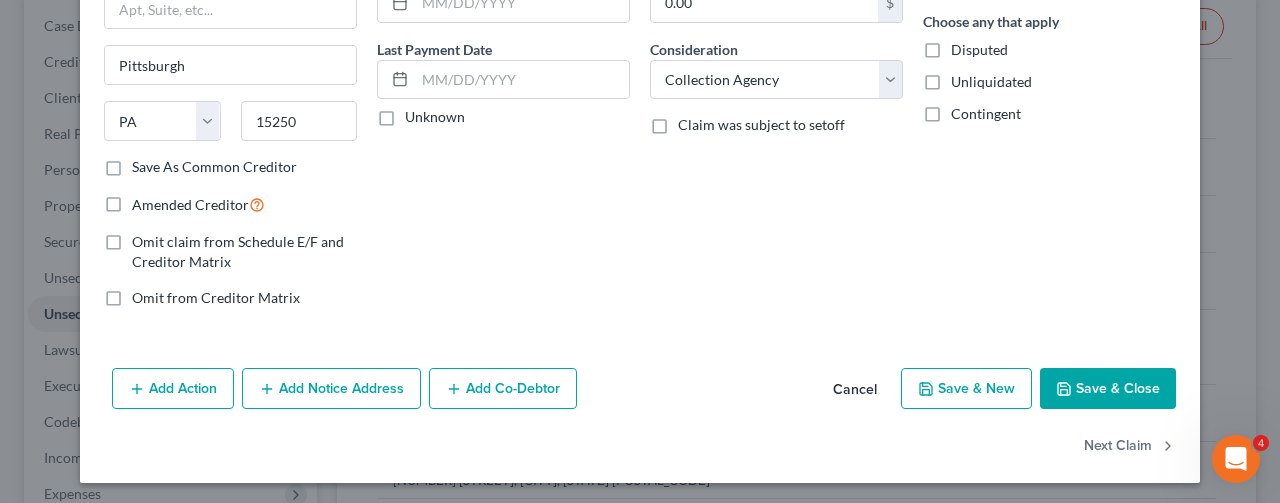 checkbox on "false" 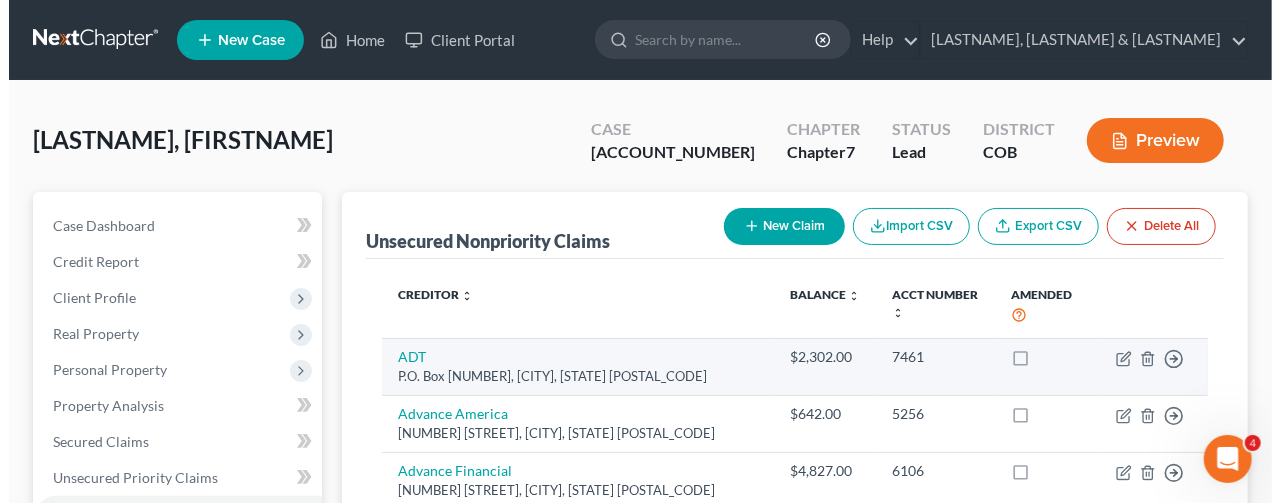 scroll, scrollTop: 0, scrollLeft: 0, axis: both 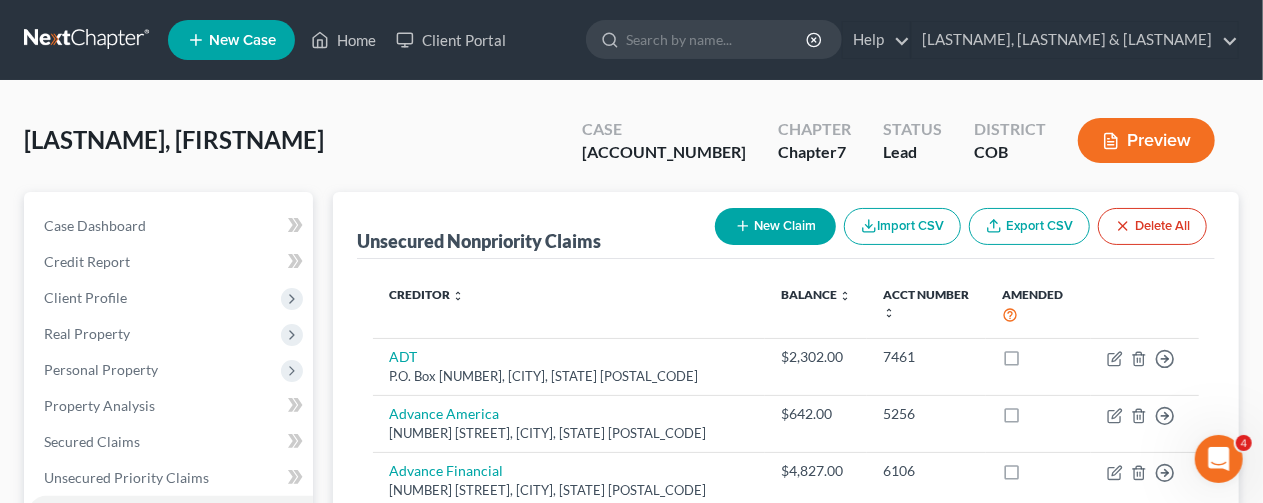 click on "New Claim" at bounding box center [775, 226] 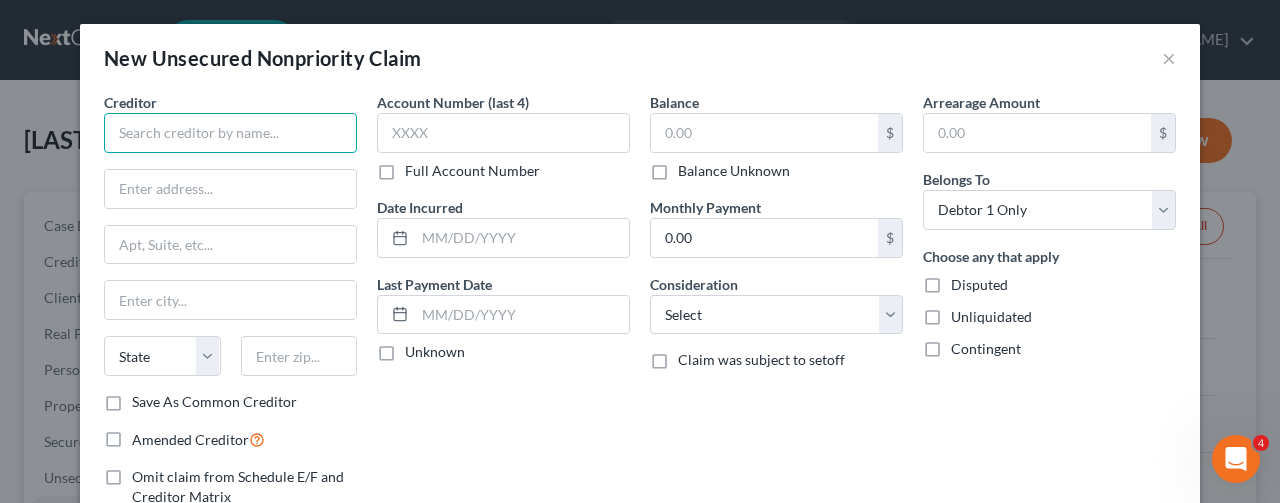 click at bounding box center (230, 133) 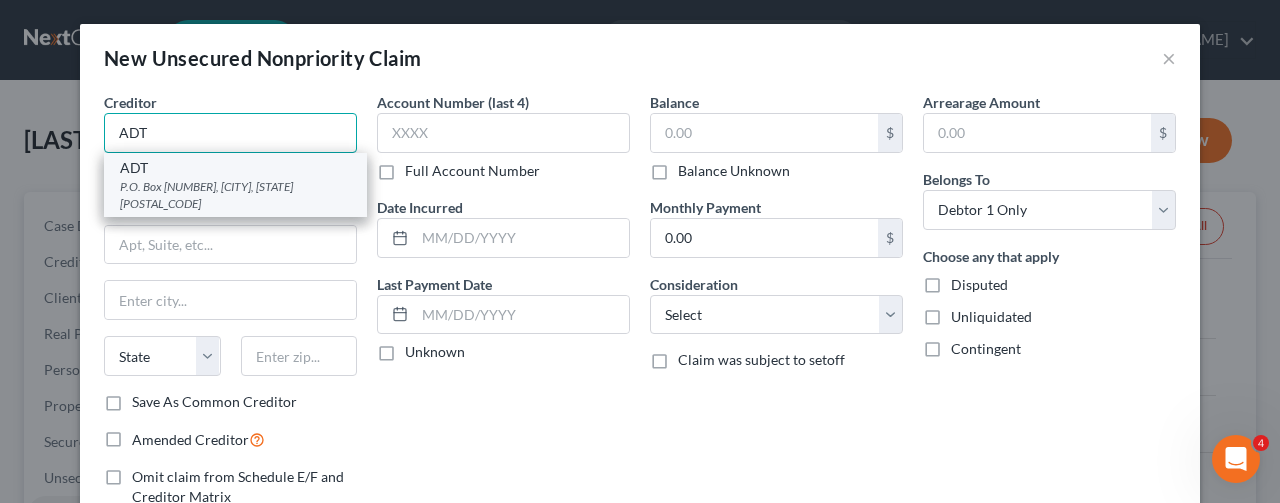 type on "ADT" 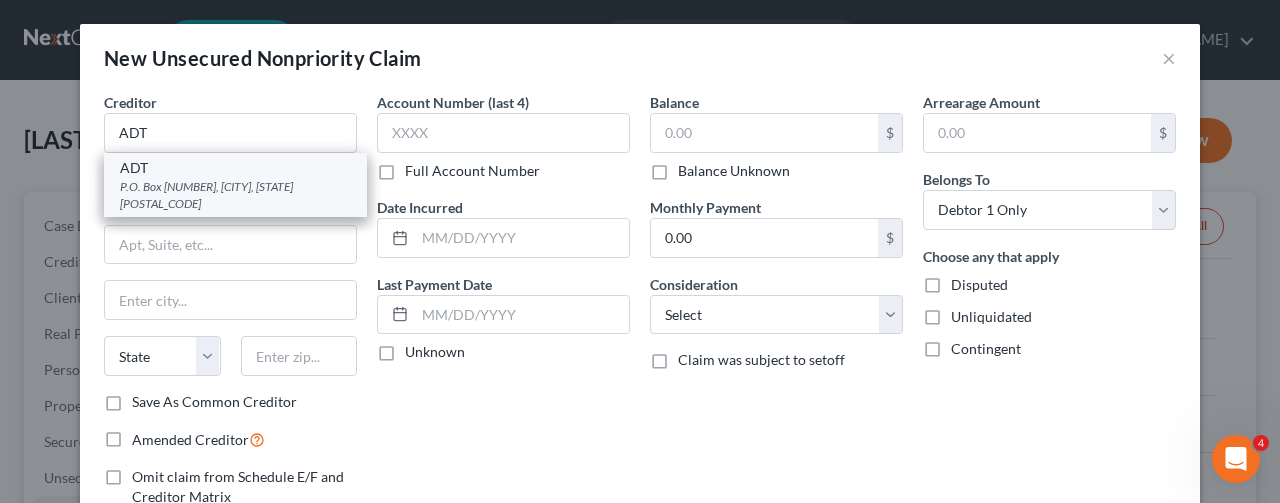 click on "ADT" at bounding box center (235, 168) 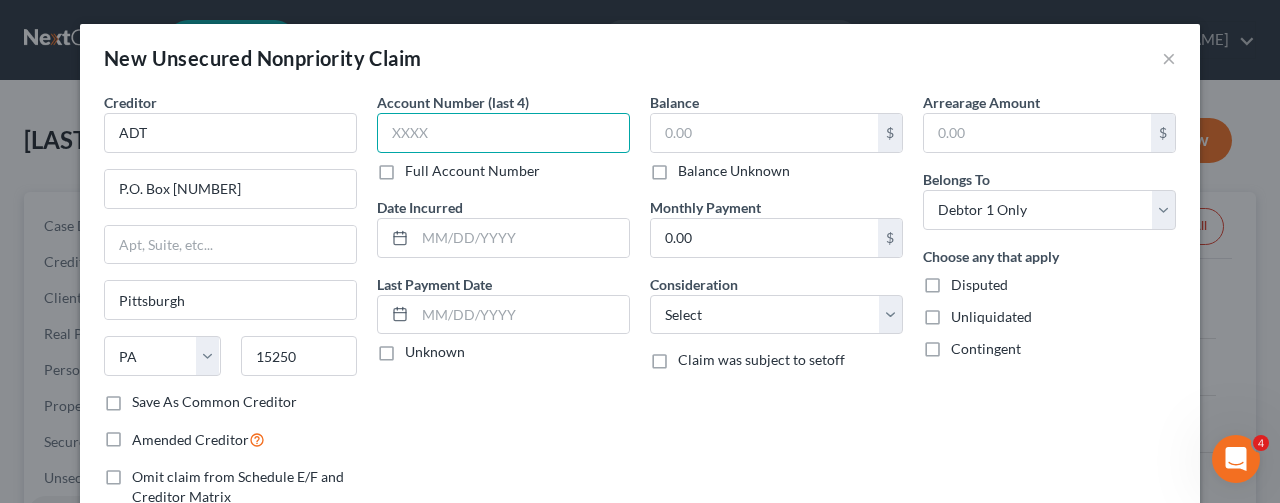drag, startPoint x: 386, startPoint y: 131, endPoint x: 392, endPoint y: 147, distance: 17.088007 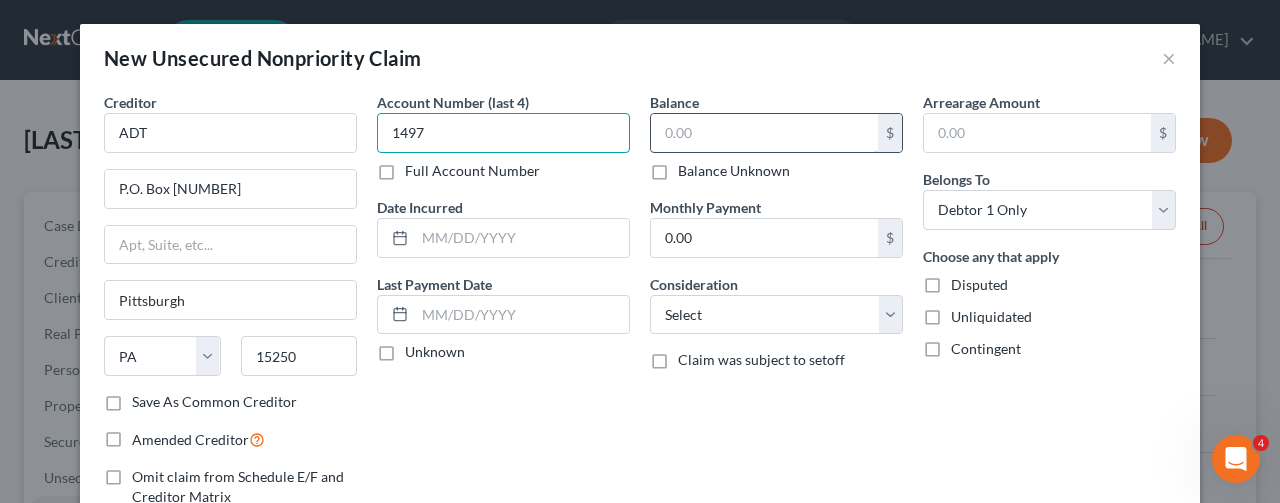 type on "1497" 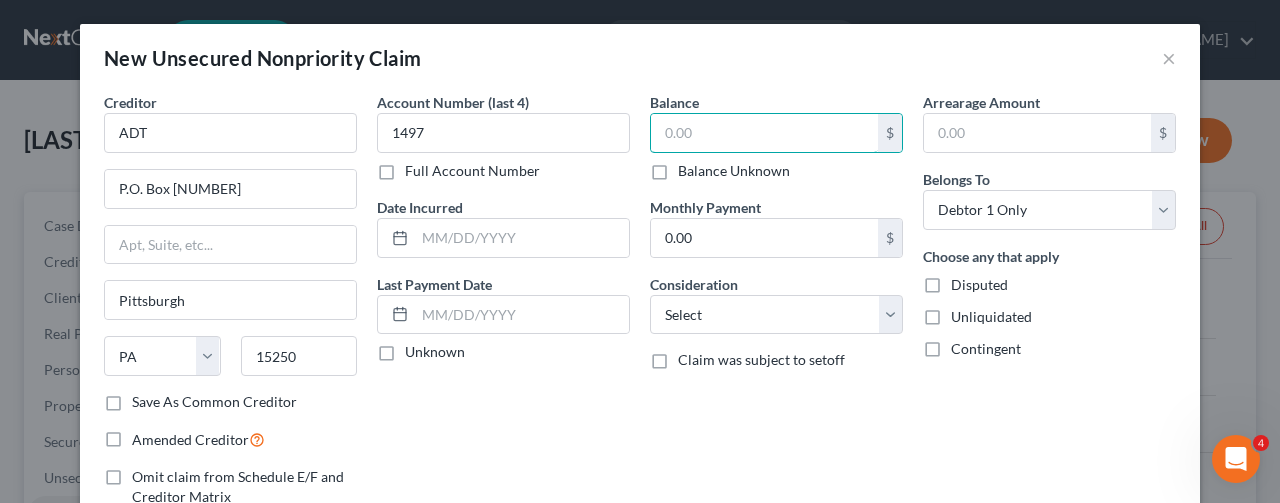 drag, startPoint x: 654, startPoint y: 131, endPoint x: 679, endPoint y: 159, distance: 37.536648 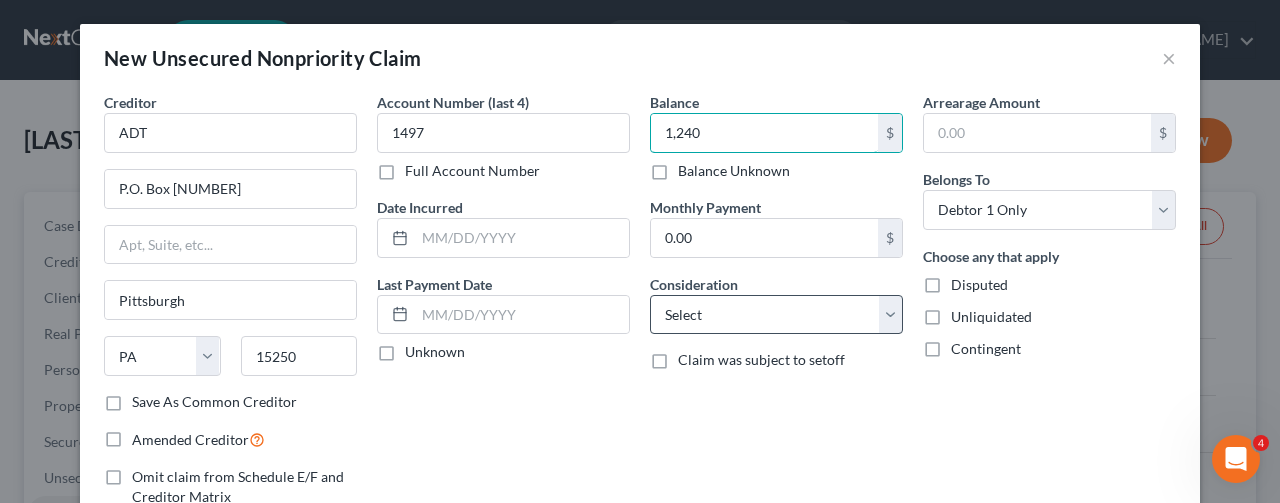 type on "1,240" 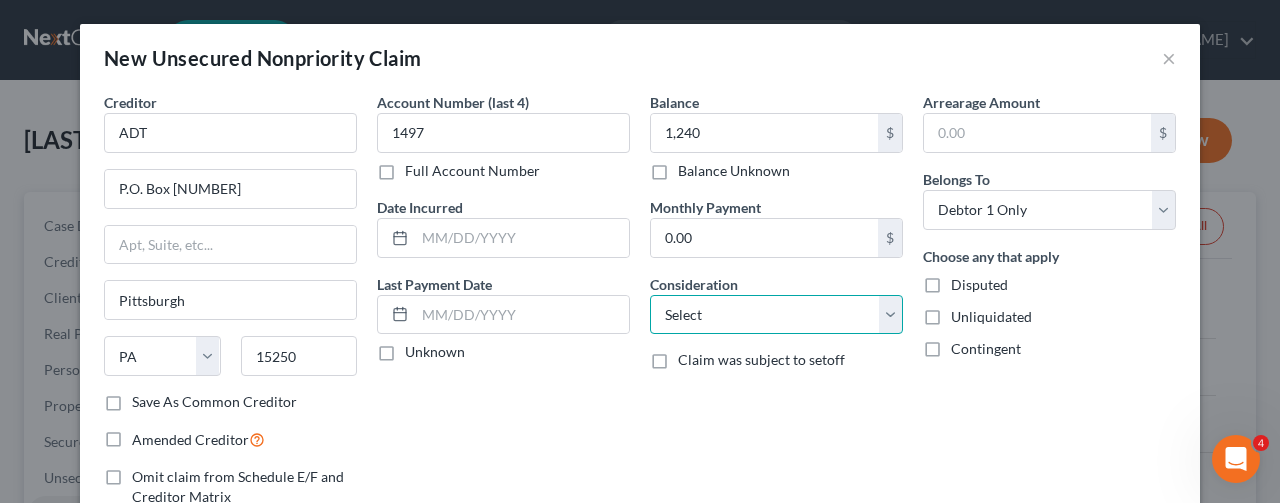 click on "Select Cable / Satellite Services Collection Agency Credit Card Debt Debt Counseling / Attorneys Deficiency Balance Domestic Support Obligations Home / Car Repairs Income Taxes Judgment Liens Medical Services Monies Loaned / Advanced Mortgage Obligation From Divorce Or Separation Obligation To Pensions Other Overdrawn Bank Account Promised To Help Pay Creditors Student Loans Suppliers And Vendors Telephone / Internet Services Utility Services" at bounding box center [776, 315] 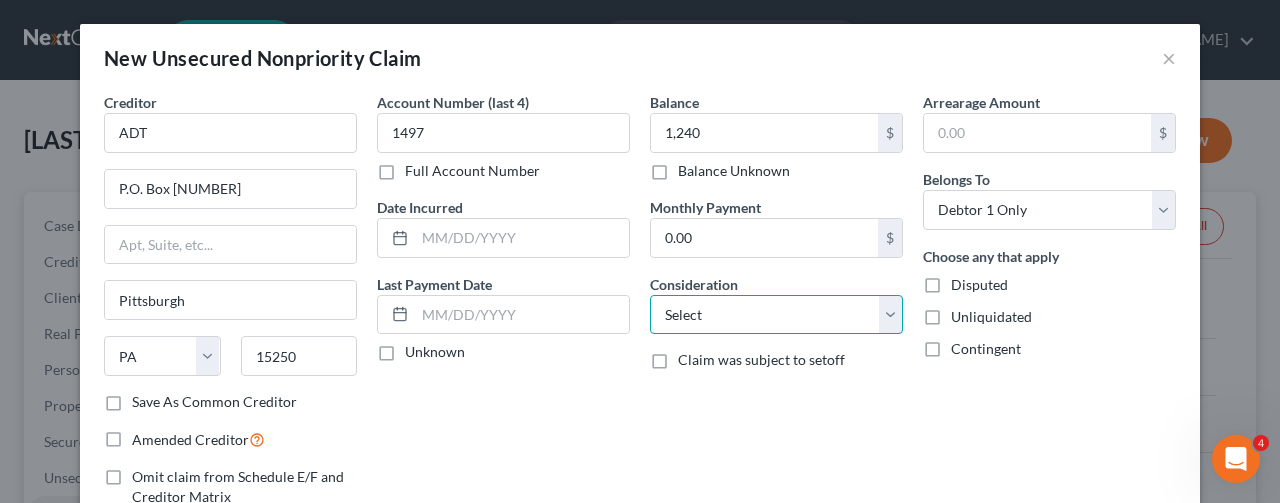 select on "14" 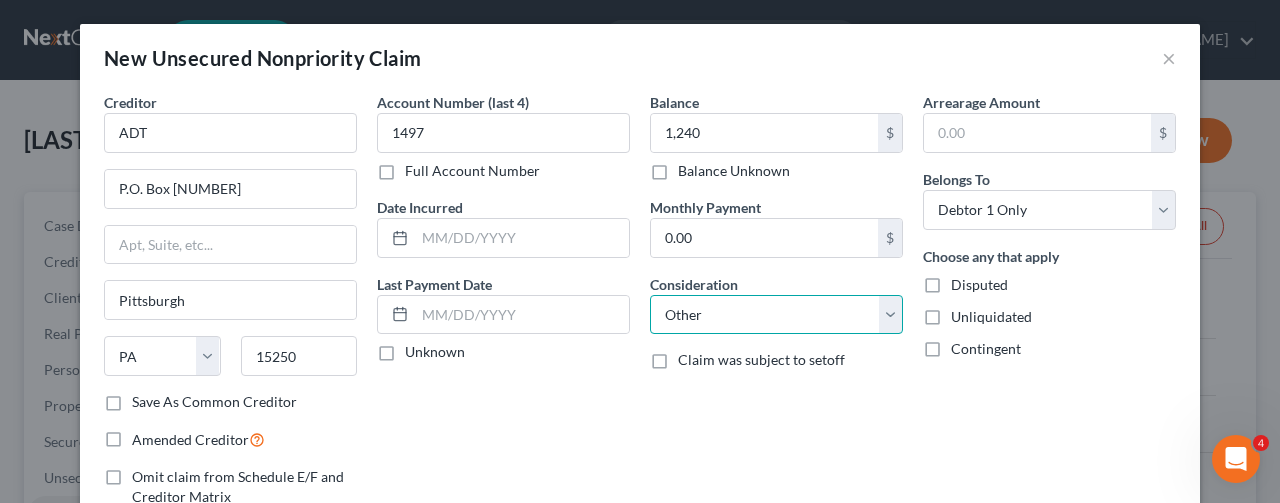 click on "Select Cable / Satellite Services Collection Agency Credit Card Debt Debt Counseling / Attorneys Deficiency Balance Domestic Support Obligations Home / Car Repairs Income Taxes Judgment Liens Medical Services Monies Loaned / Advanced Mortgage Obligation From Divorce Or Separation Obligation To Pensions Other Overdrawn Bank Account Promised To Help Pay Creditors Student Loans Suppliers And Vendors Telephone / Internet Services Utility Services" at bounding box center [776, 315] 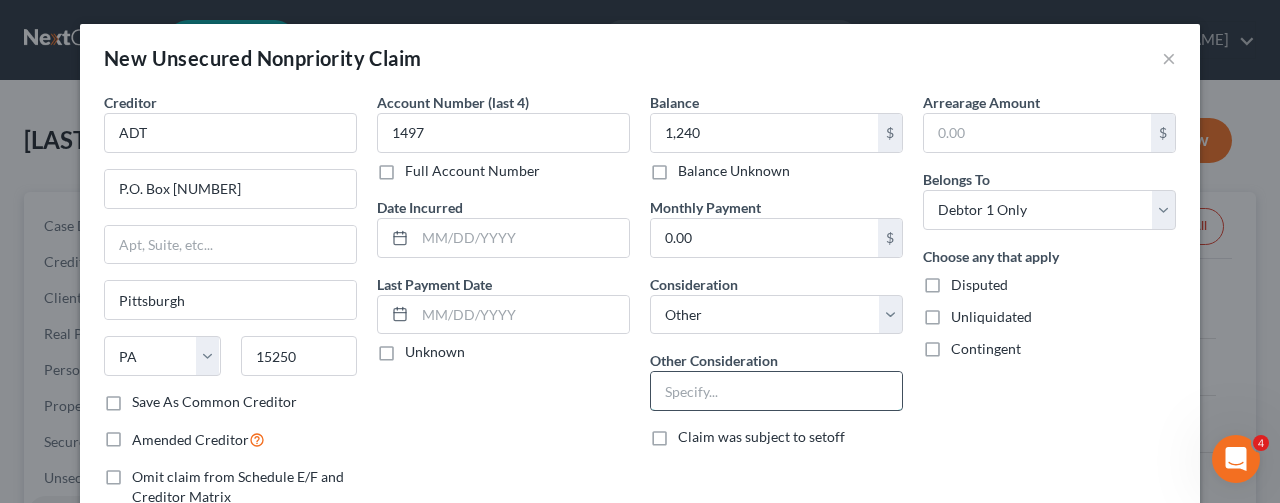 click at bounding box center (776, 391) 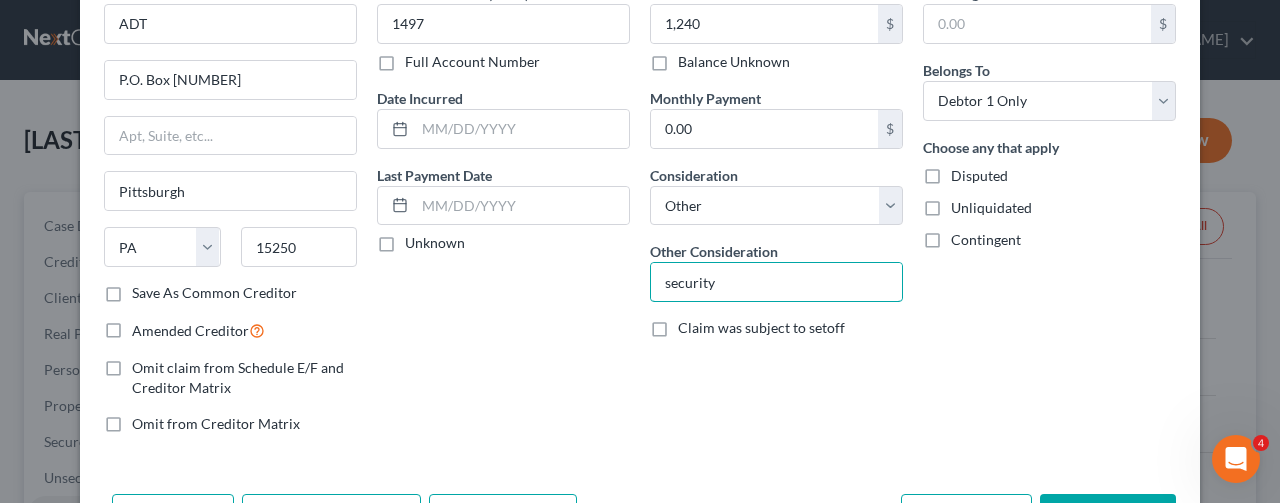 scroll, scrollTop: 78, scrollLeft: 0, axis: vertical 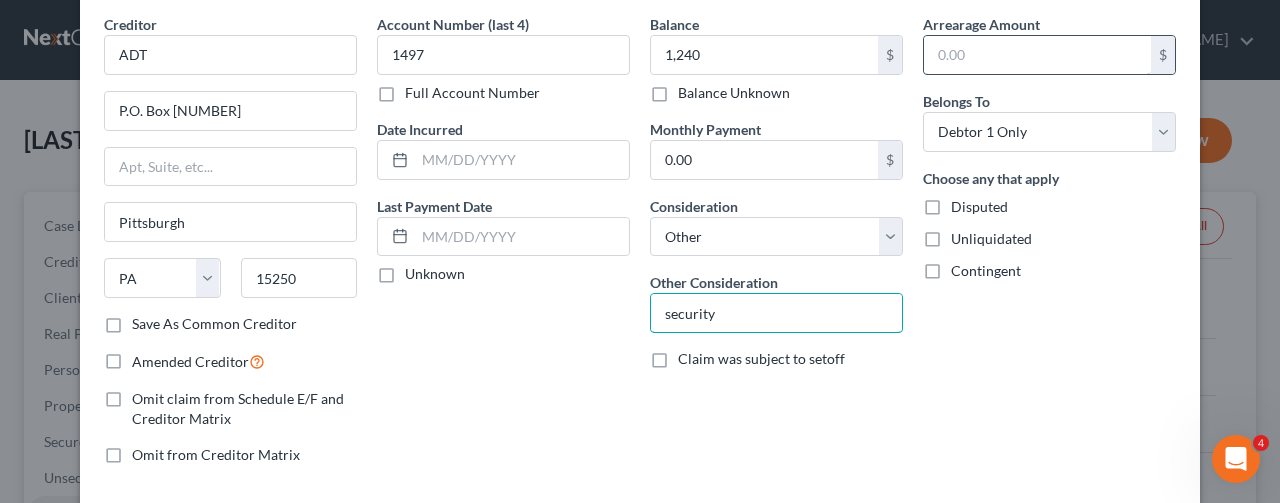 type on "security" 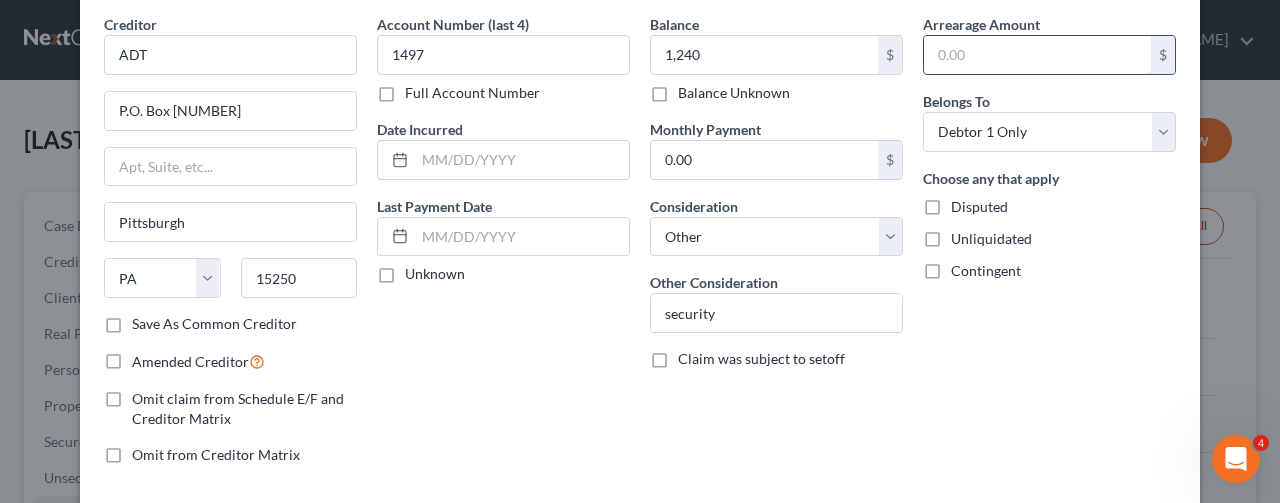 click at bounding box center (1037, 55) 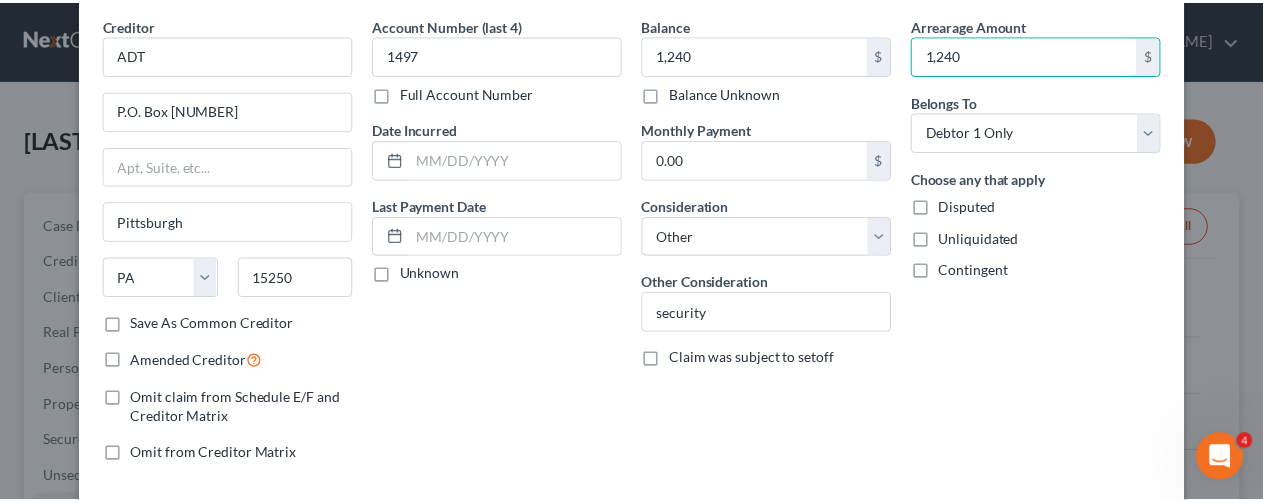 scroll, scrollTop: 178, scrollLeft: 0, axis: vertical 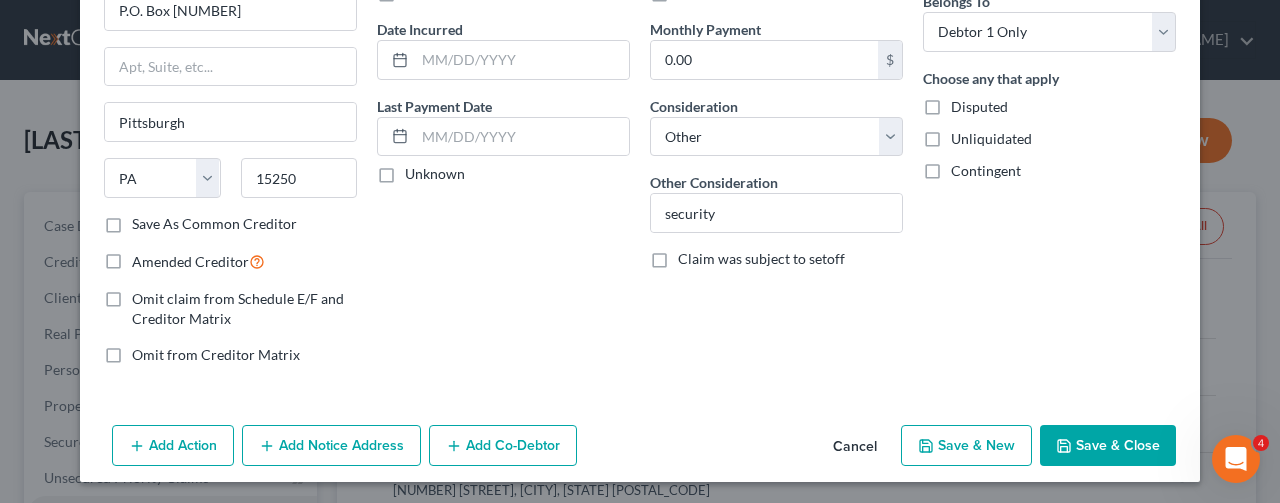 type on "1,240" 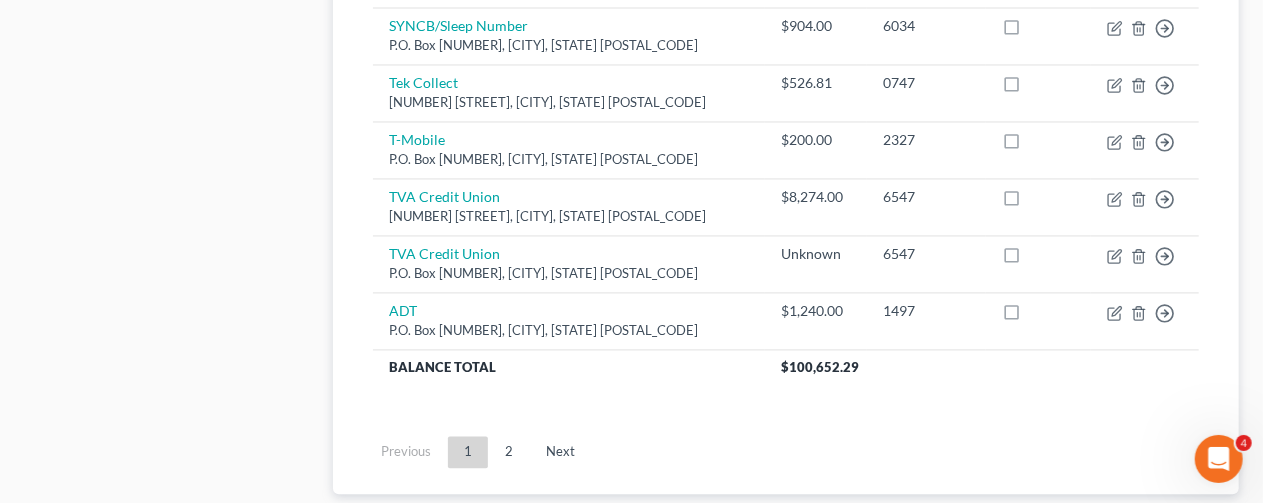 scroll, scrollTop: 1932, scrollLeft: 0, axis: vertical 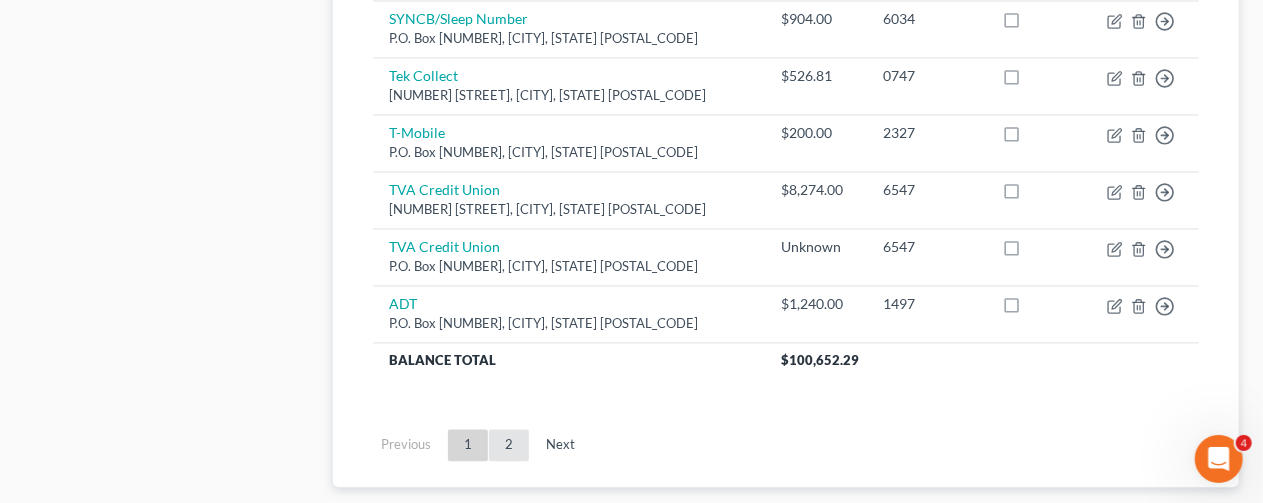 click on "2" at bounding box center [509, 445] 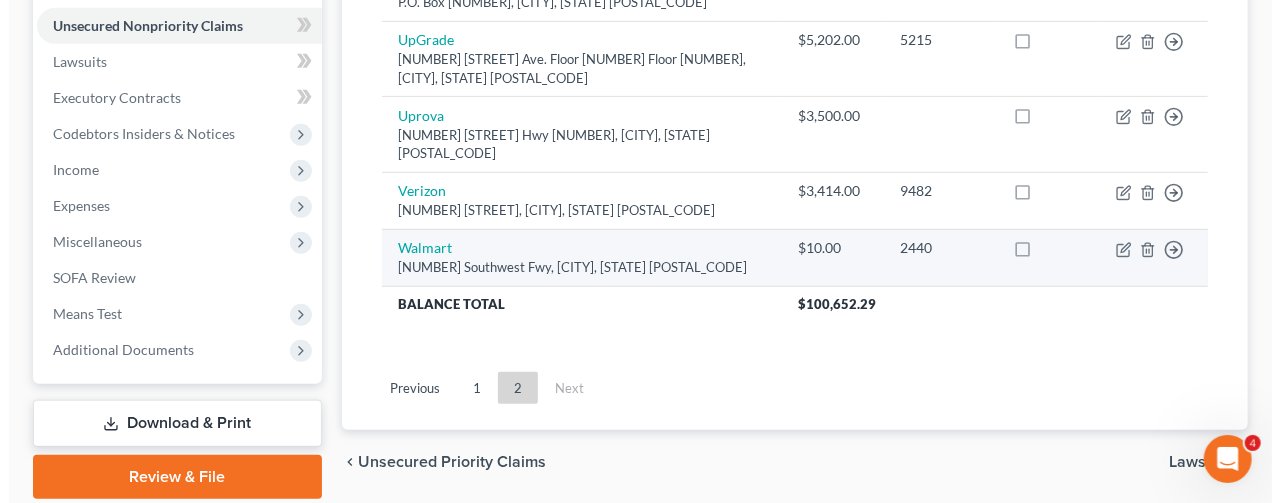 scroll, scrollTop: 457, scrollLeft: 0, axis: vertical 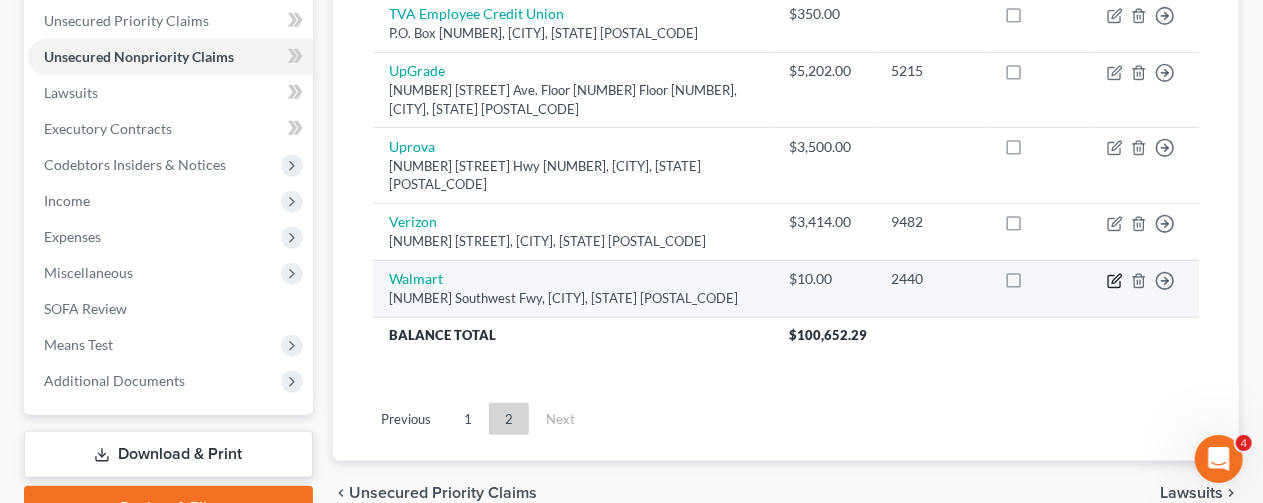 click 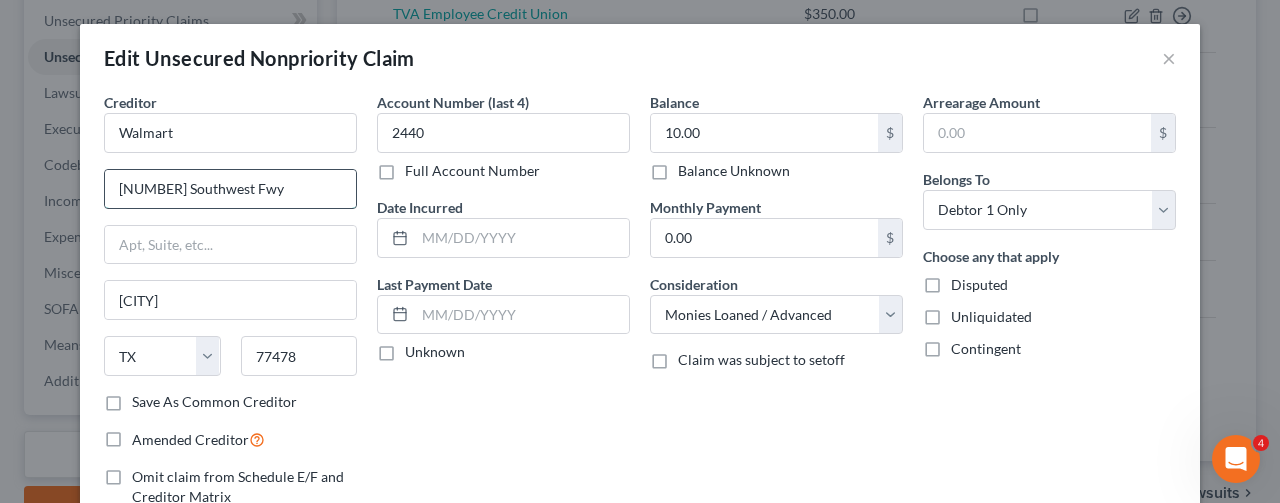 click on "[NUMBER] Southwest Fwy" at bounding box center [230, 189] 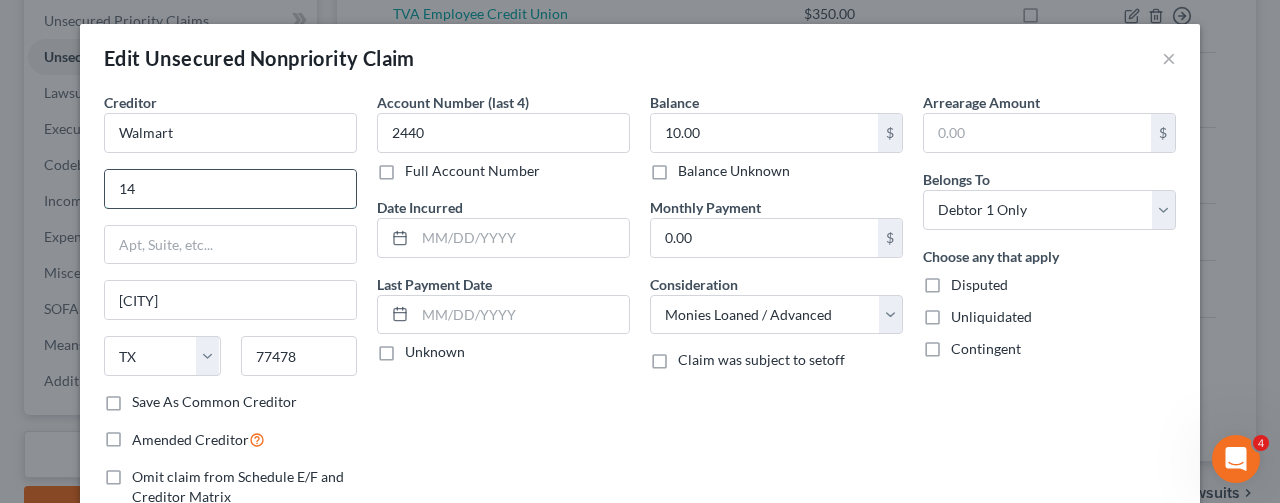 type on "1" 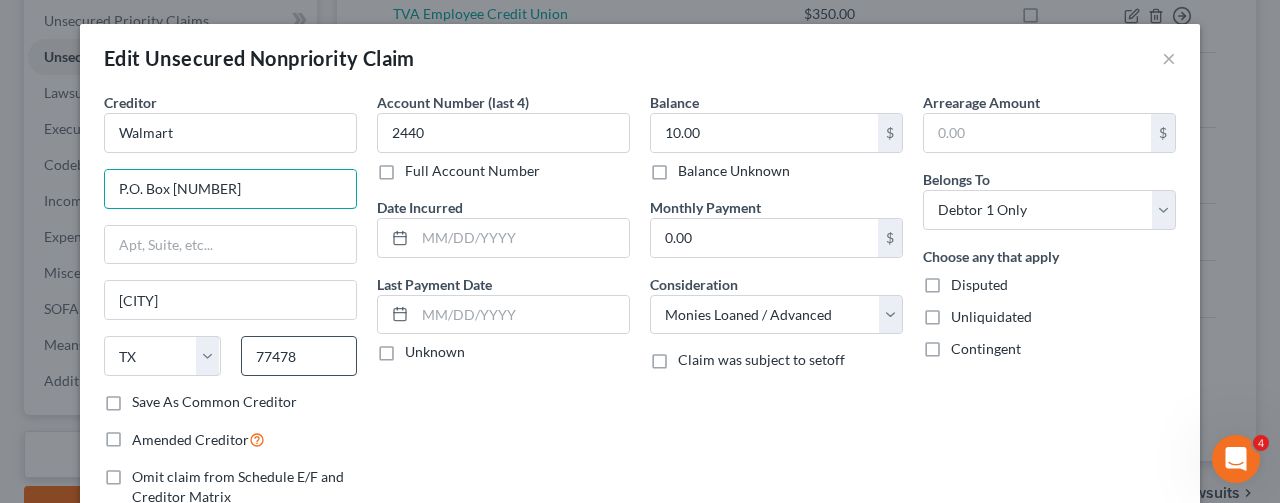 type on "P.O. Box [NUMBER]" 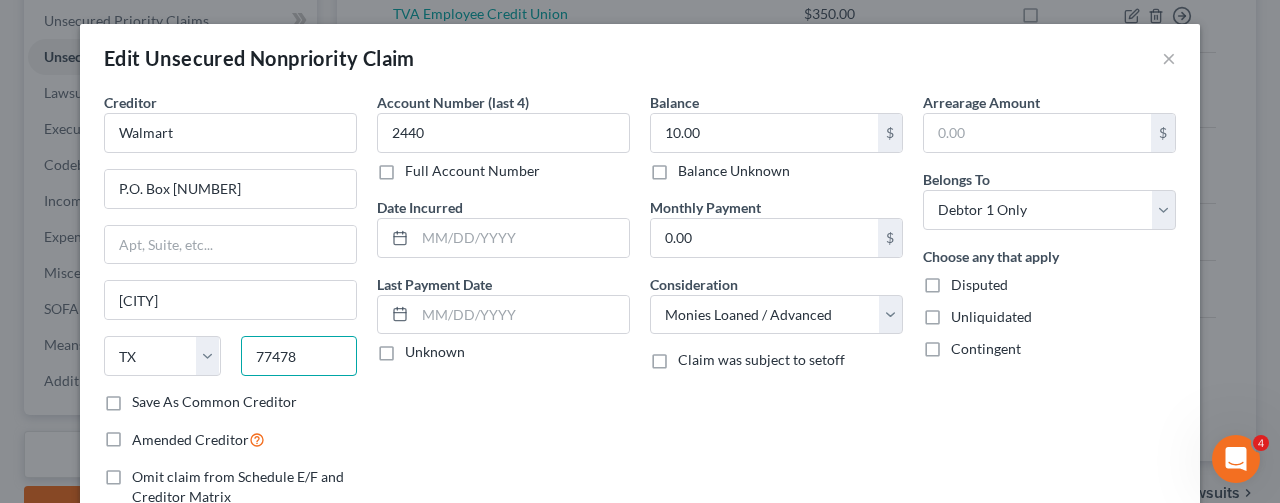 click on "77478" at bounding box center (299, 356) 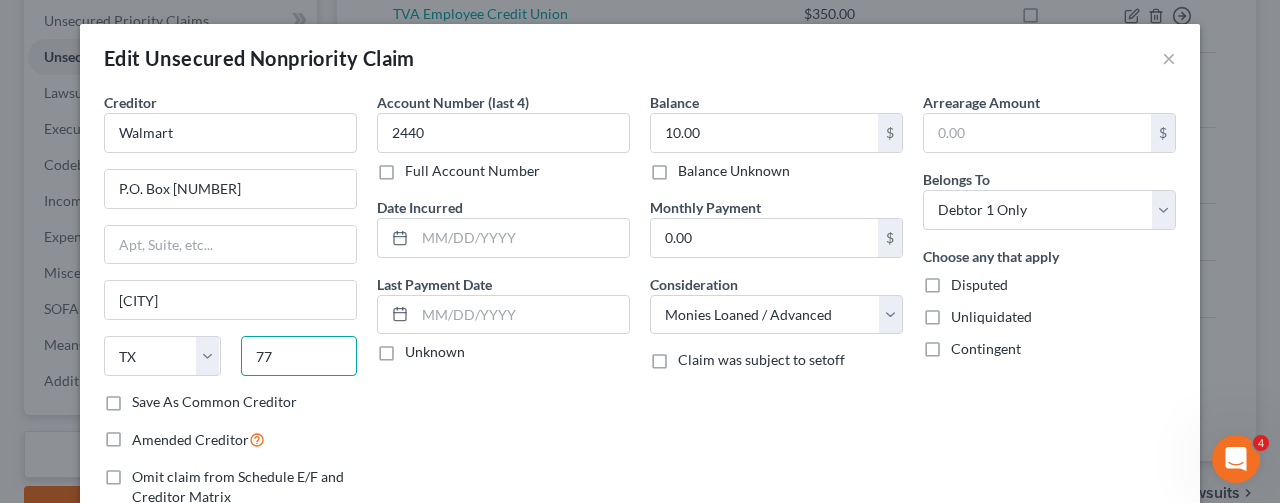 type on "7" 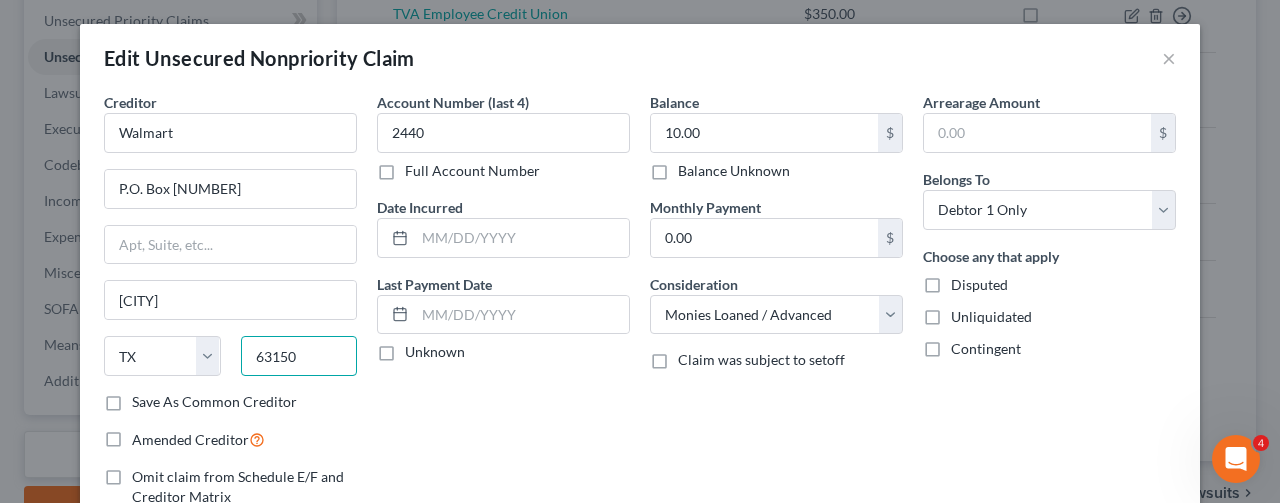 type on "63150" 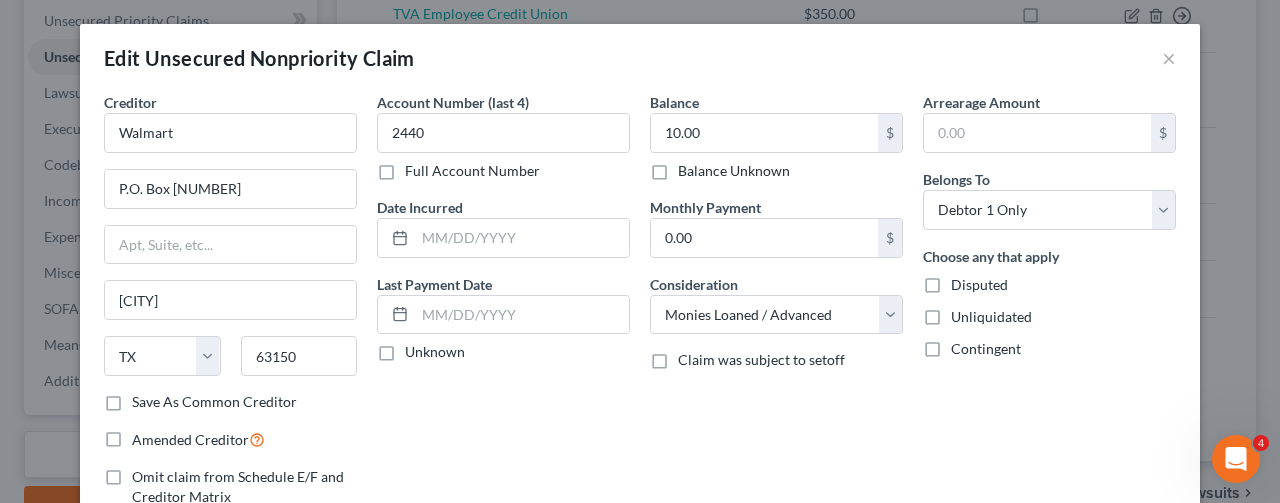 click on "Account Number (last 4)
[NUMBER]
Full Account Number
Date Incurred         Last Payment Date         Unknown" at bounding box center (503, 325) 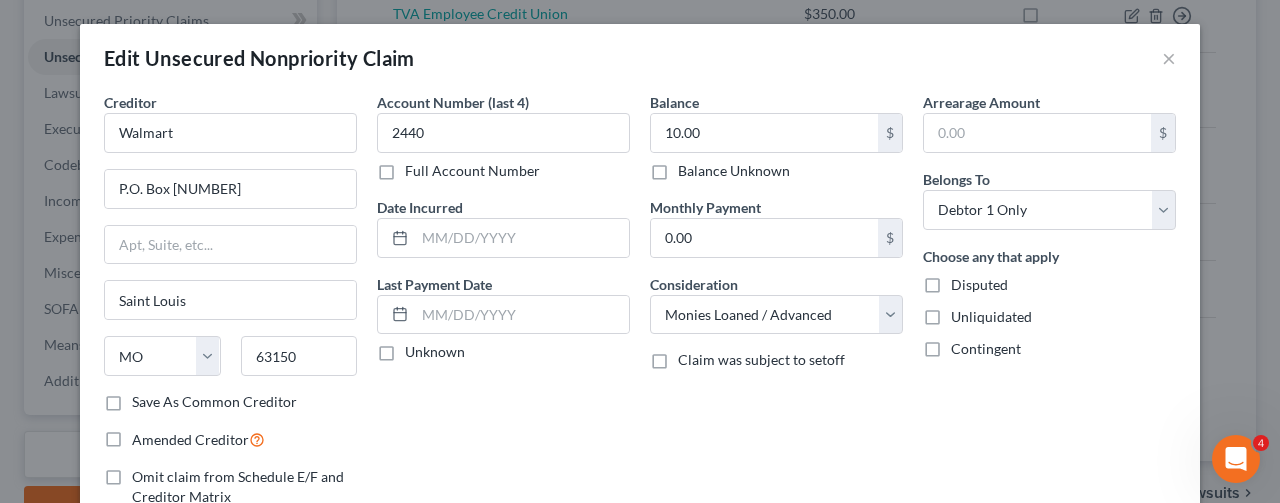 click on "Account Number (last 4)
[NUMBER]
Full Account Number
Date Incurred         Last Payment Date         Unknown" at bounding box center [503, 325] 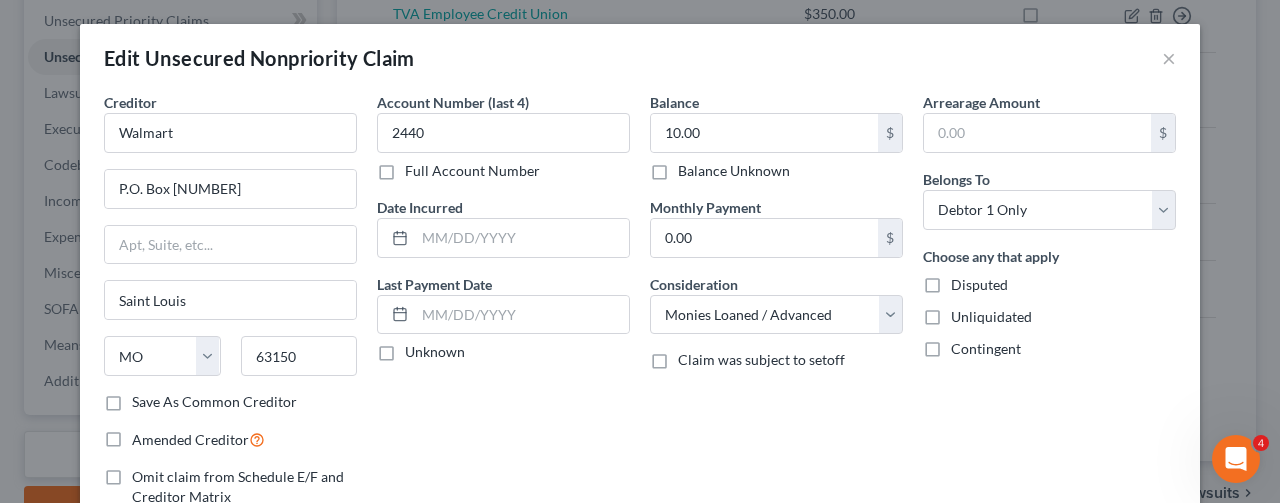 click on "Save As Common Creditor" at bounding box center (214, 402) 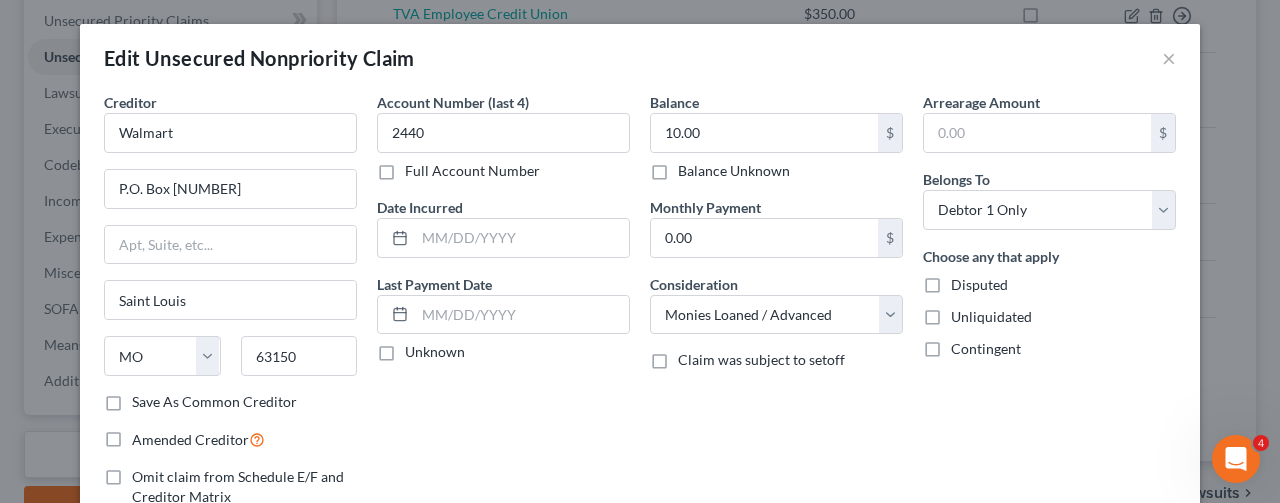 click on "Save As Common Creditor" at bounding box center (146, 398) 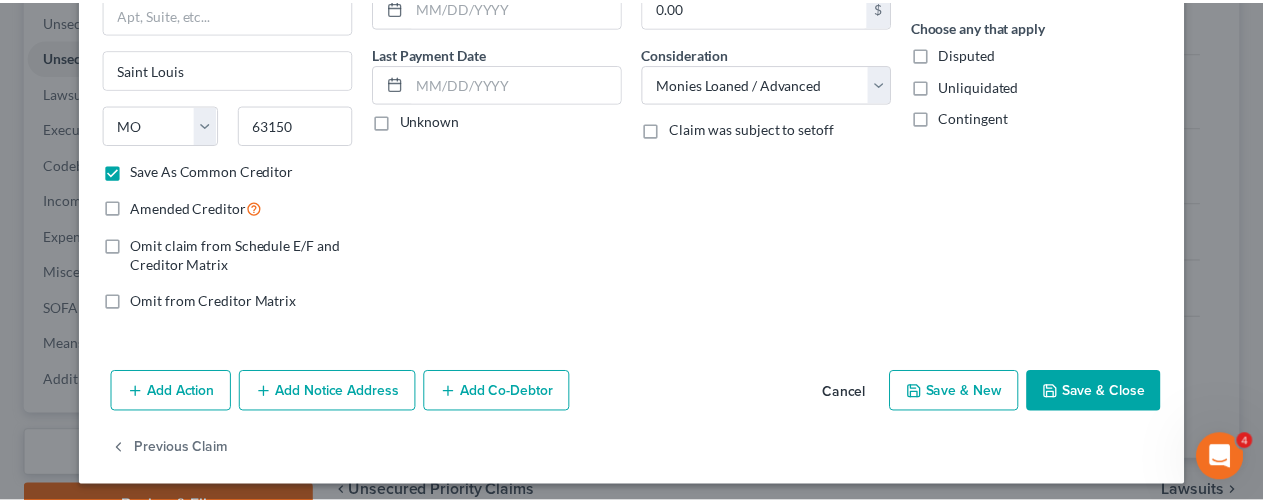 scroll, scrollTop: 235, scrollLeft: 0, axis: vertical 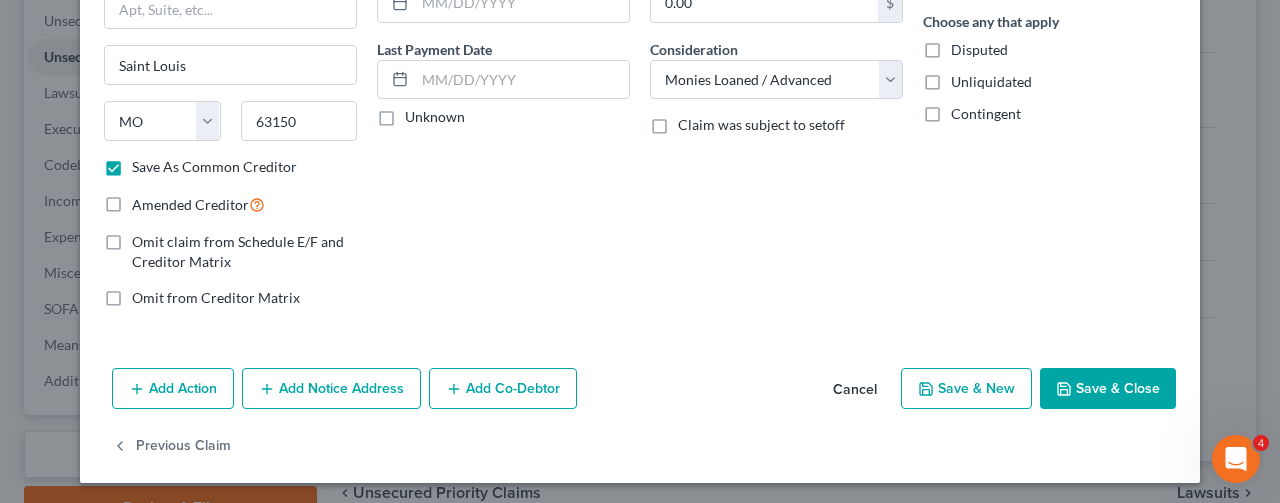 click on "Save & Close" at bounding box center [1108, 389] 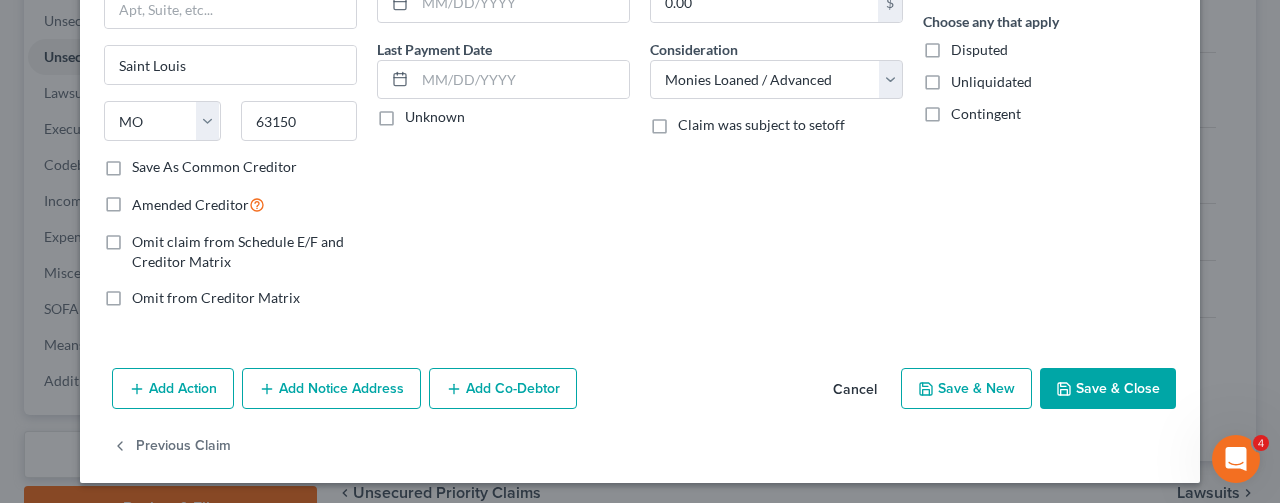 checkbox on "false" 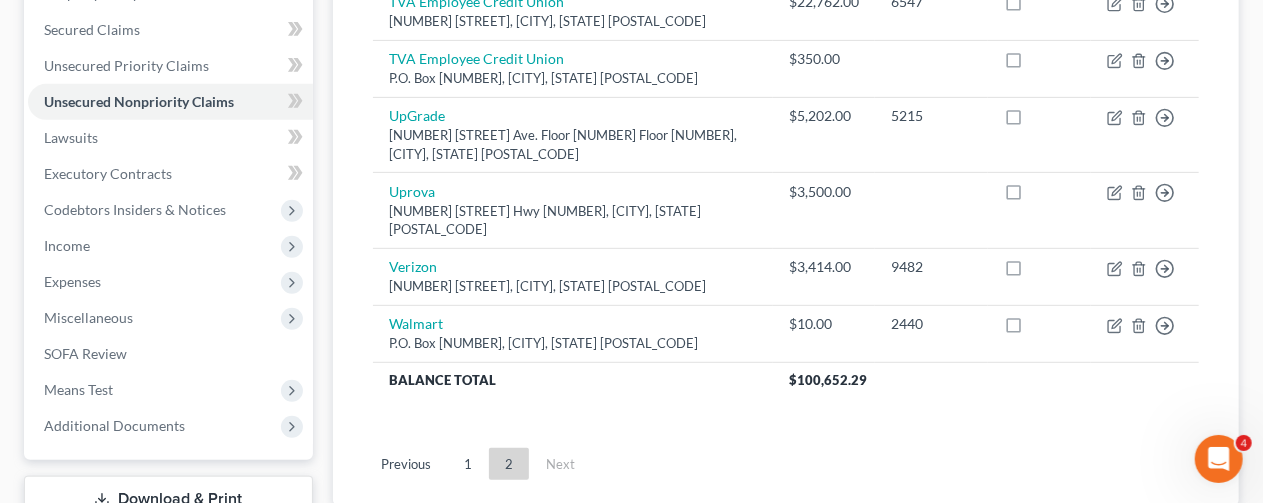 scroll, scrollTop: 500, scrollLeft: 0, axis: vertical 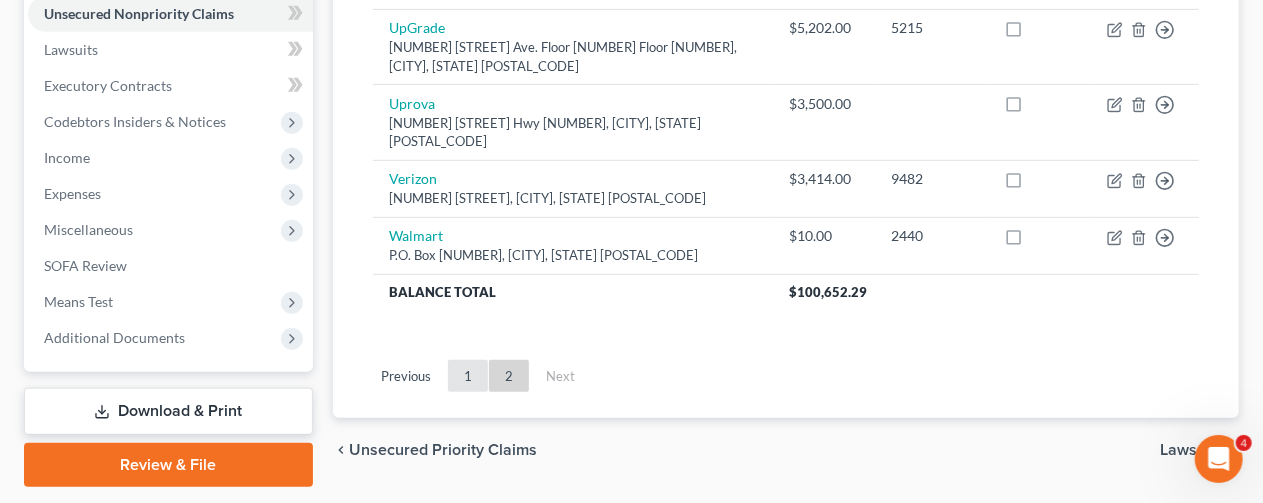 click on "1" at bounding box center (468, 376) 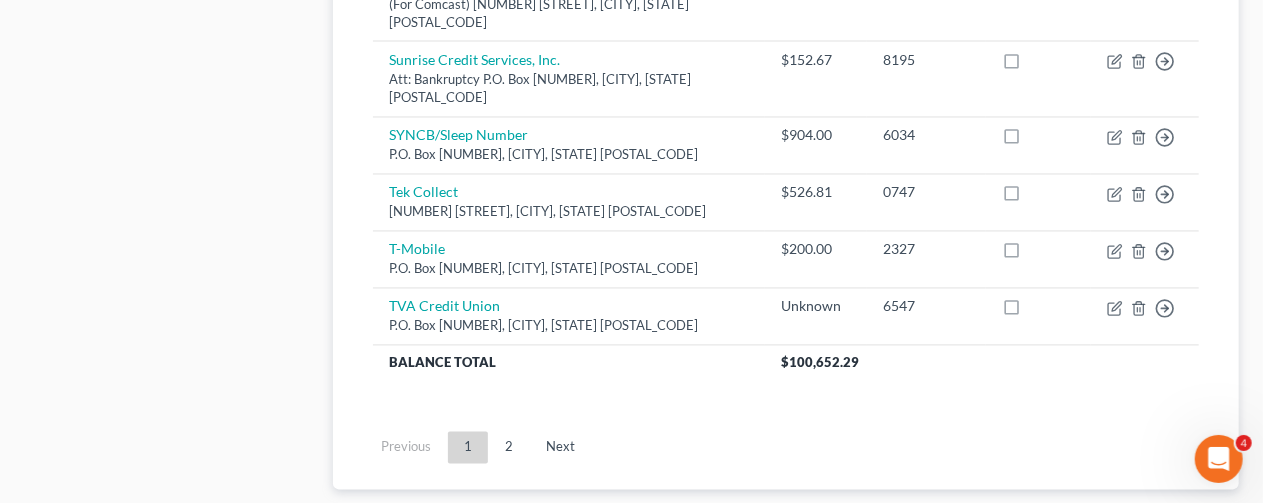 scroll, scrollTop: 1876, scrollLeft: 0, axis: vertical 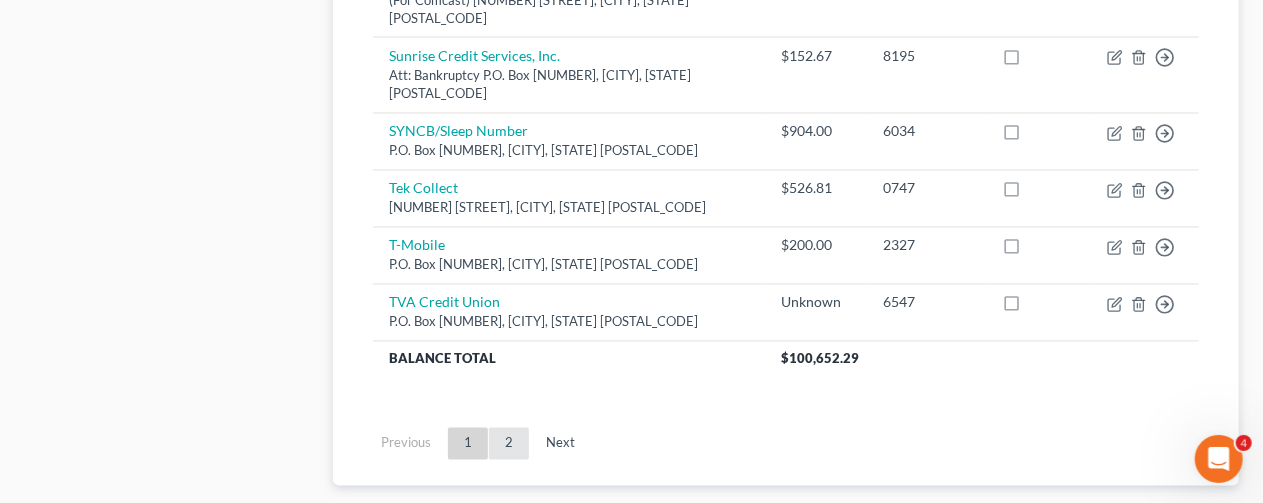 click on "2" at bounding box center [509, 444] 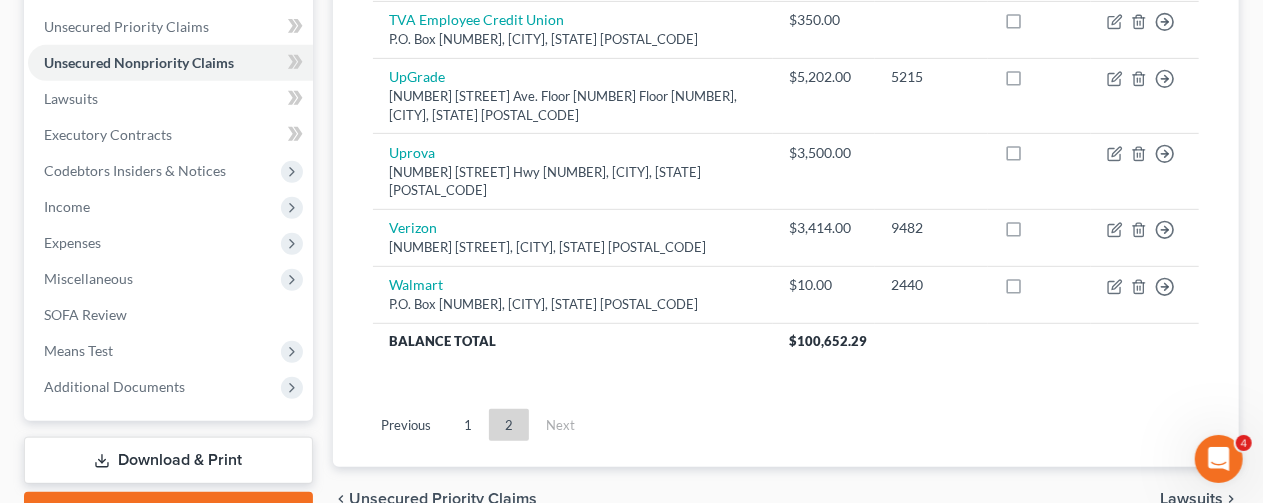 scroll, scrollTop: 457, scrollLeft: 0, axis: vertical 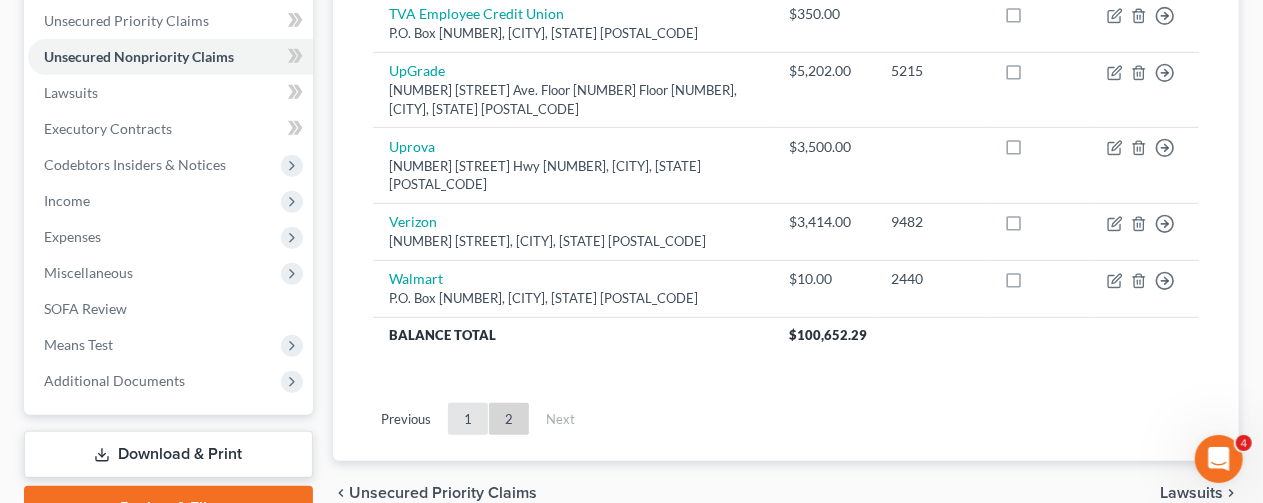 click on "1" at bounding box center (468, 419) 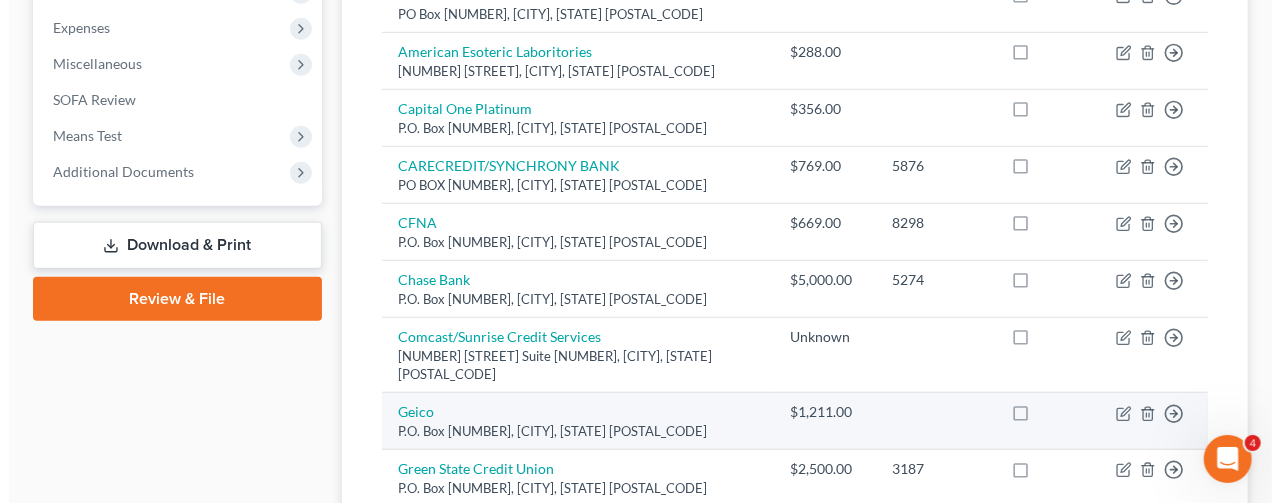 scroll, scrollTop: 757, scrollLeft: 0, axis: vertical 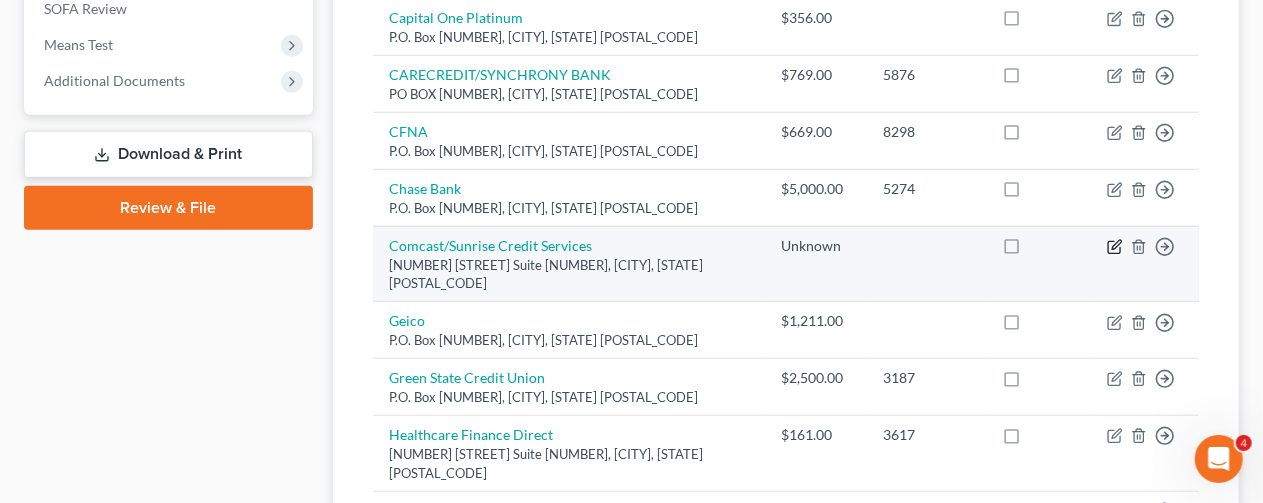 click 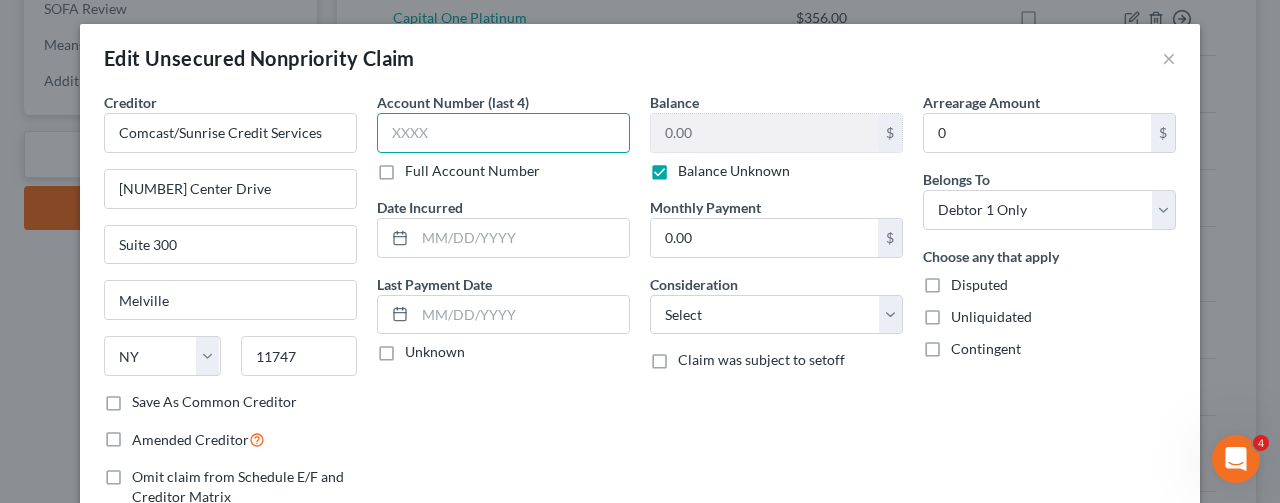 click at bounding box center [503, 133] 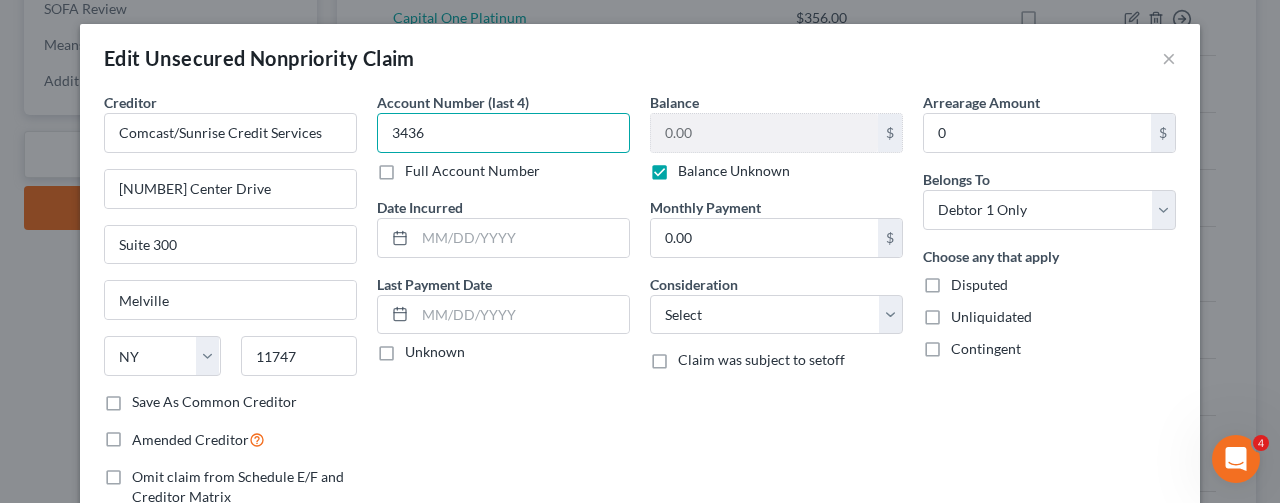 type on "3436" 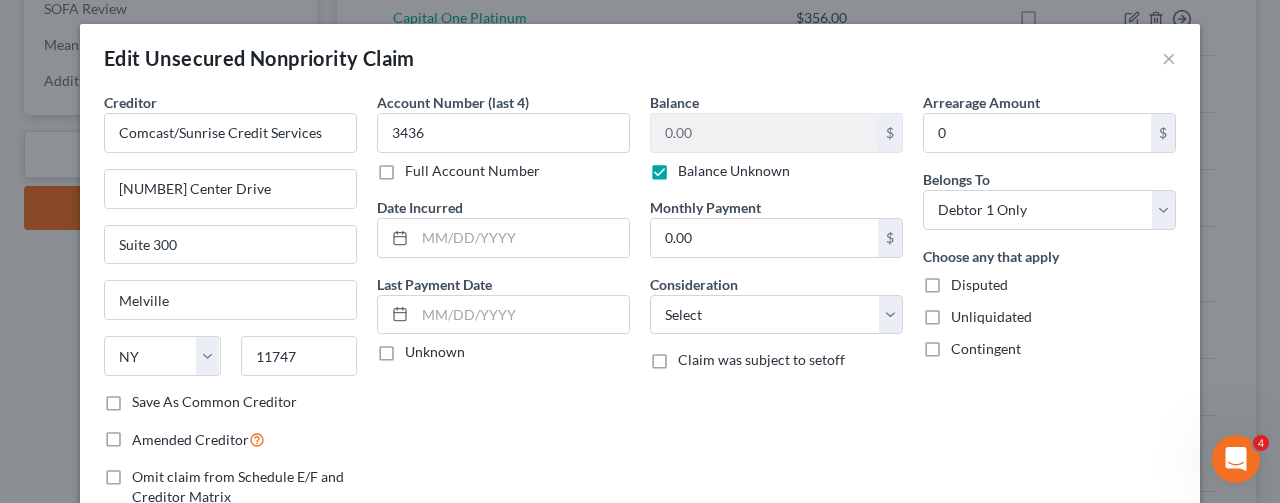 click on "Balance Unknown" at bounding box center (734, 171) 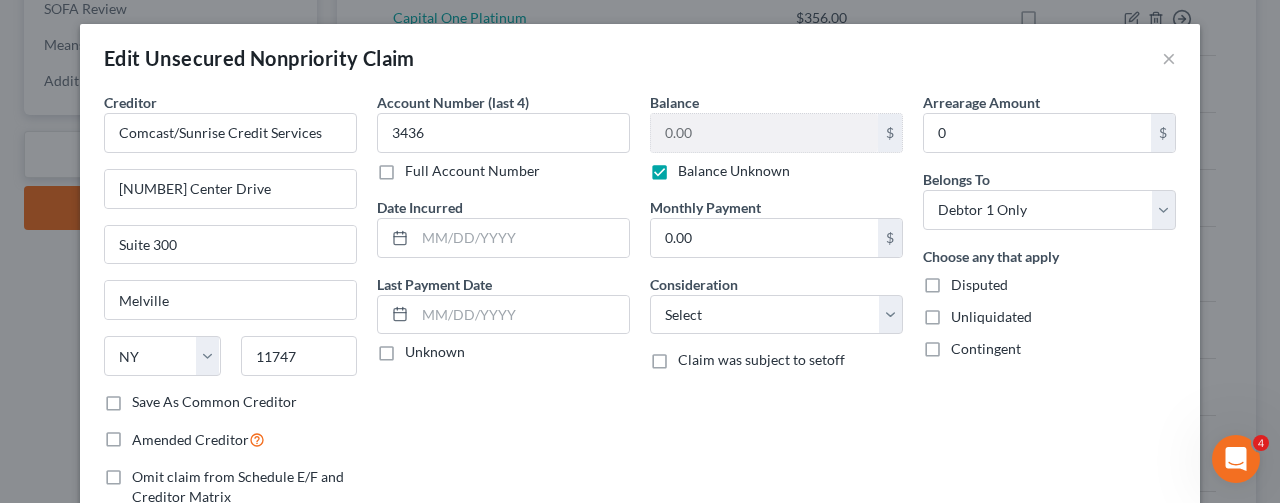 click on "Balance Unknown" at bounding box center [692, 167] 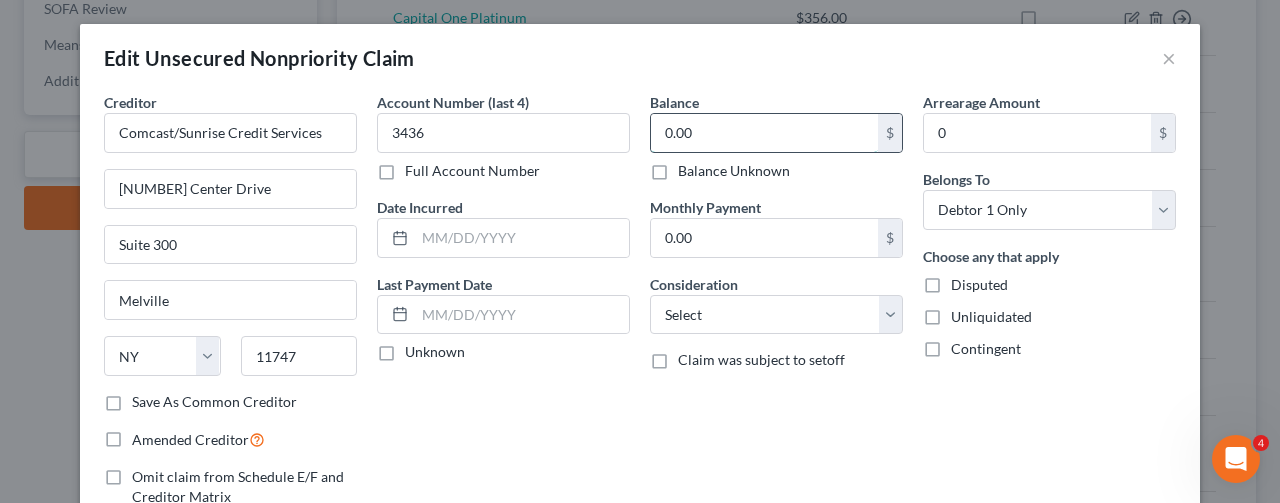 click on "0.00" at bounding box center [764, 133] 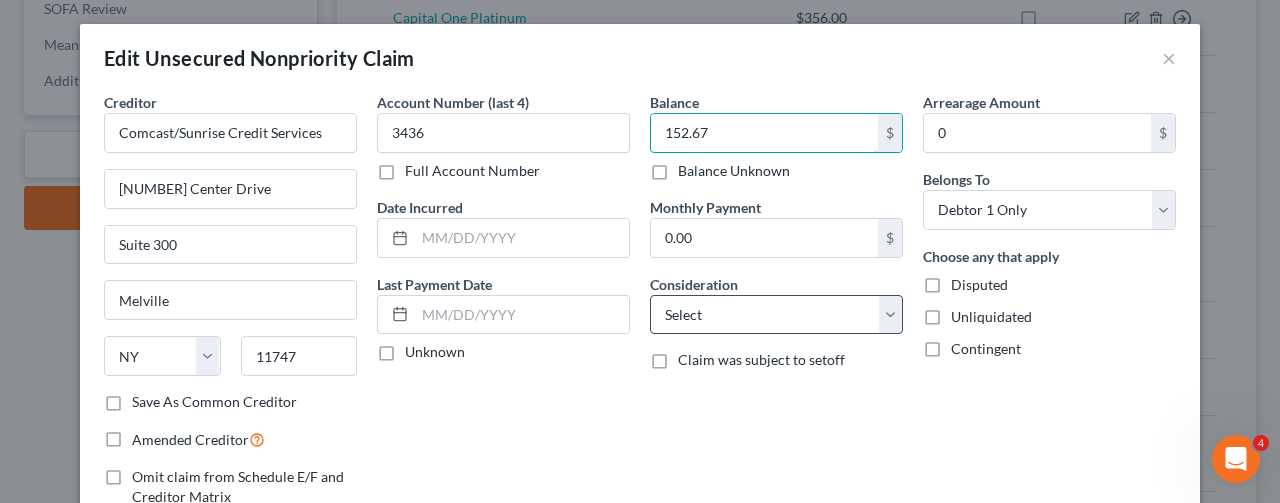 type on "152.67" 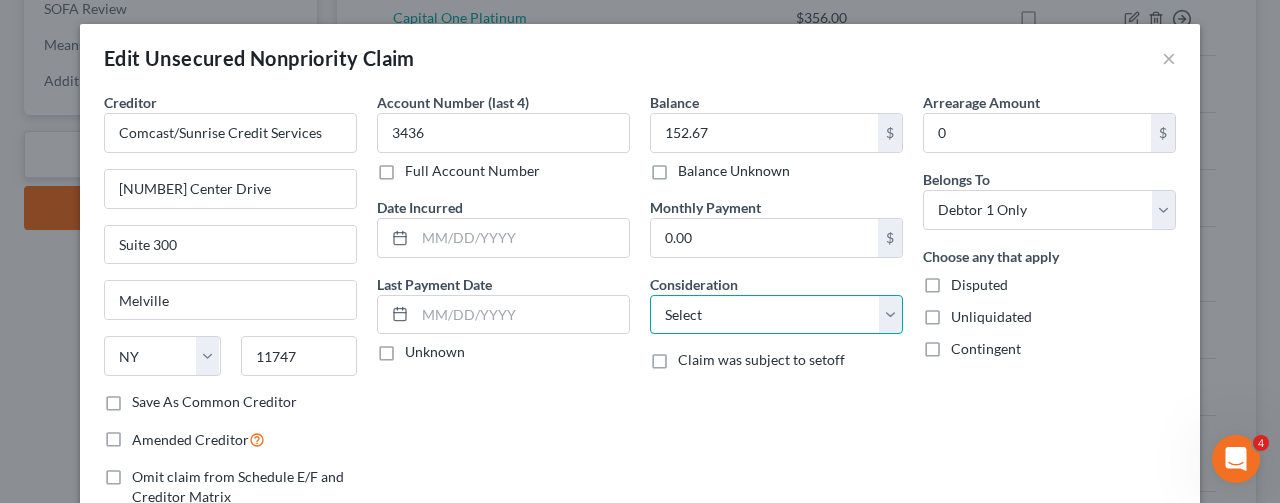 click on "Select Cable / Satellite Services Collection Agency Credit Card Debt Debt Counseling / Attorneys Deficiency Balance Domestic Support Obligations Home / Car Repairs Income Taxes Judgment Liens Medical Services Monies Loaned / Advanced Mortgage Obligation From Divorce Or Separation Obligation To Pensions Other Overdrawn Bank Account Promised To Help Pay Creditors Student Loans Suppliers And Vendors Telephone / Internet Services Utility Services" at bounding box center [776, 315] 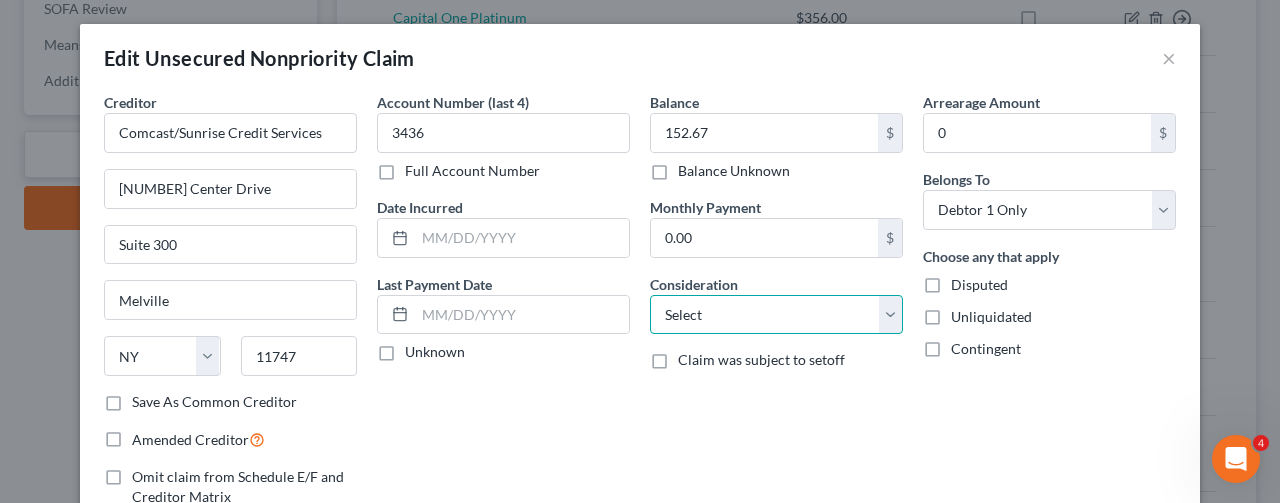 select on "0" 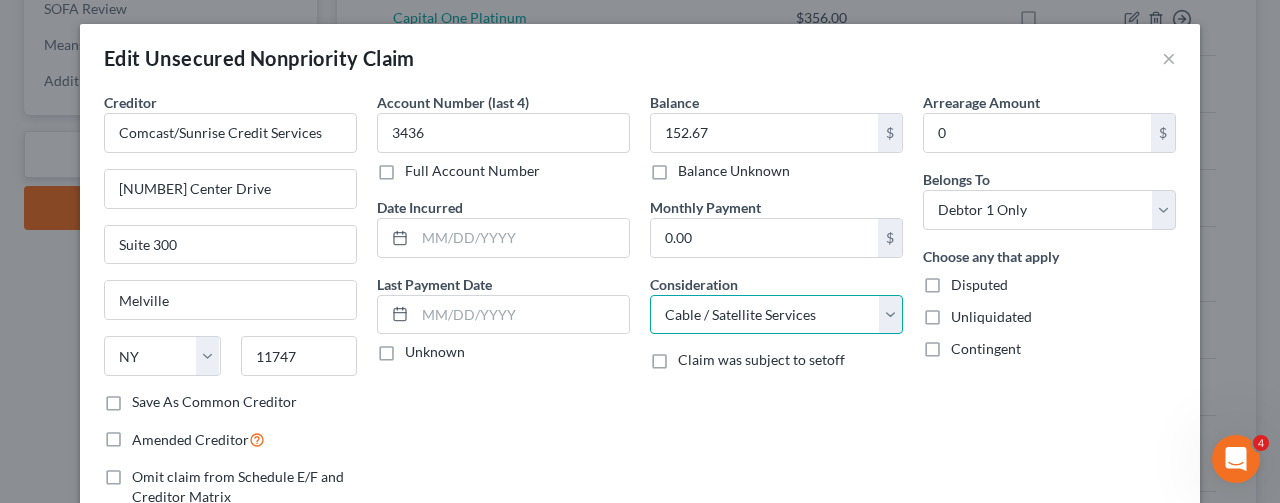 click on "Select Cable / Satellite Services Collection Agency Credit Card Debt Debt Counseling / Attorneys Deficiency Balance Domestic Support Obligations Home / Car Repairs Income Taxes Judgment Liens Medical Services Monies Loaned / Advanced Mortgage Obligation From Divorce Or Separation Obligation To Pensions Other Overdrawn Bank Account Promised To Help Pay Creditors Student Loans Suppliers And Vendors Telephone / Internet Services Utility Services" at bounding box center [776, 315] 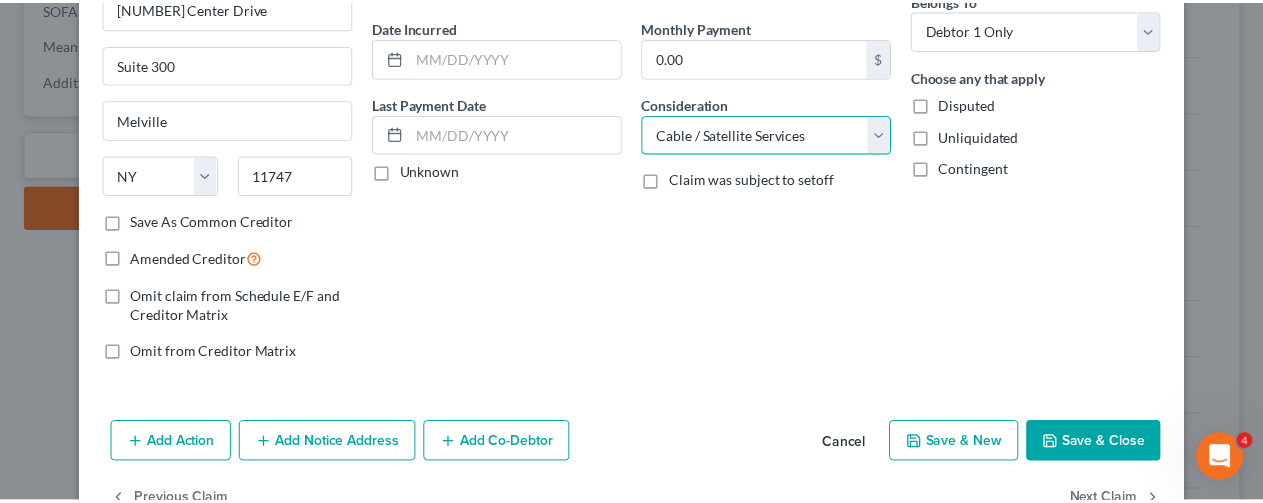 scroll, scrollTop: 200, scrollLeft: 0, axis: vertical 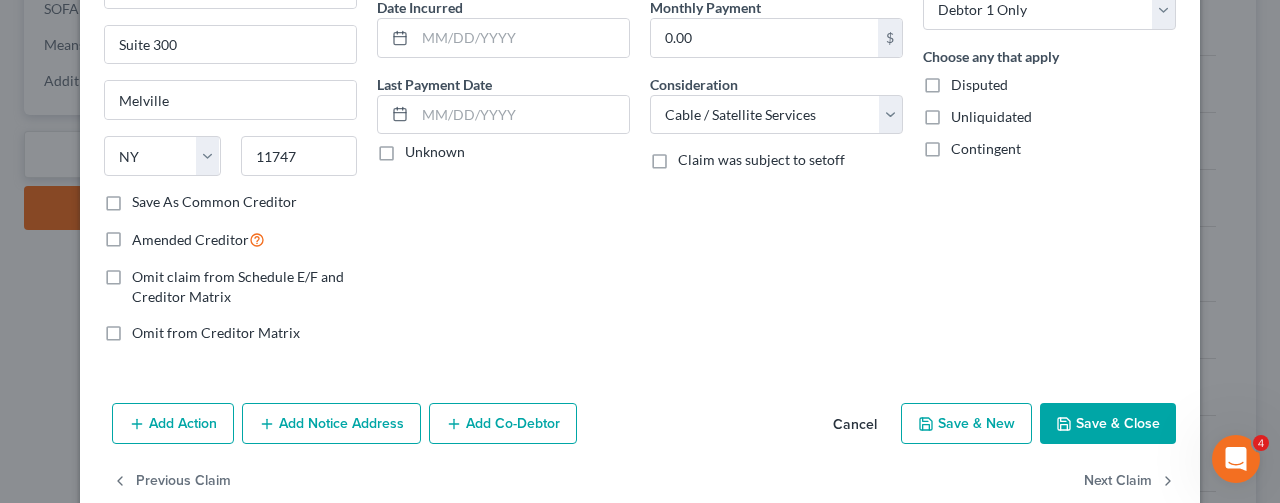 click on "Save & Close" at bounding box center [1108, 424] 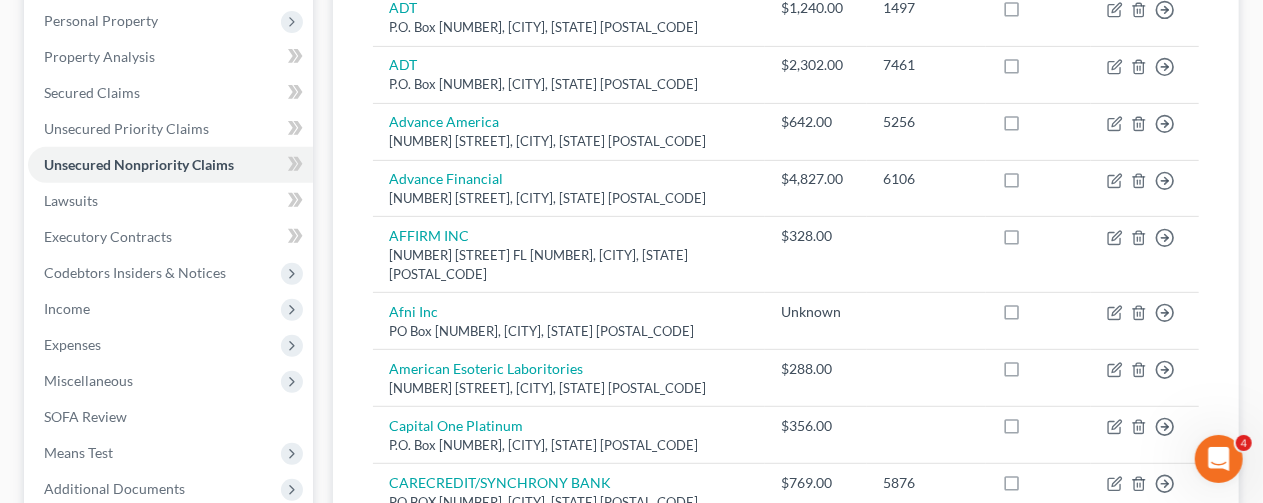 scroll, scrollTop: 500, scrollLeft: 0, axis: vertical 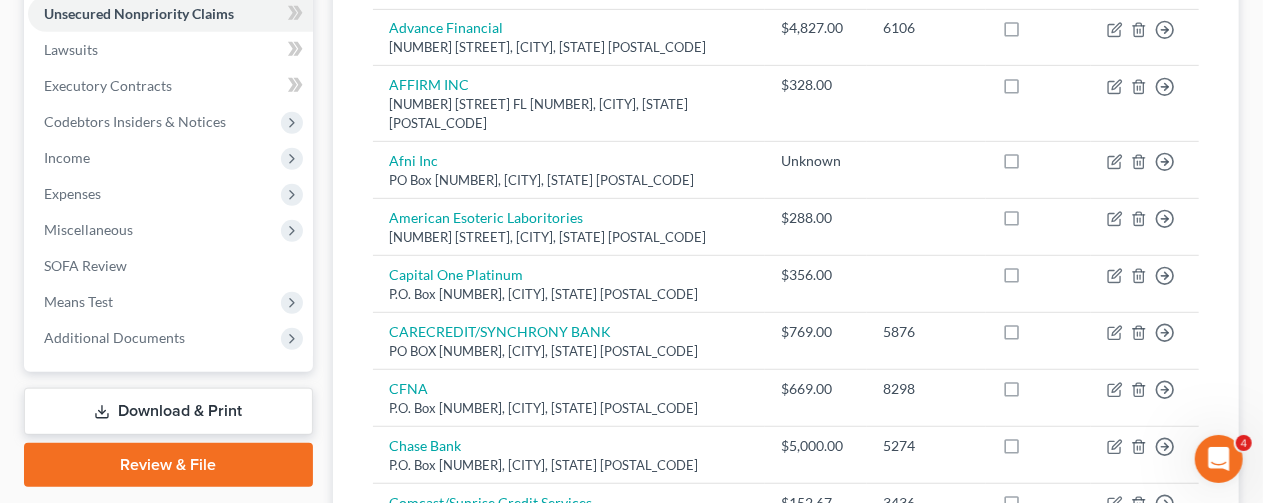 click on "Download & Print" at bounding box center (168, 411) 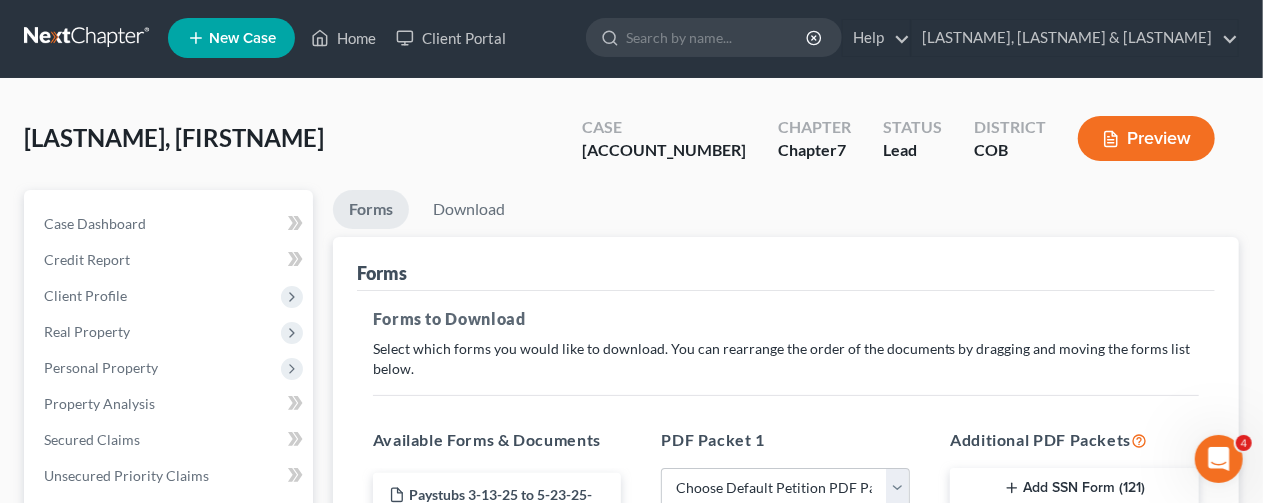 scroll, scrollTop: 0, scrollLeft: 0, axis: both 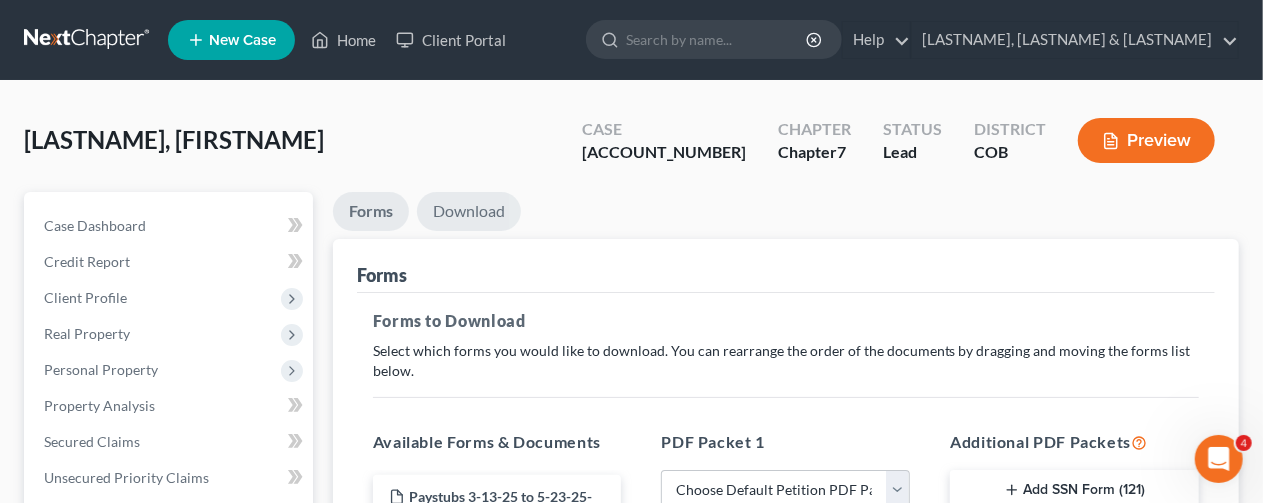 click on "Download" at bounding box center (469, 211) 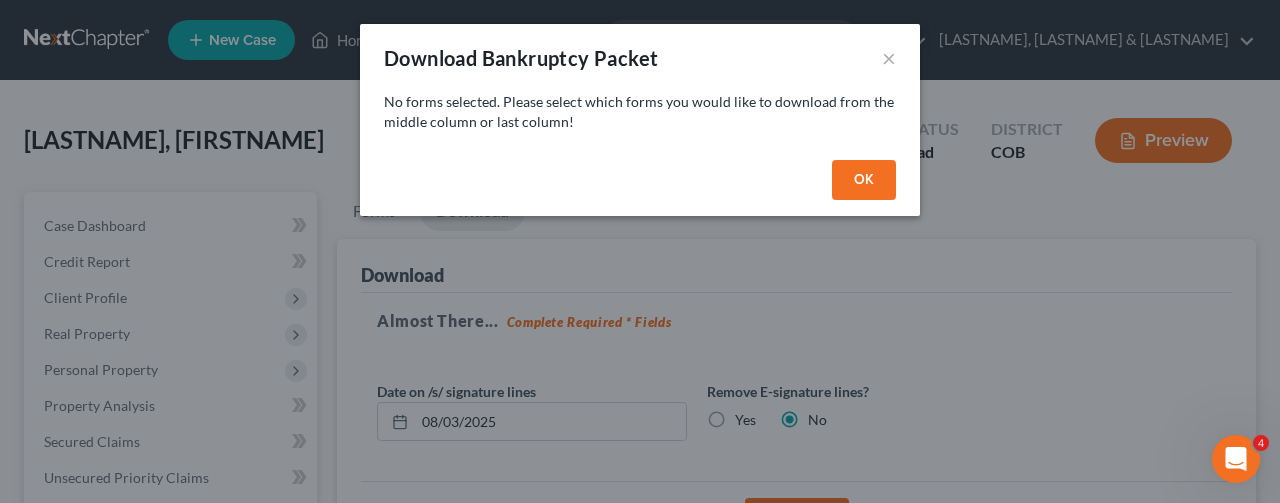 click on "OK" at bounding box center (864, 180) 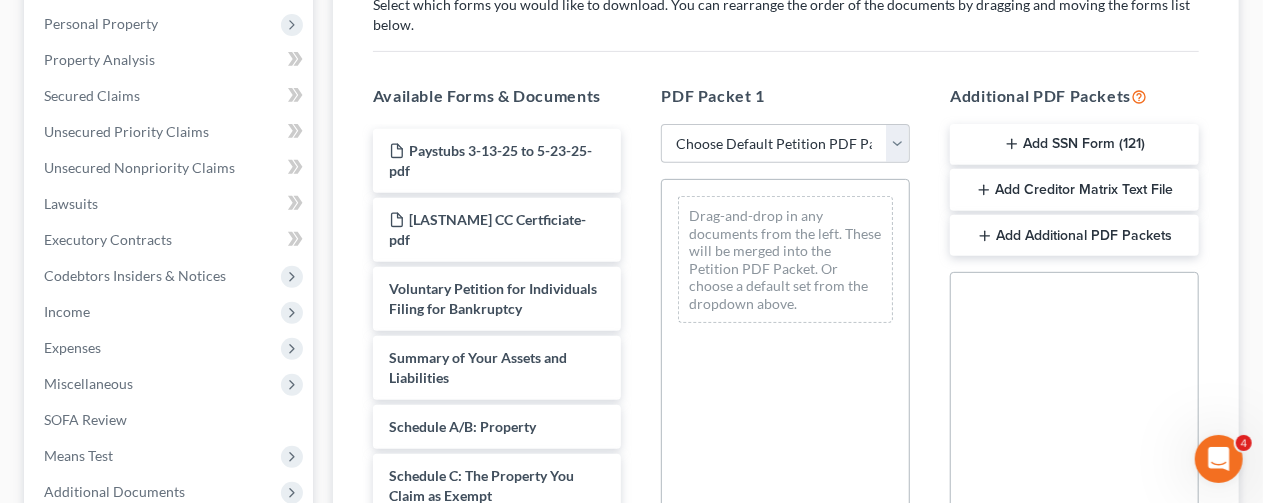 scroll, scrollTop: 400, scrollLeft: 0, axis: vertical 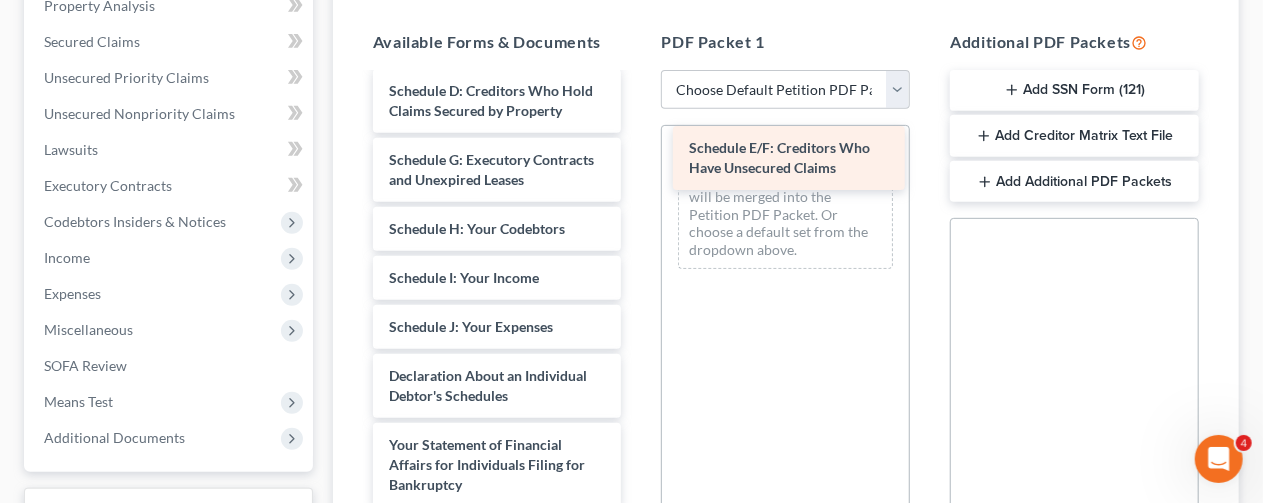 drag, startPoint x: 446, startPoint y: 204, endPoint x: 746, endPoint y: 154, distance: 304.13812 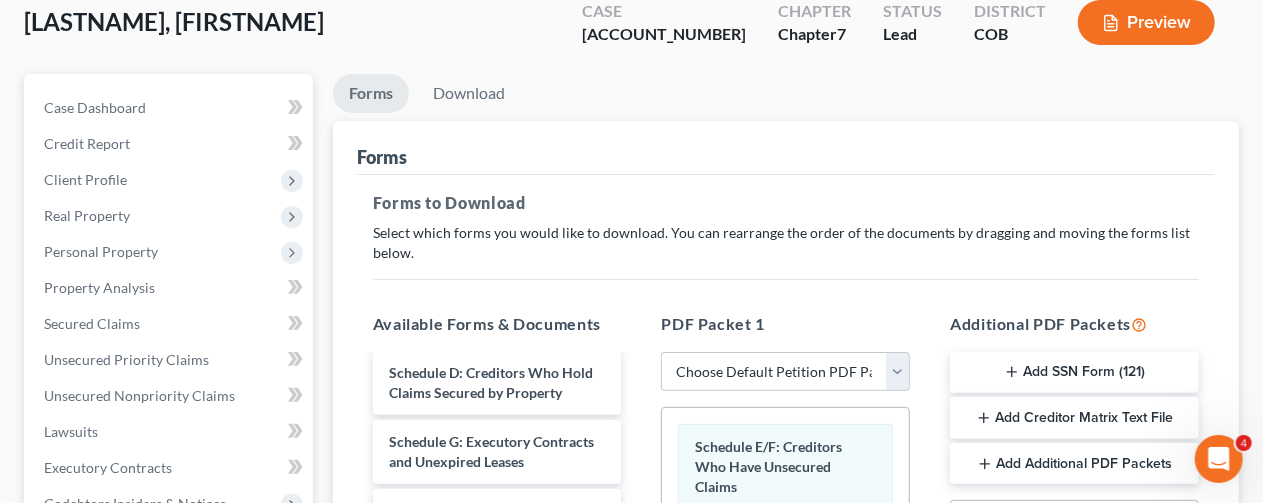scroll, scrollTop: 400, scrollLeft: 0, axis: vertical 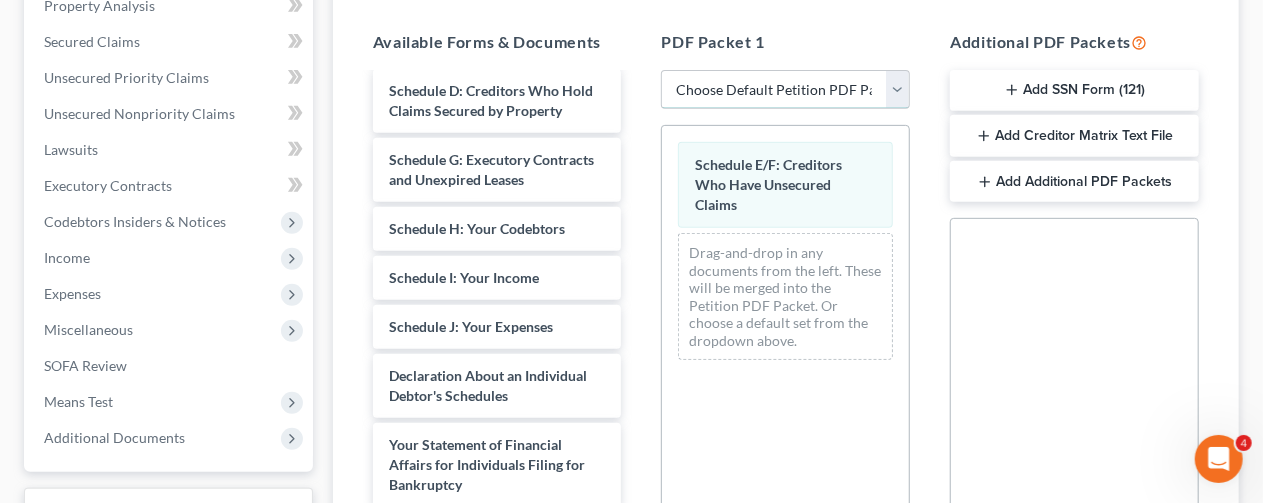 click on "Choose Default Petition PDF Packet Complete Bankruptcy Petition (all forms and schedules) Emergency Filing Forms (Petition and Creditor List Only) Amended Forms Signature Pages Only Shaul Template without means test, attorney fees and statement of intention Filing Template Colorado Colorado Template" at bounding box center (785, 90) 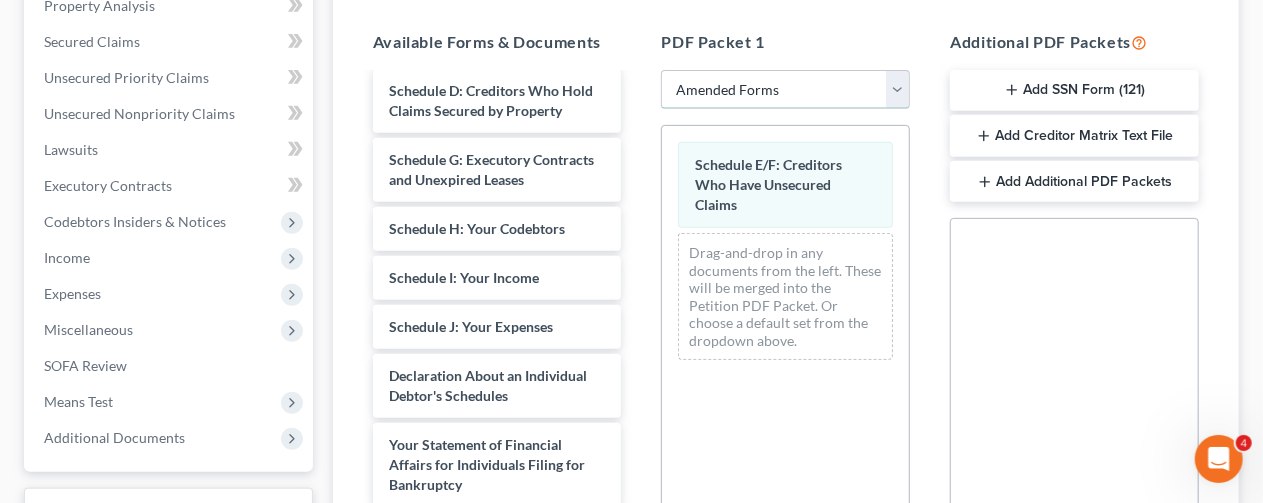 click on "Choose Default Petition PDF Packet Complete Bankruptcy Petition (all forms and schedules) Emergency Filing Forms (Petition and Creditor List Only) Amended Forms Signature Pages Only Shaul Template without means test, attorney fees and statement of intention Filing Template Colorado Colorado Template" at bounding box center (785, 90) 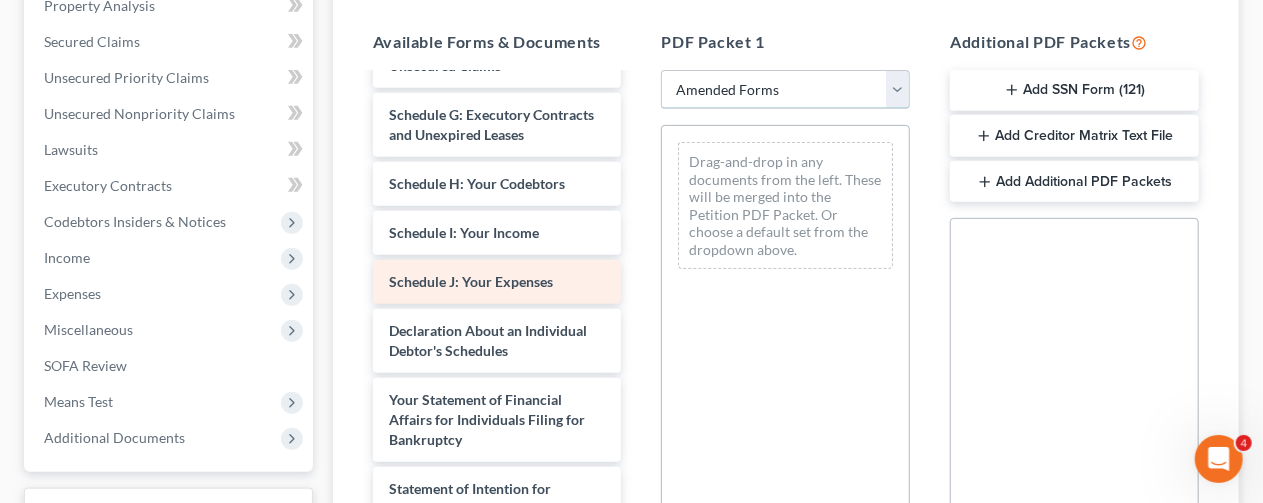 scroll, scrollTop: 317, scrollLeft: 0, axis: vertical 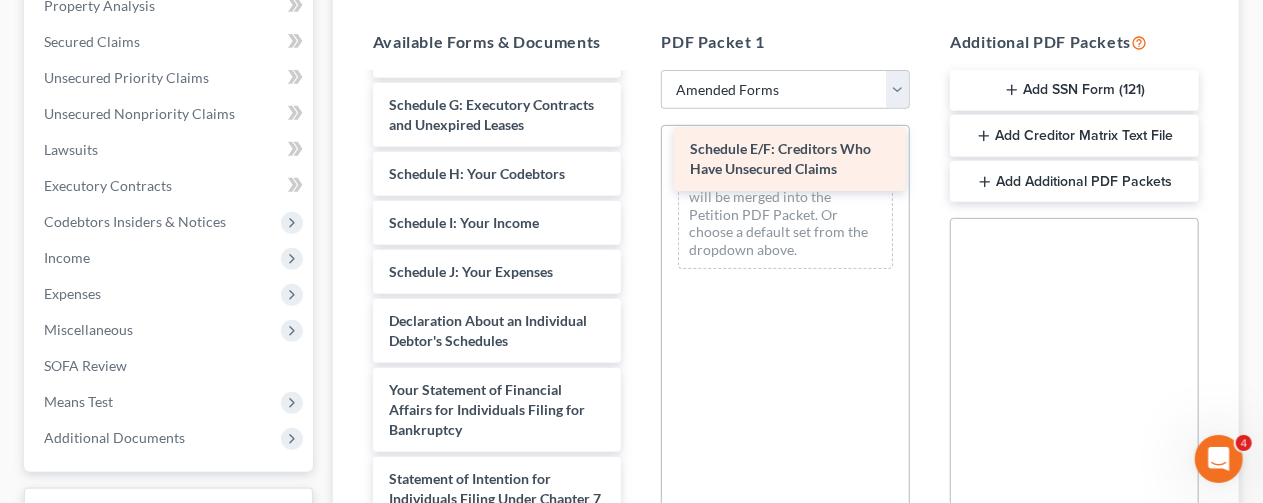 drag, startPoint x: 435, startPoint y: 141, endPoint x: 736, endPoint y: 147, distance: 301.05978 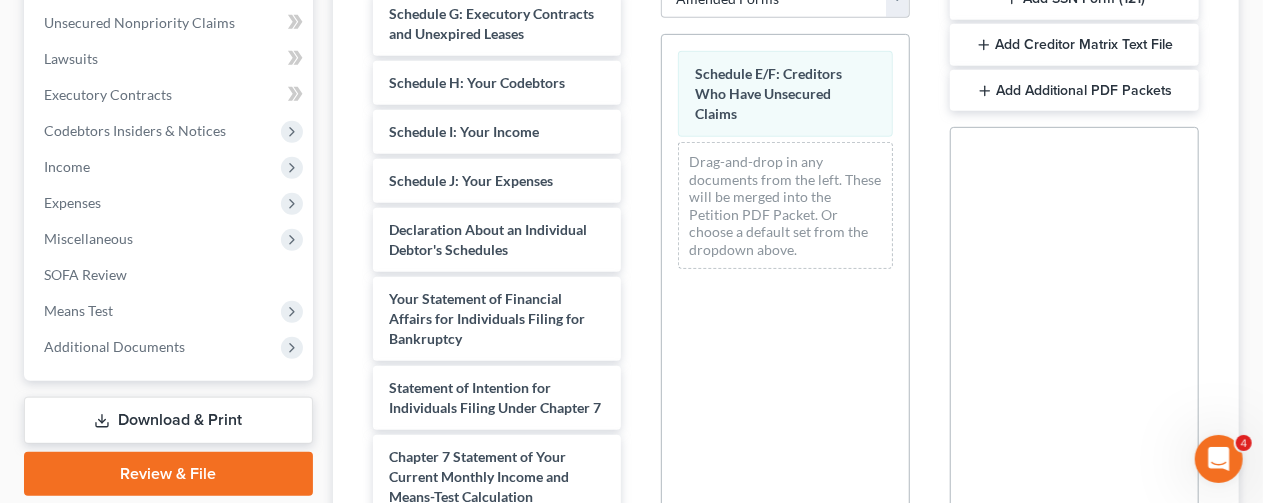 scroll, scrollTop: 150, scrollLeft: 0, axis: vertical 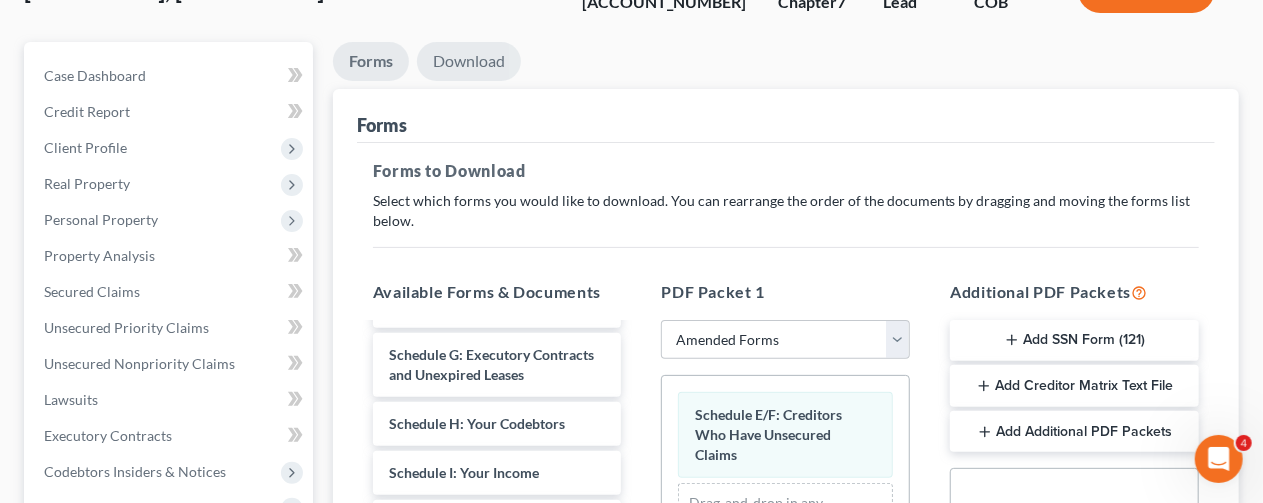 click on "Download" at bounding box center (469, 61) 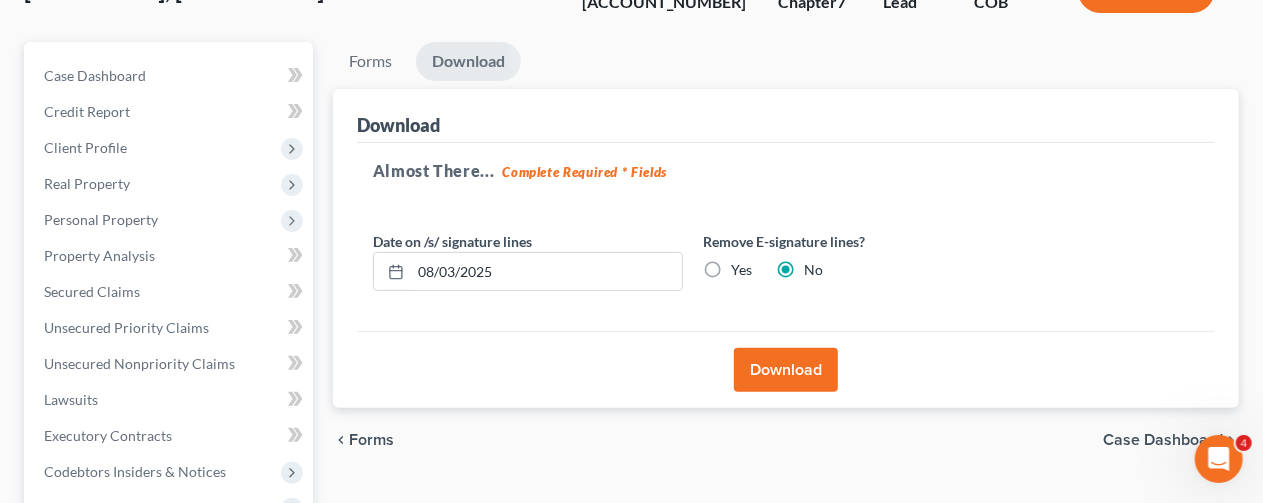 click on "Download" at bounding box center [786, 370] 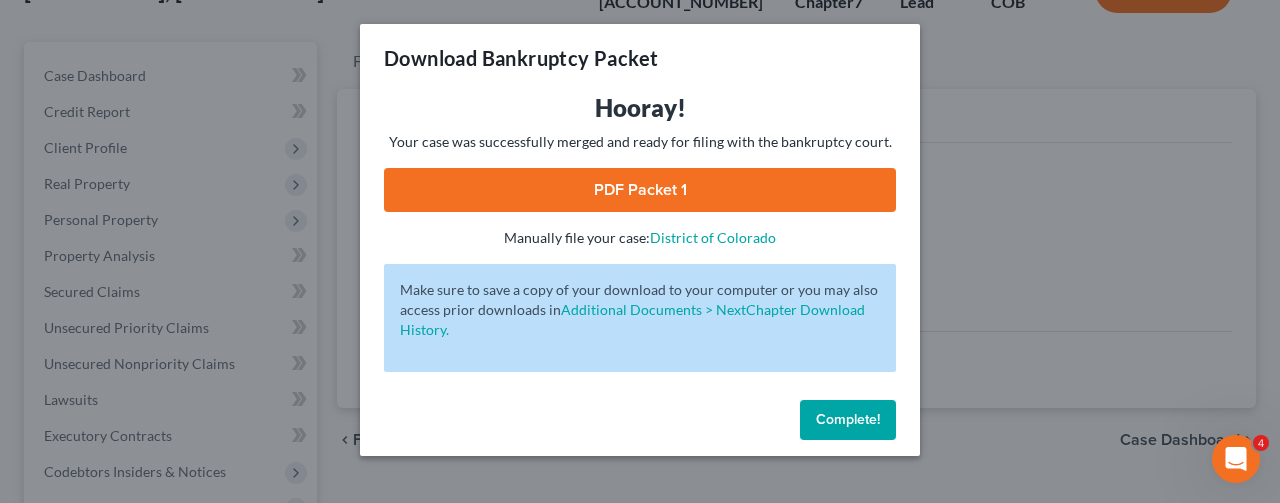 click on "PDF Packet 1" at bounding box center (640, 190) 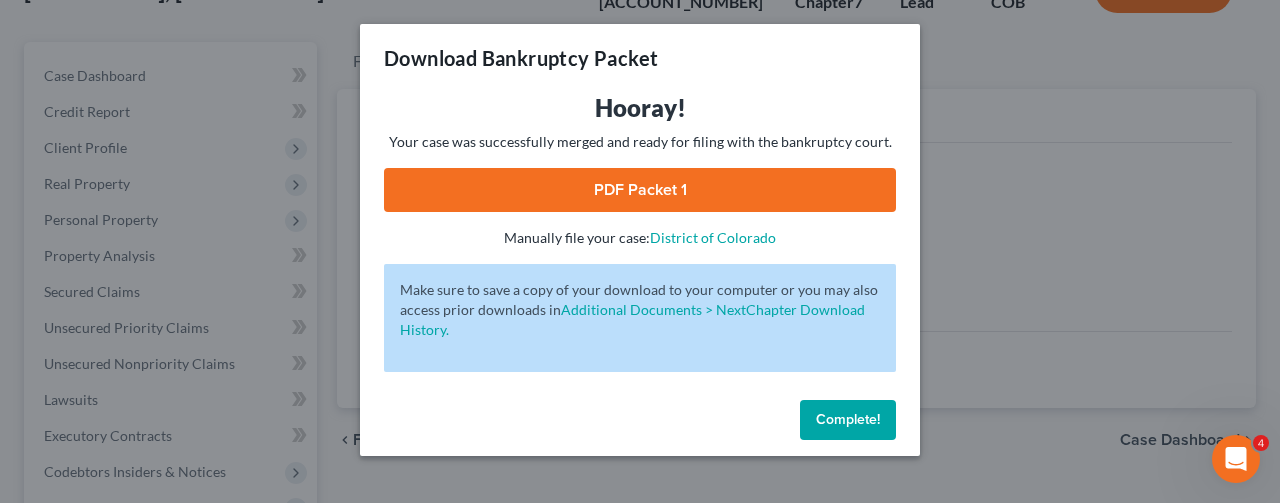 click on "Complete!" at bounding box center (848, 419) 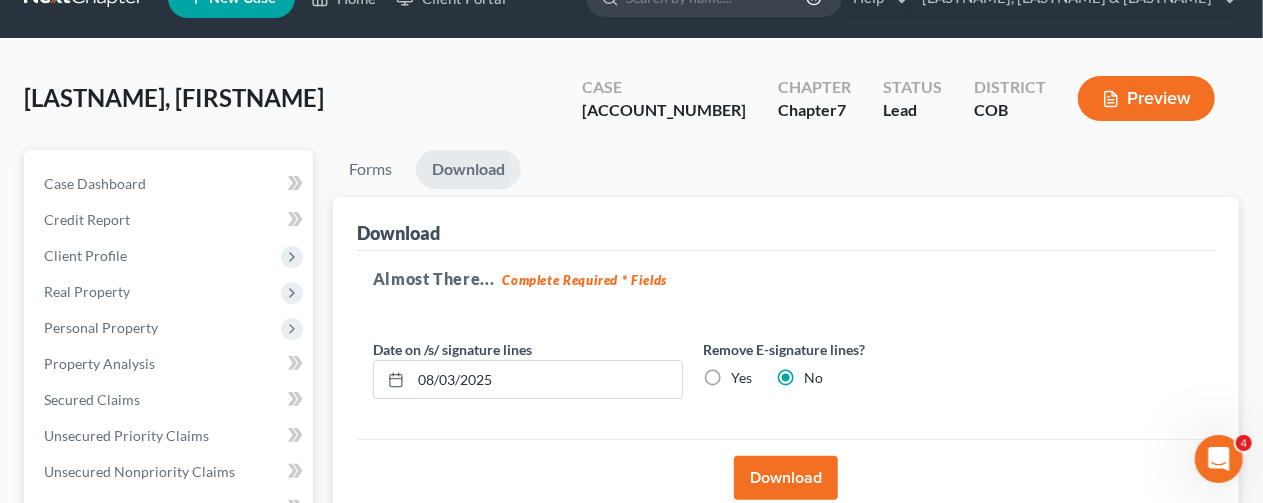 scroll, scrollTop: 0, scrollLeft: 0, axis: both 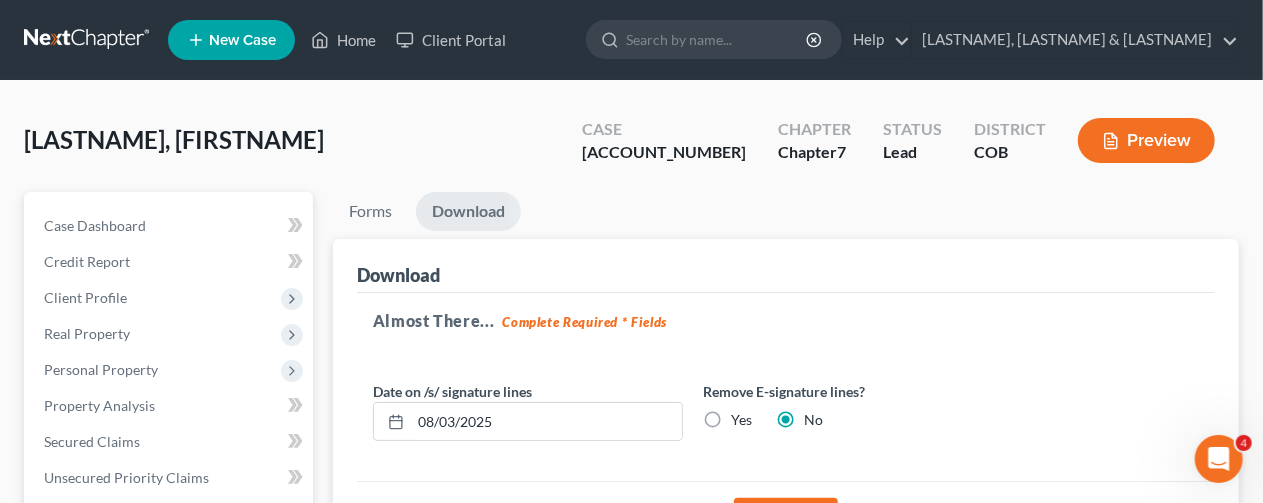 click on "Download" at bounding box center (468, 211) 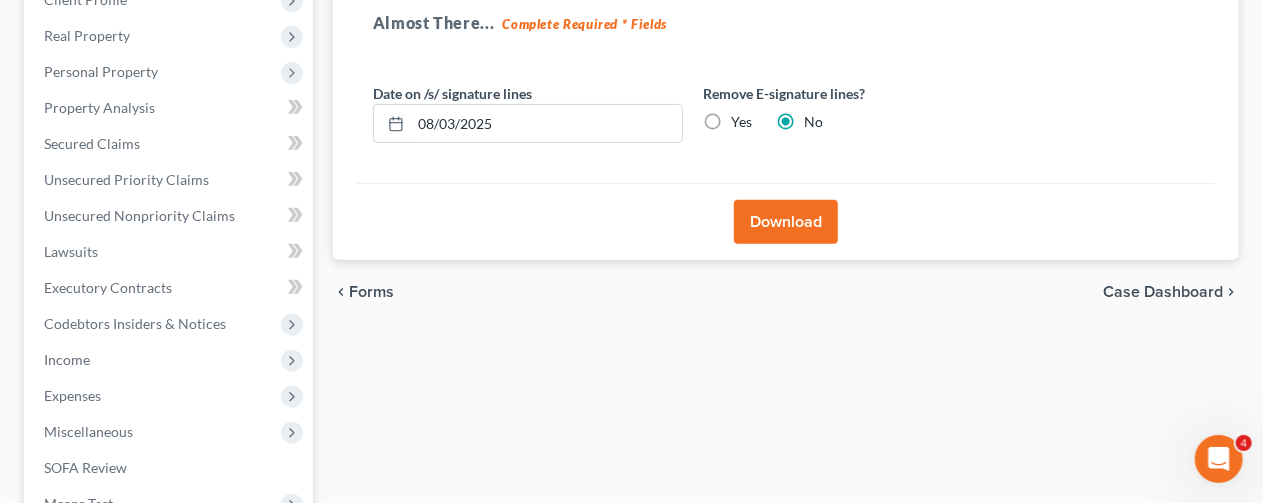 scroll, scrollTop: 300, scrollLeft: 0, axis: vertical 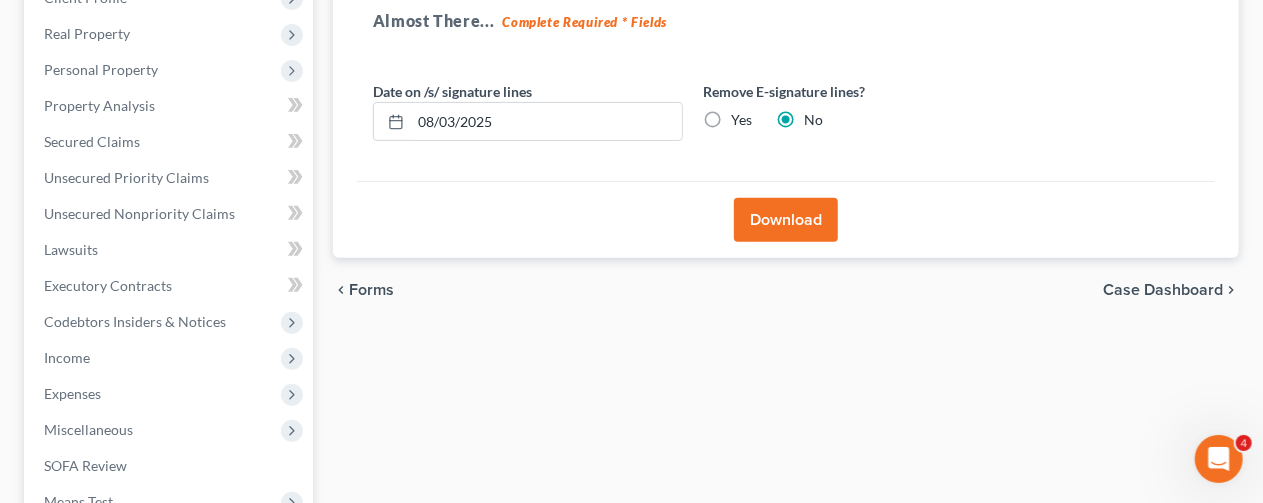 click on "Download" at bounding box center (786, 220) 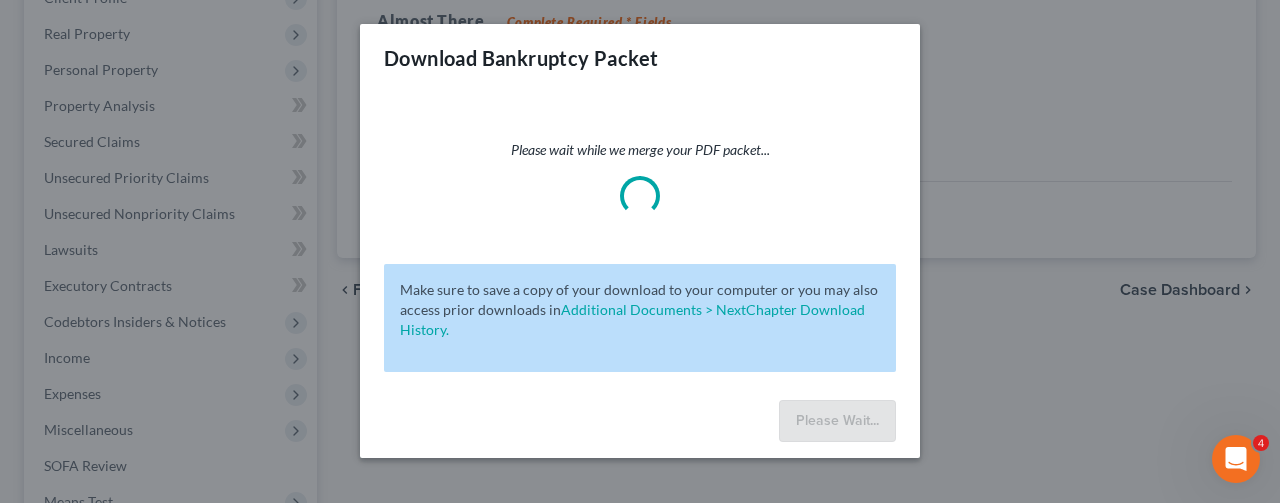 click on "Please Wait..." at bounding box center [640, 425] 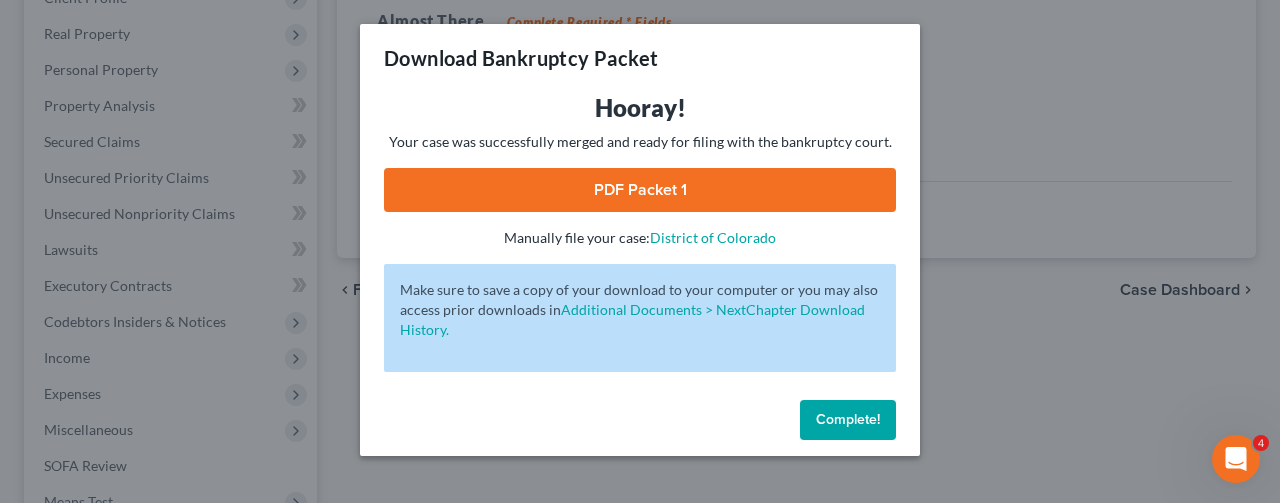 click on "PDF Packet 1" at bounding box center (640, 190) 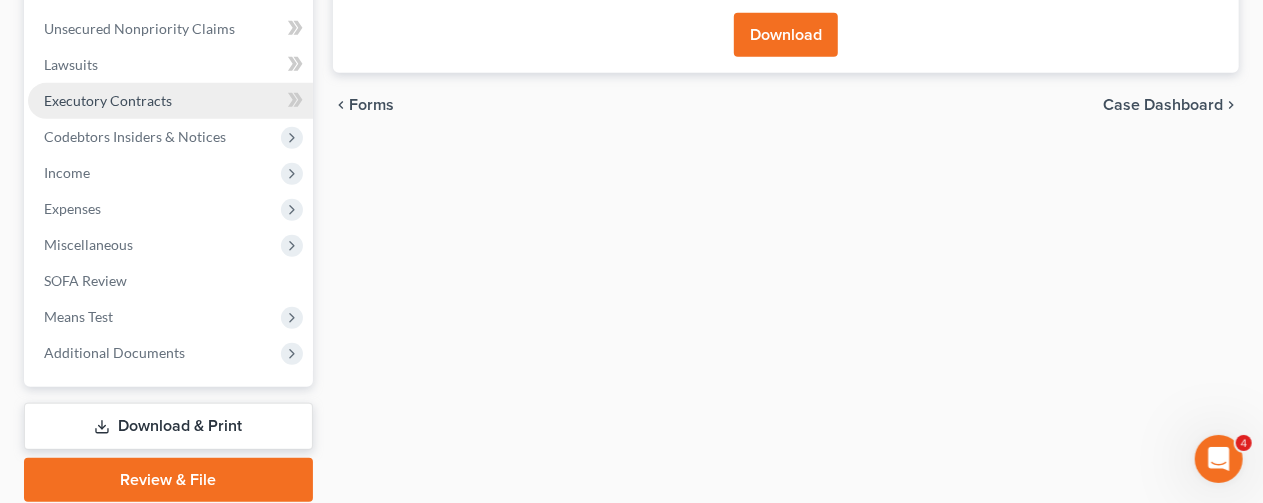 scroll, scrollTop: 557, scrollLeft: 0, axis: vertical 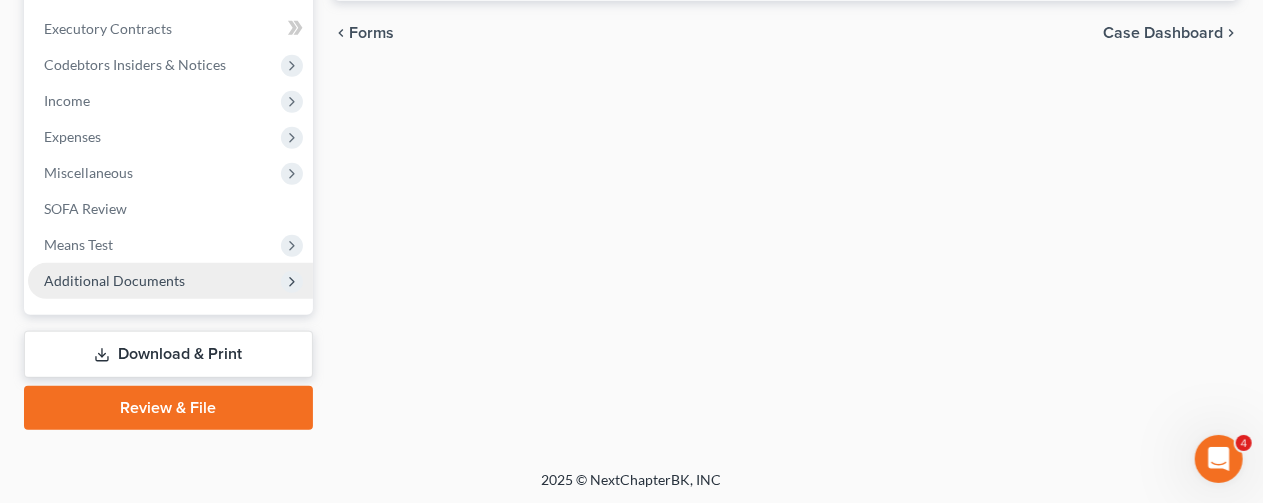 click on "Additional Documents" at bounding box center (114, 280) 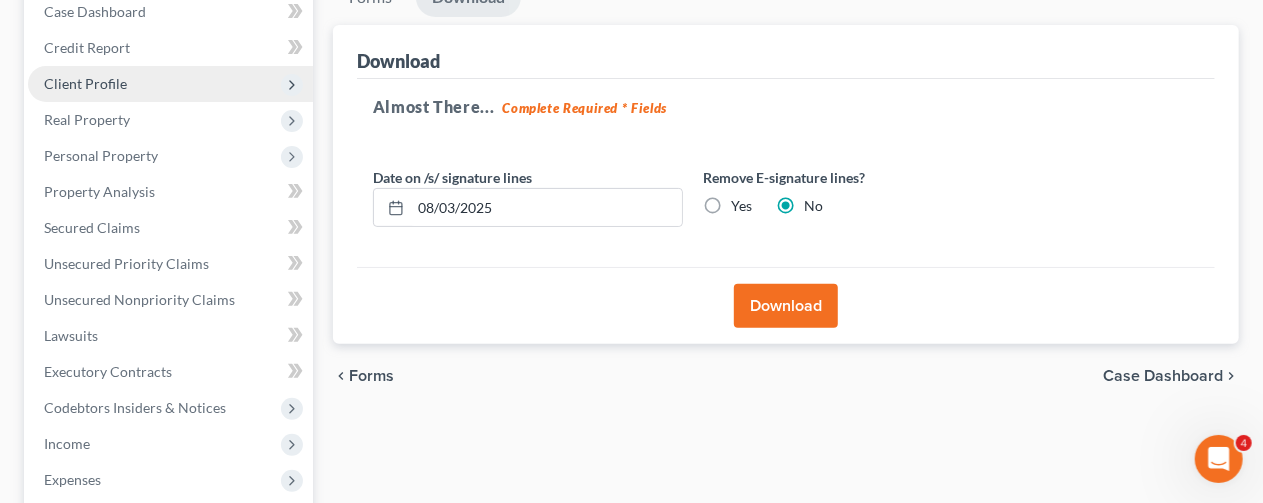 scroll, scrollTop: 100, scrollLeft: 0, axis: vertical 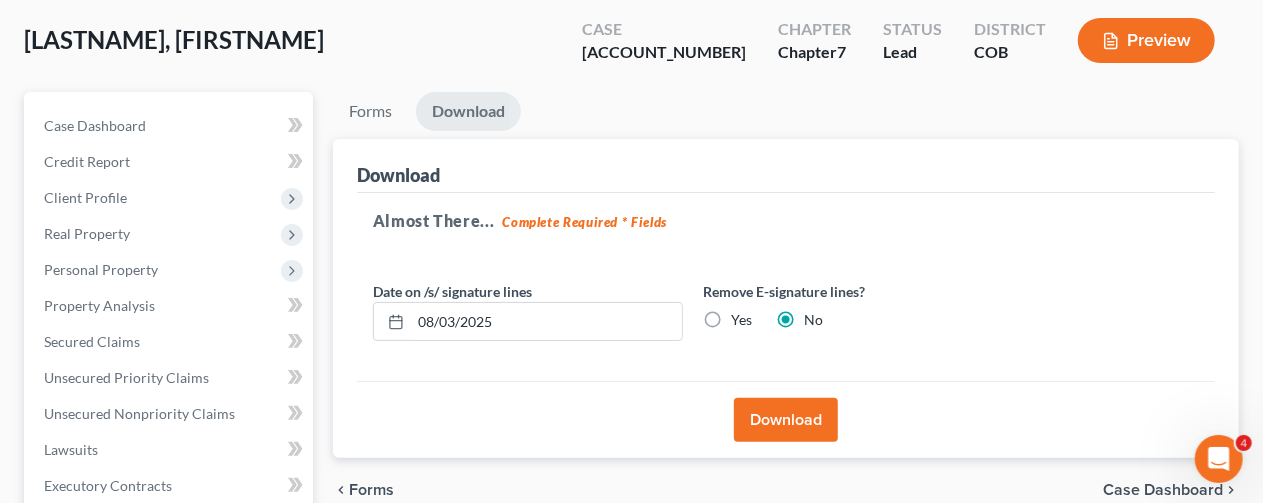 drag, startPoint x: 451, startPoint y: 99, endPoint x: 430, endPoint y: 106, distance: 22.135944 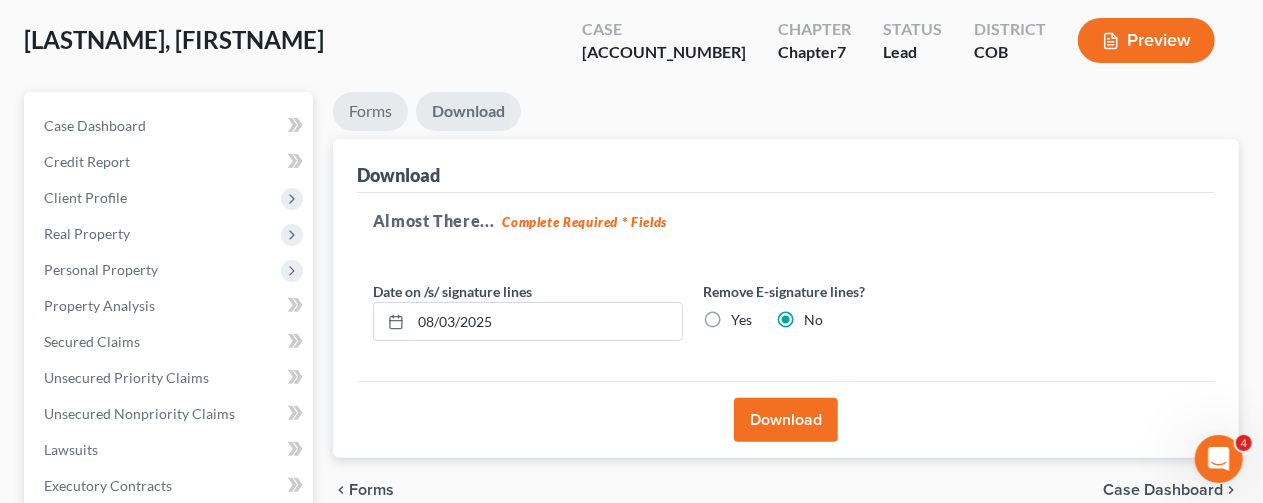 click on "Forms" at bounding box center (370, 111) 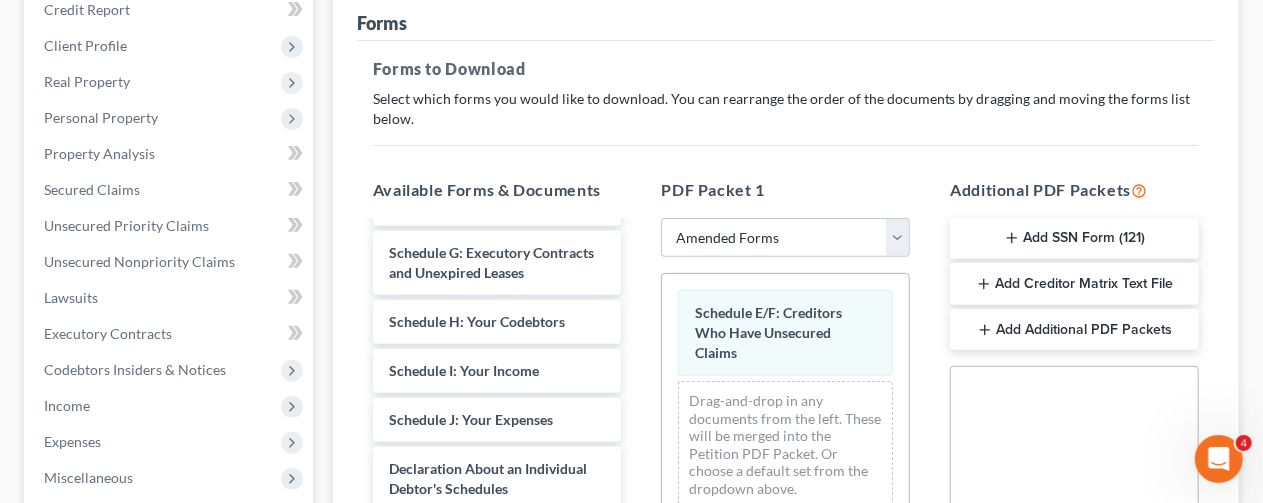 scroll, scrollTop: 300, scrollLeft: 0, axis: vertical 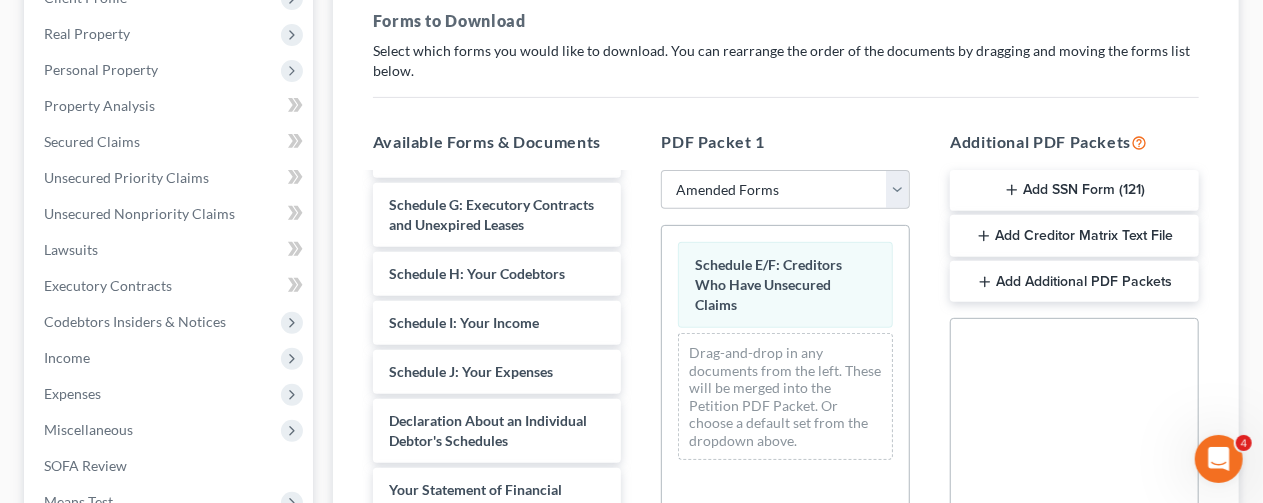 drag, startPoint x: 1023, startPoint y: 229, endPoint x: 1014, endPoint y: 335, distance: 106.381386 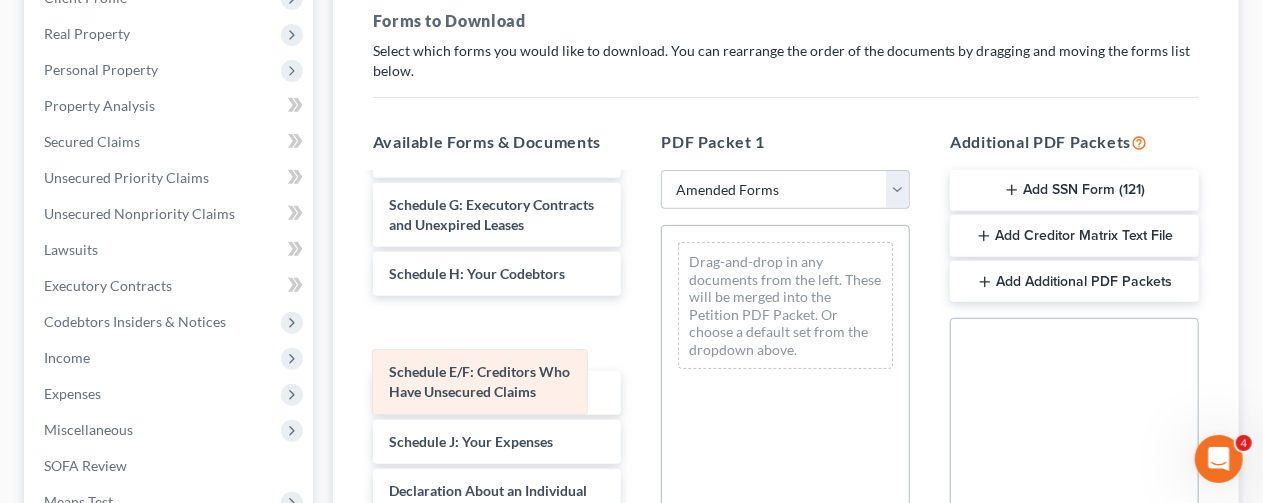 drag, startPoint x: 752, startPoint y: 260, endPoint x: 446, endPoint y: 373, distance: 326.19778 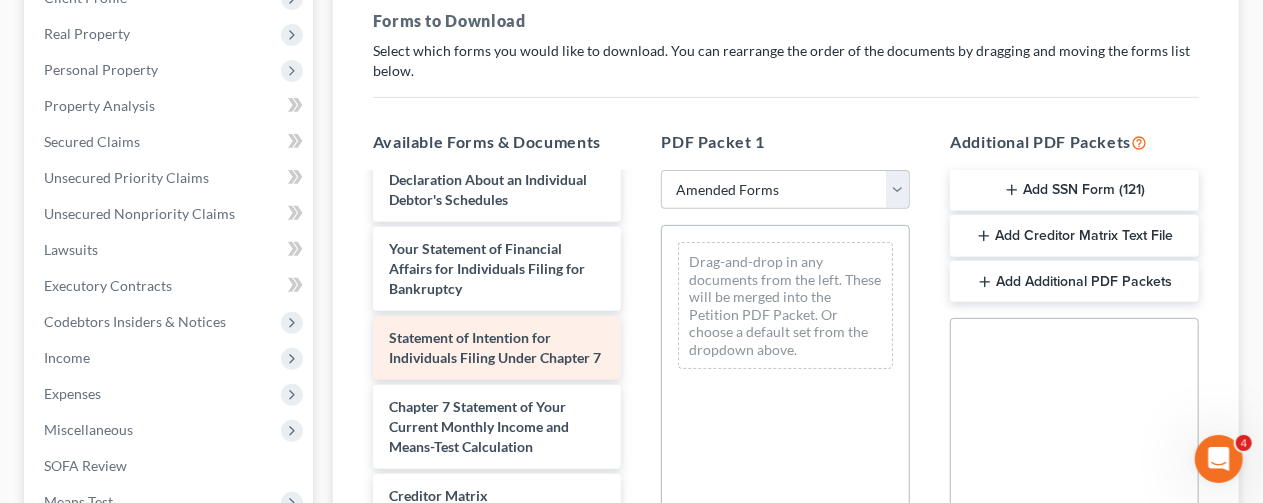 scroll, scrollTop: 717, scrollLeft: 0, axis: vertical 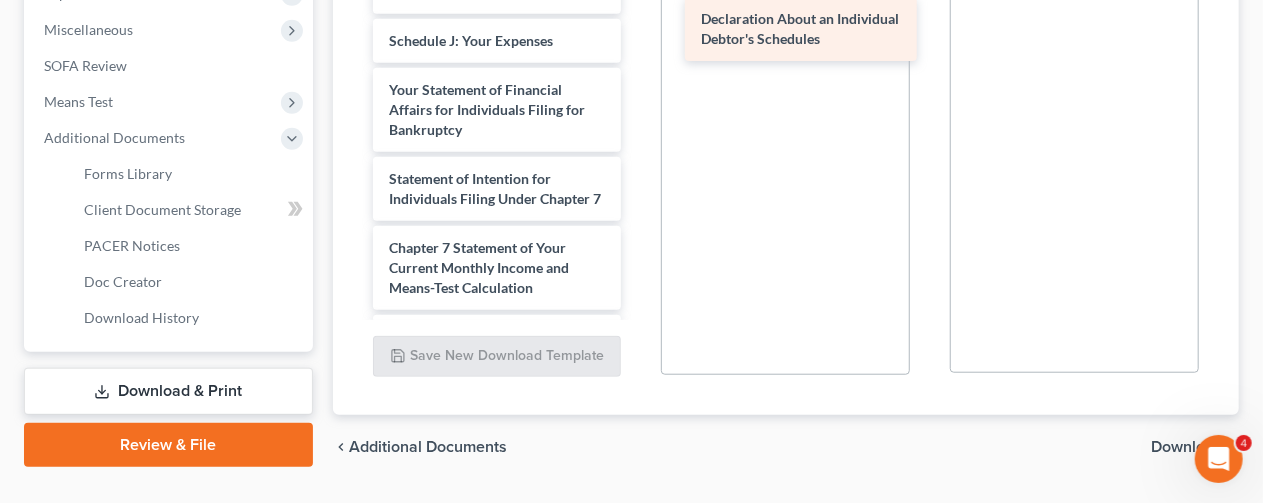 drag, startPoint x: 460, startPoint y: 149, endPoint x: 772, endPoint y: 20, distance: 337.61664 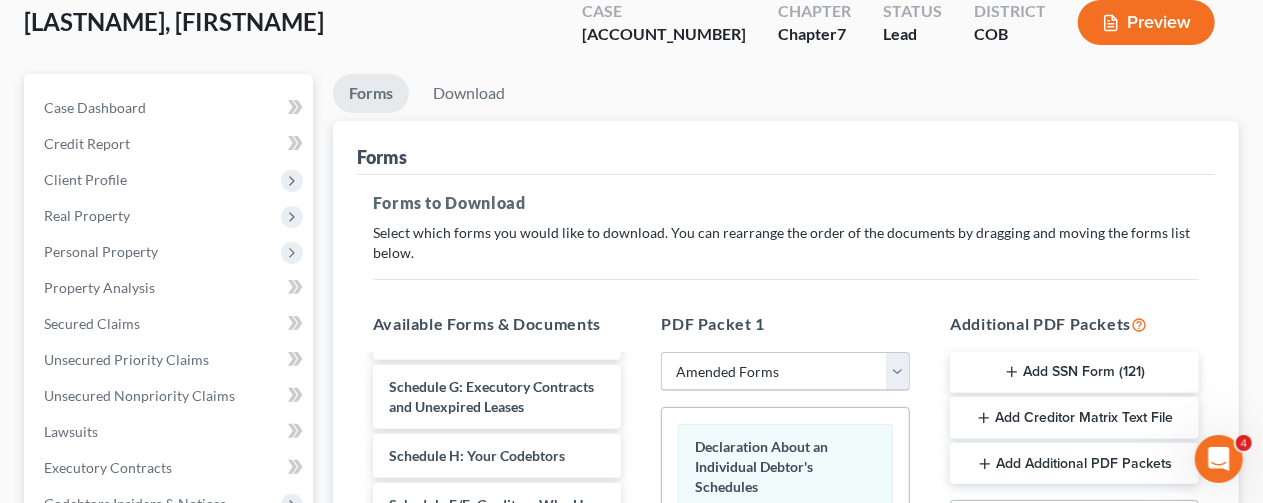 scroll, scrollTop: 0, scrollLeft: 0, axis: both 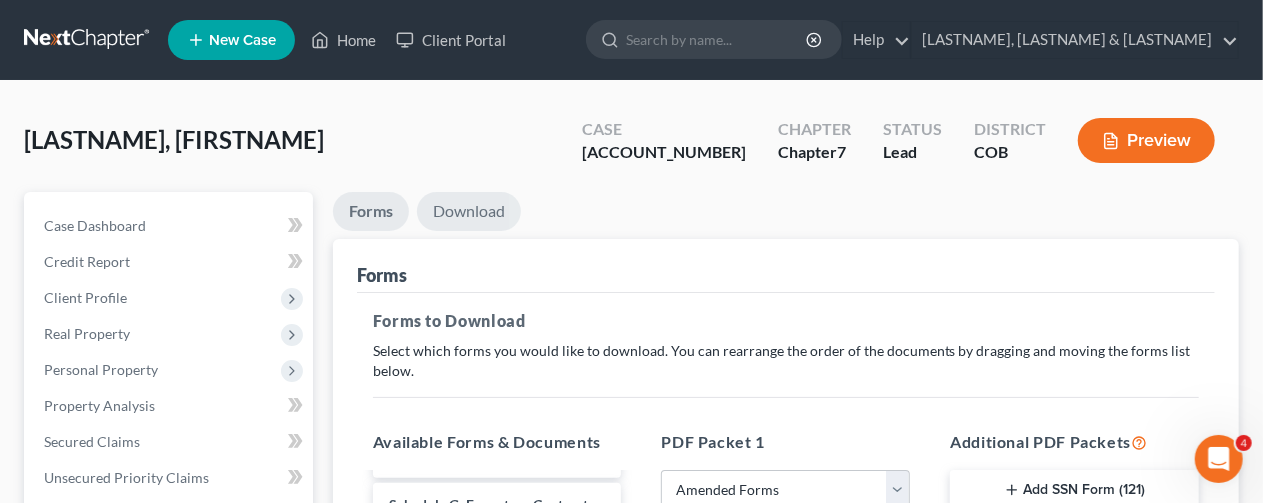 click on "Download" at bounding box center [469, 211] 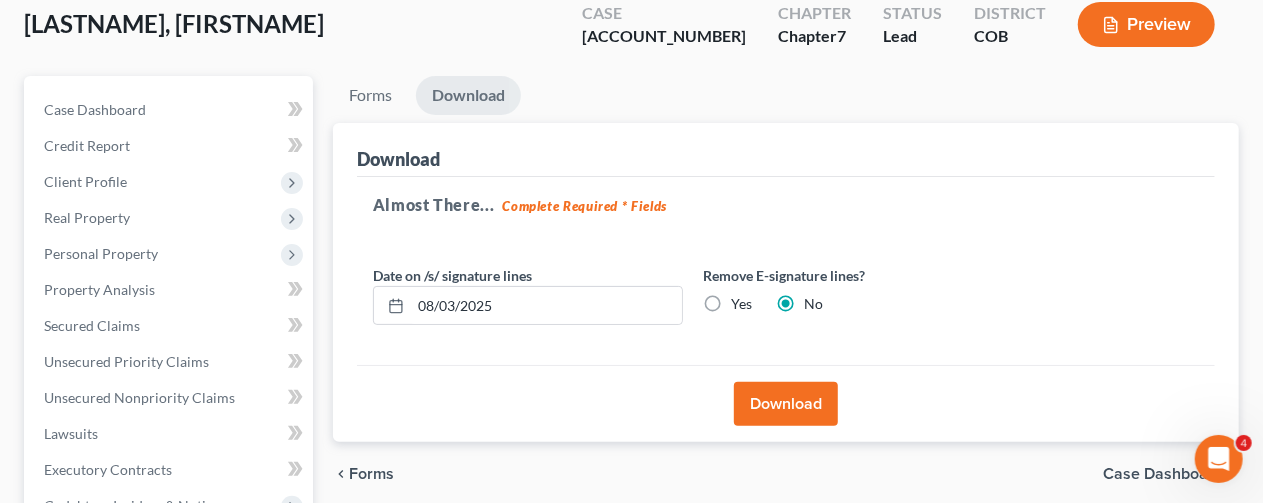 scroll, scrollTop: 300, scrollLeft: 0, axis: vertical 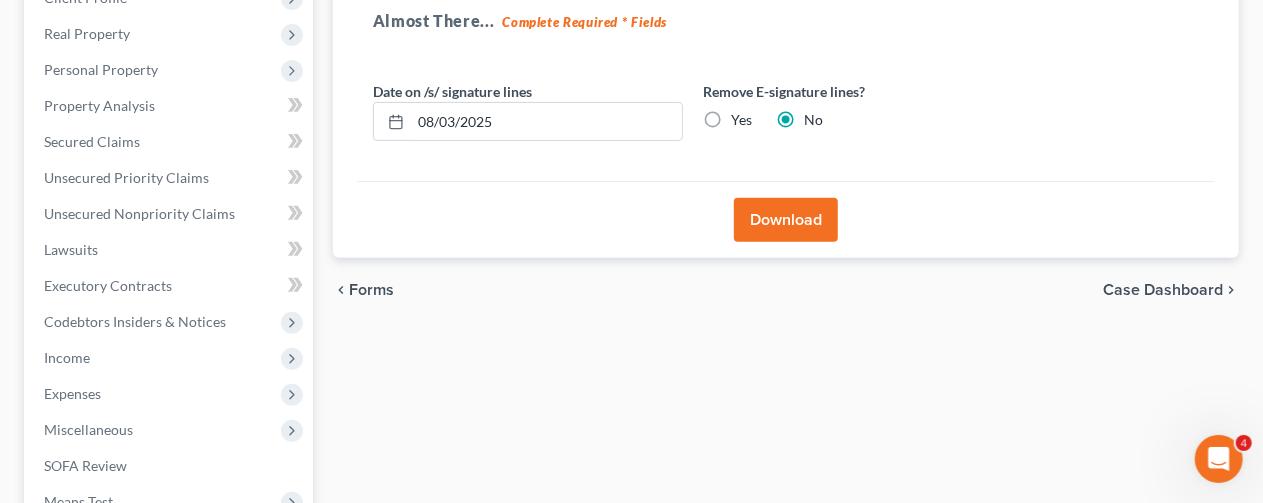 click on "Download" at bounding box center [786, 220] 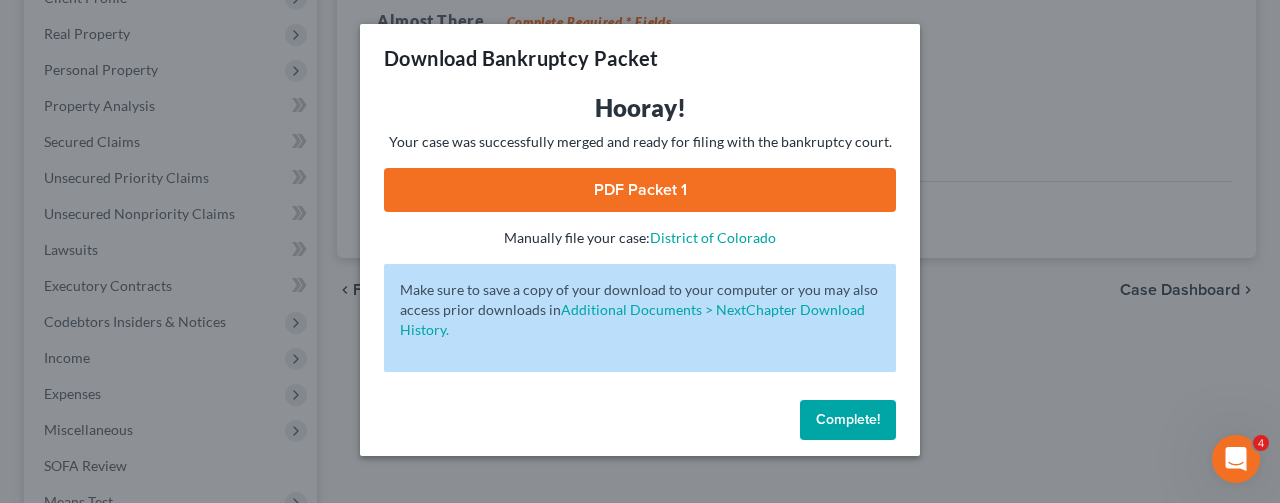 click on "PDF Packet 1" at bounding box center [640, 190] 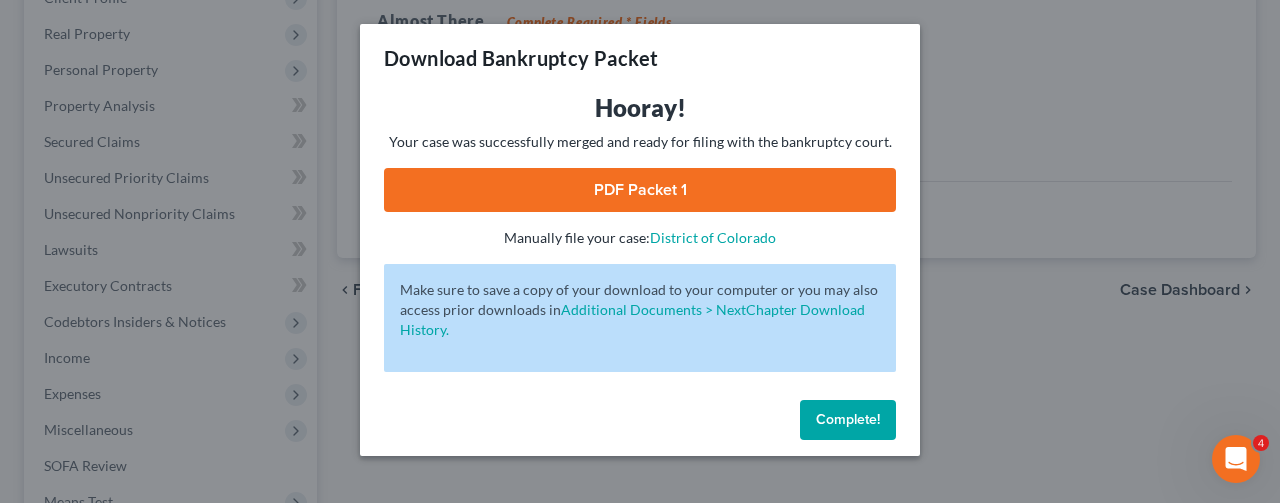 click on "Complete!" at bounding box center (848, 419) 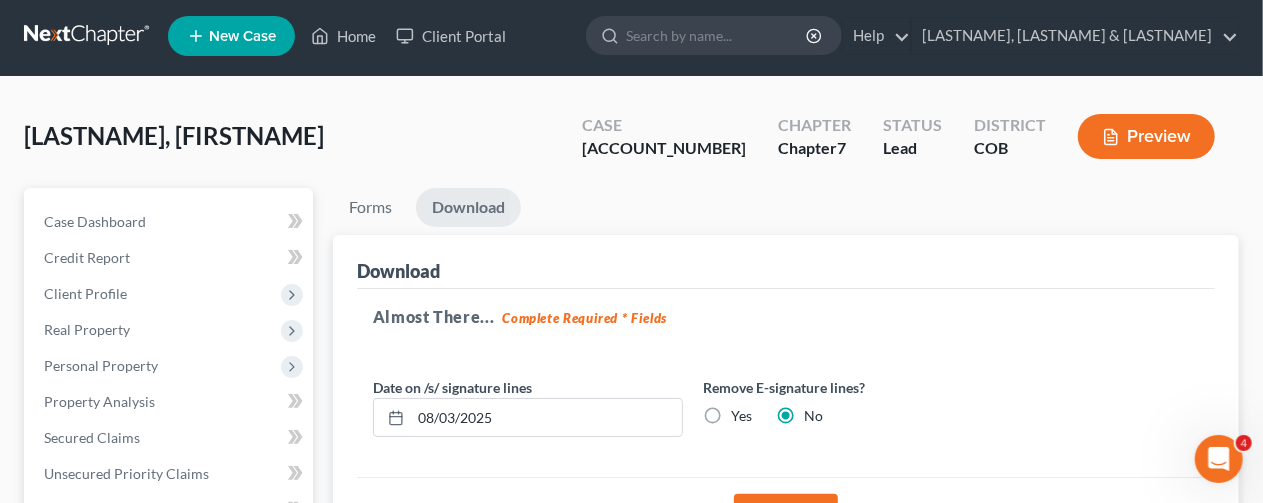 scroll, scrollTop: 0, scrollLeft: 0, axis: both 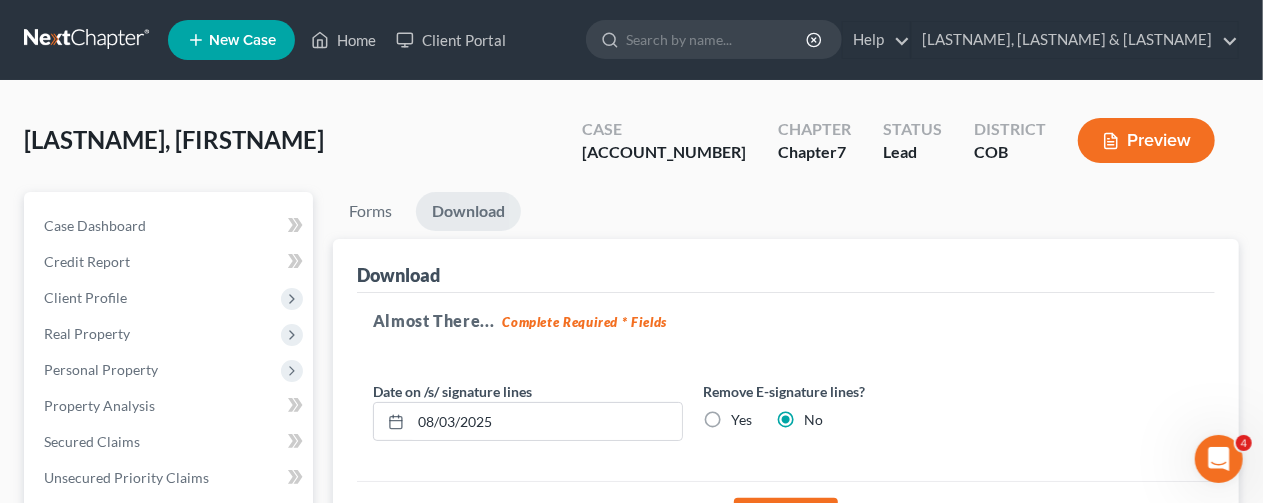 click on "Download" at bounding box center (468, 211) 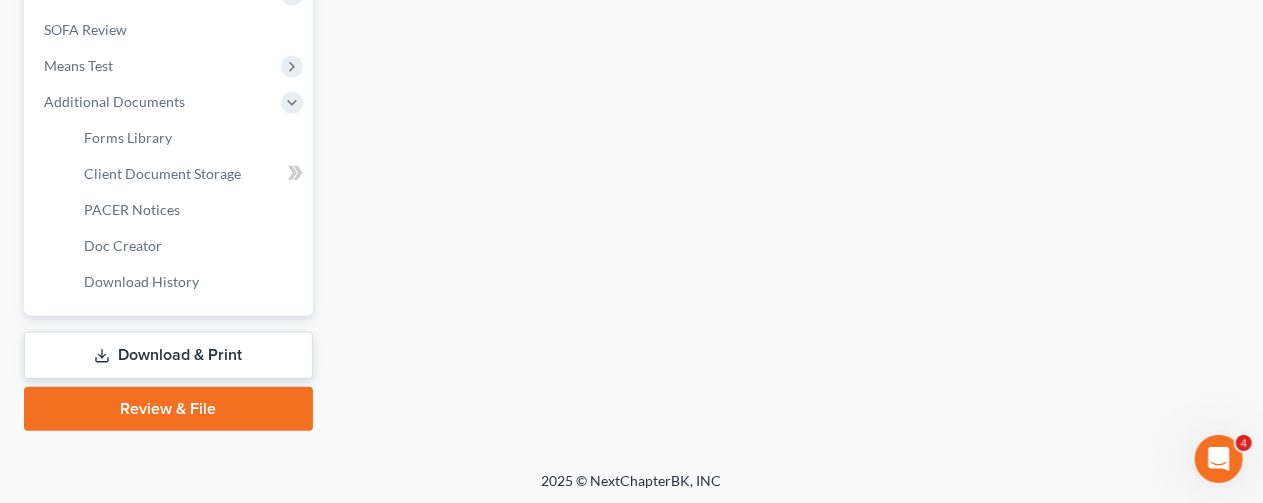 scroll, scrollTop: 737, scrollLeft: 0, axis: vertical 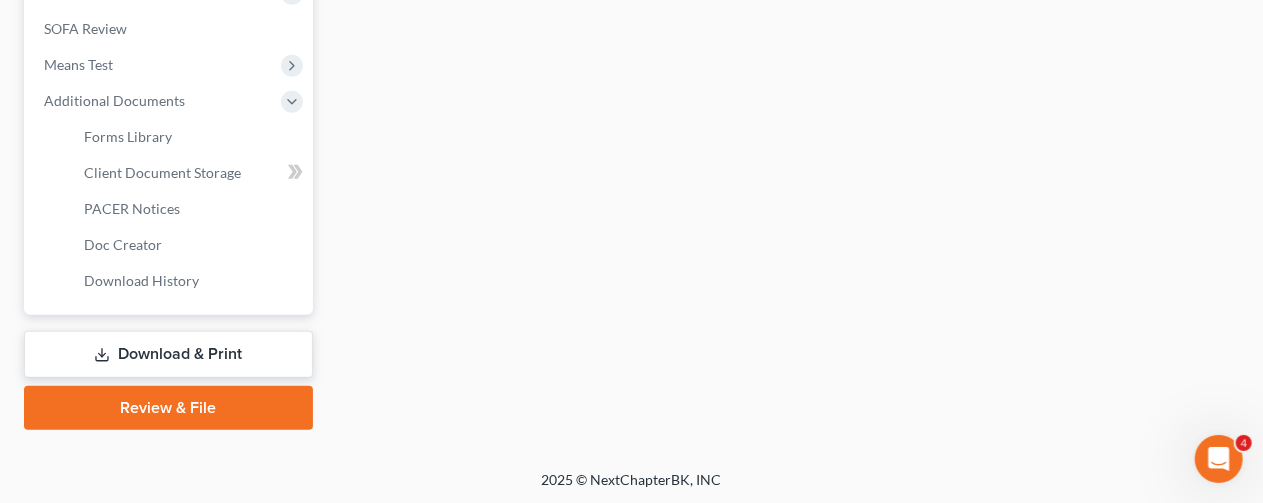 click on "Download & Print" at bounding box center [168, 354] 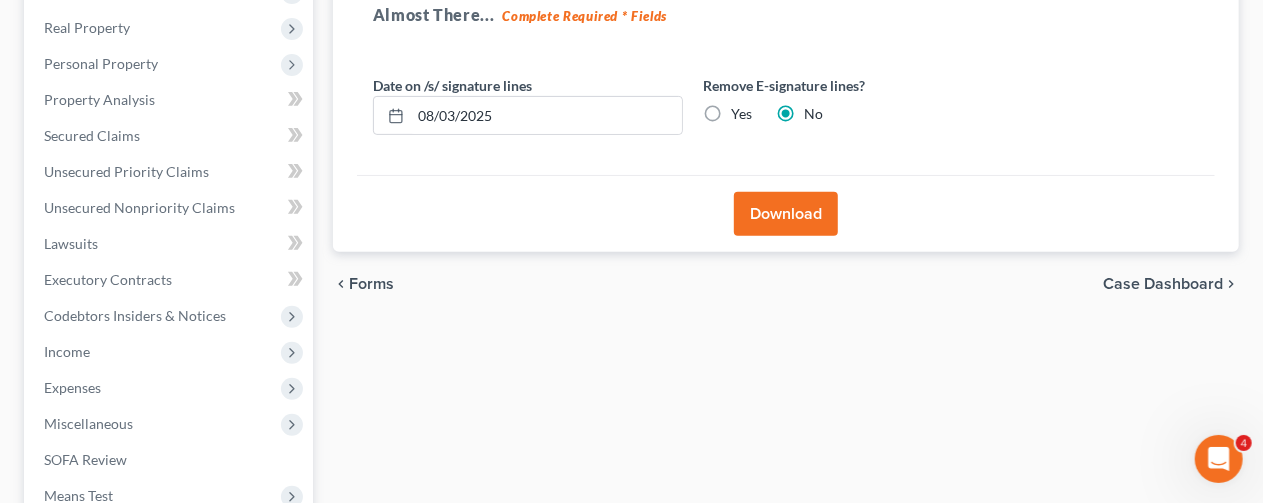 scroll, scrollTop: 337, scrollLeft: 0, axis: vertical 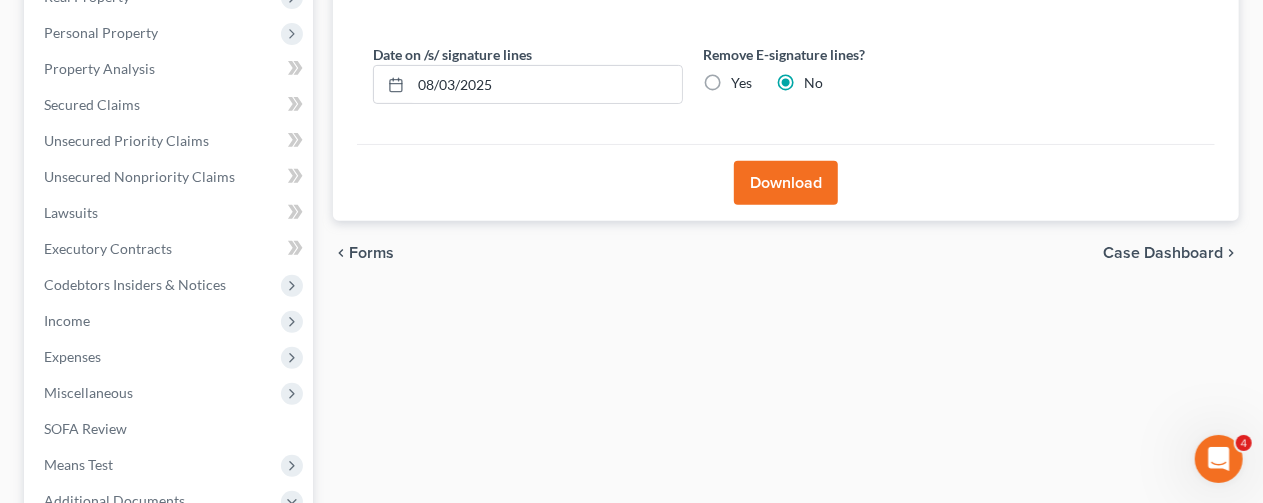 click on "Forms" at bounding box center (371, 253) 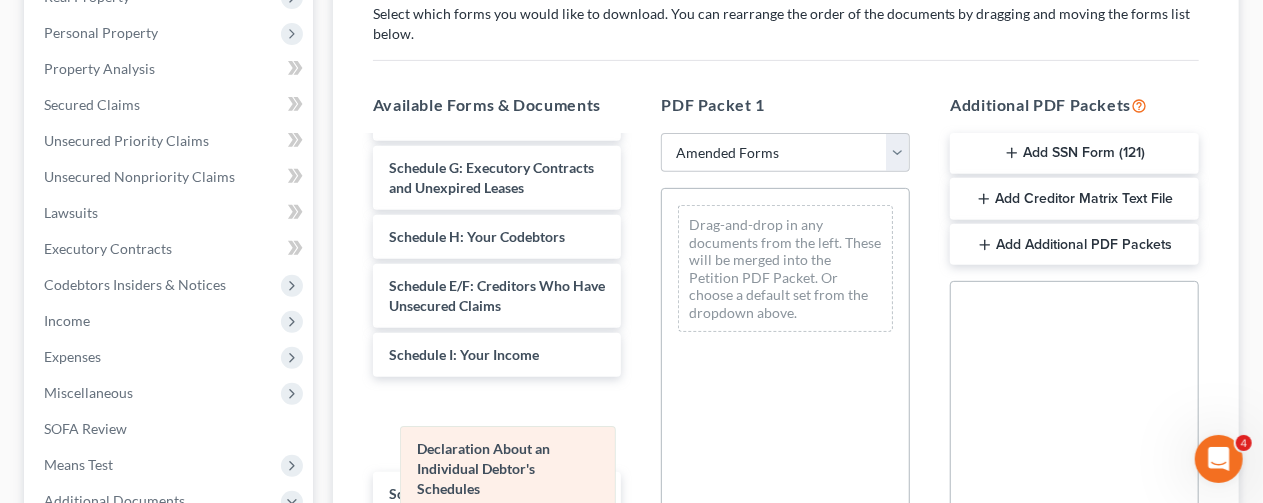 drag, startPoint x: 806, startPoint y: 238, endPoint x: 529, endPoint y: 463, distance: 356.8669 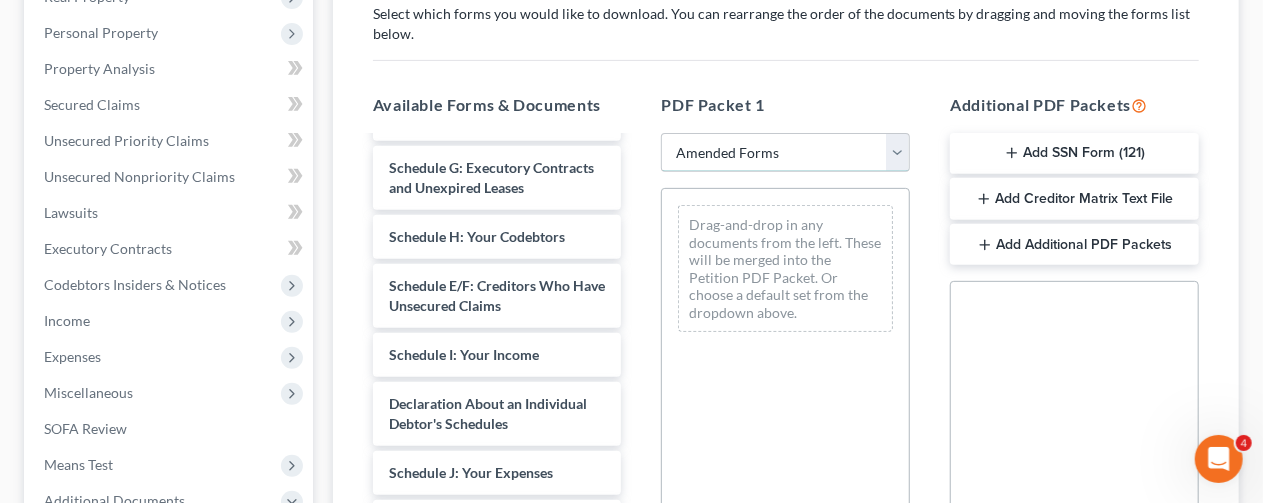 click on "Choose Default Petition PDF Packet Complete Bankruptcy Petition (all forms and schedules) Emergency Filing Forms (Petition and Creditor List Only) Amended Forms Signature Pages Only Shaul Template without means test, attorney fees and statement of intention Filing Template Colorado Colorado Template" at bounding box center (785, 153) 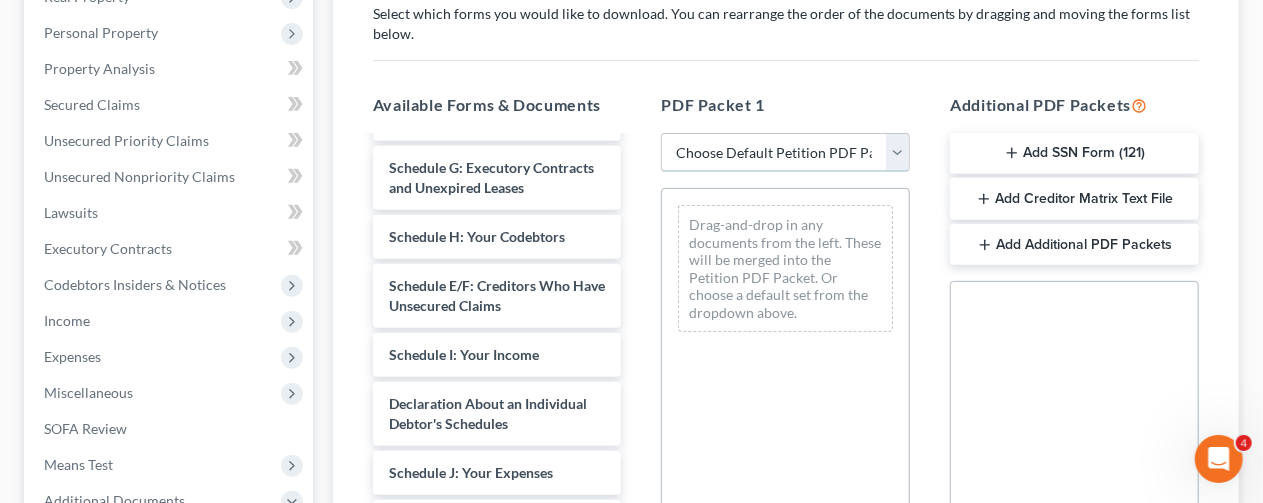 click on "Choose Default Petition PDF Packet Complete Bankruptcy Petition (all forms and schedules) Emergency Filing Forms (Petition and Creditor List Only) Amended Forms Signature Pages Only Shaul Template without means test, attorney fees and statement of intention Filing Template Colorado Colorado Template" at bounding box center (785, 153) 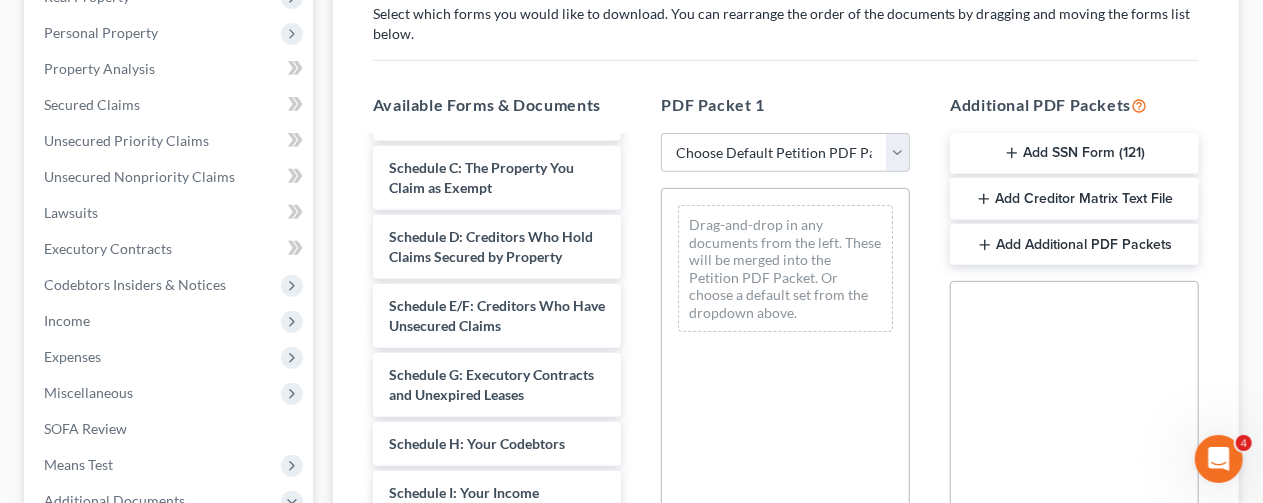 drag, startPoint x: 1067, startPoint y: 192, endPoint x: 942, endPoint y: 209, distance: 126.1507 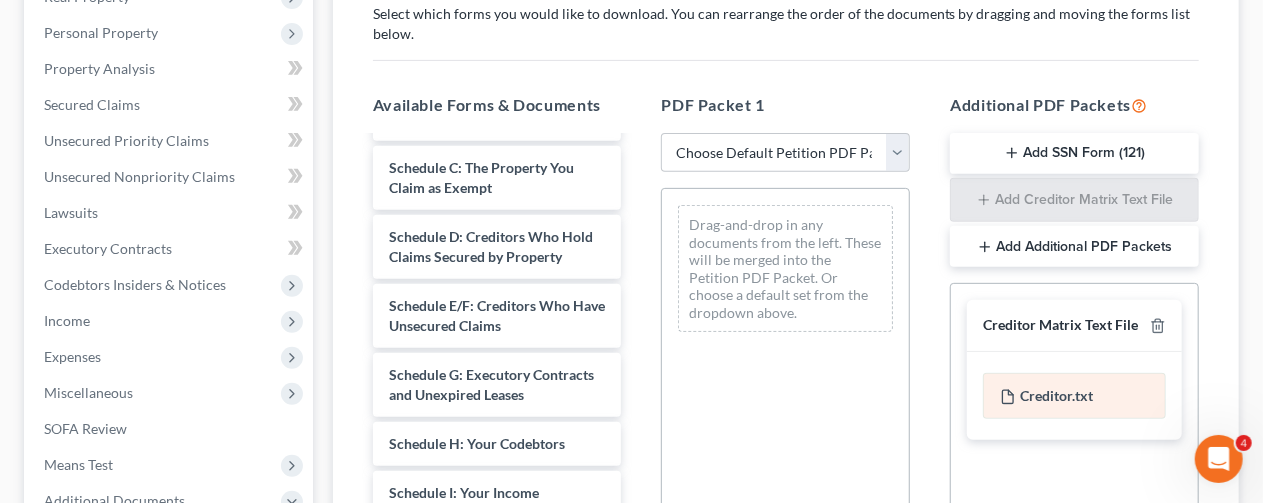 click on "Creditor.txt" at bounding box center (1074, 396) 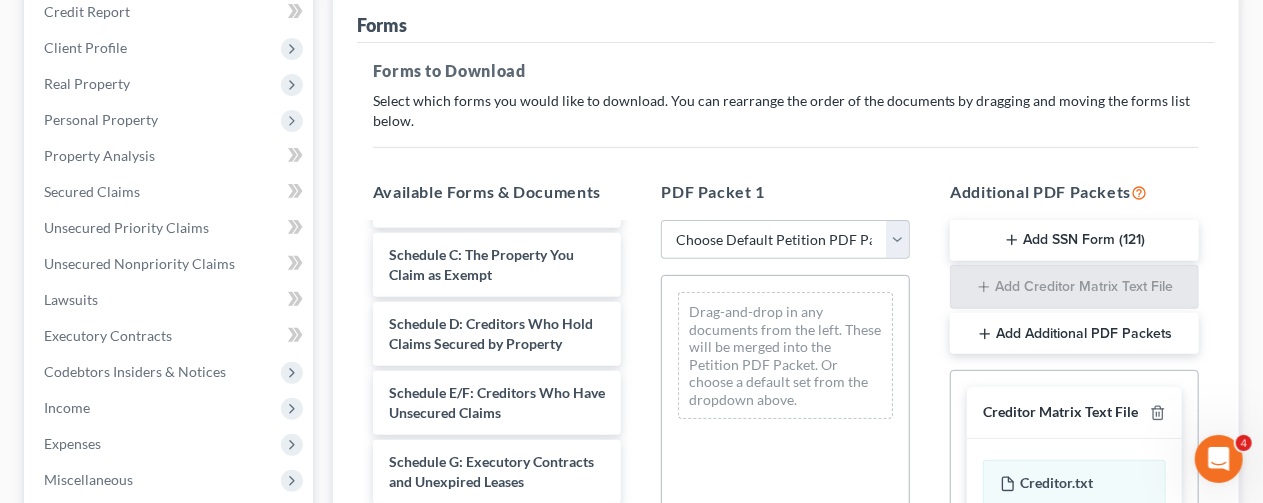 scroll, scrollTop: 450, scrollLeft: 0, axis: vertical 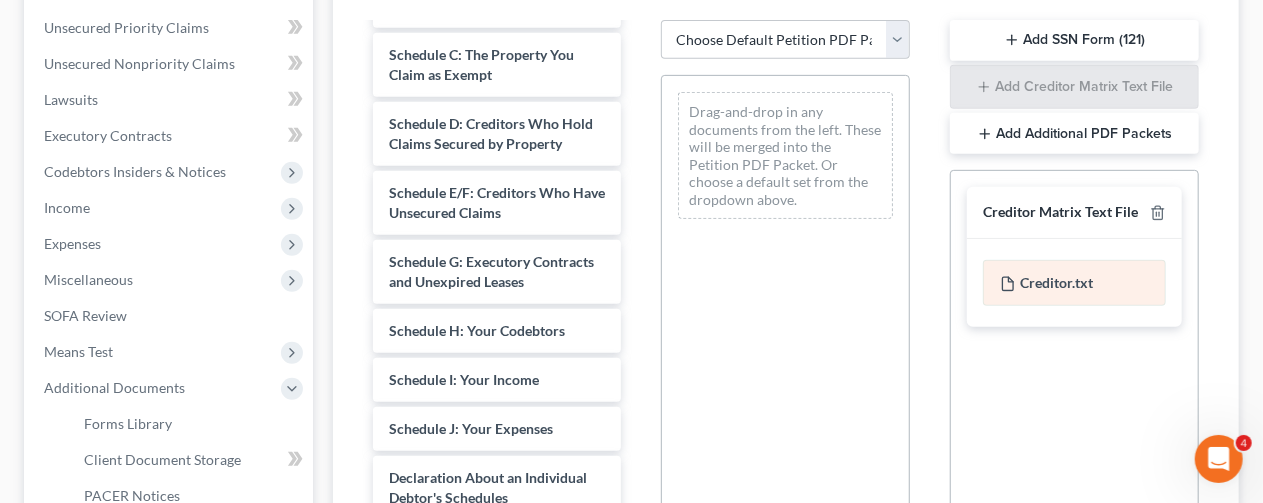 click on "Creditor.txt" at bounding box center (1074, 283) 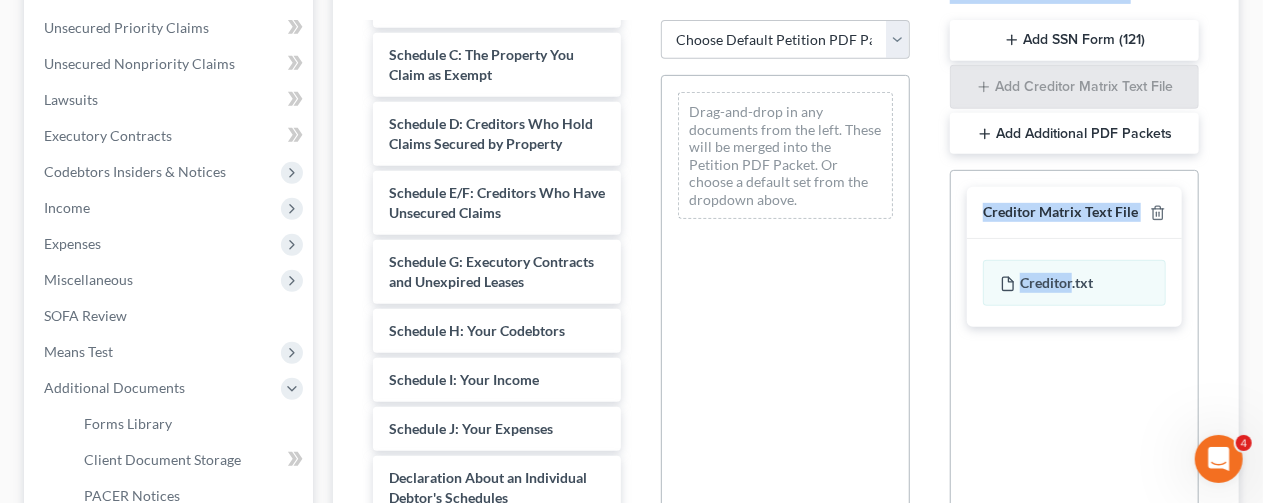 drag, startPoint x: 1070, startPoint y: 281, endPoint x: 878, endPoint y: 267, distance: 192.50974 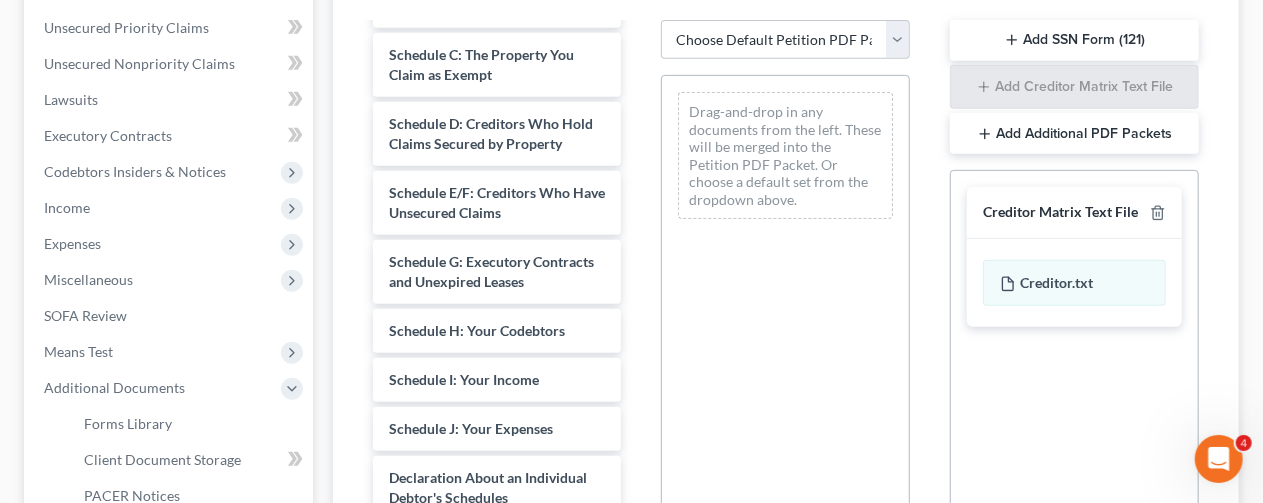 click on "Social Security Number Statement of Social Security Number Creditor Matrix Text File Creditor.txt Declaration Re: Electronic Filing Declaration Re: Electronic Filing of Petition, Lists, Schedules and Statements - Exhibit B-1 Declaration Re: Electronic Filing Declaration Re: Electronic Filing Declaration Re: Electronic Filing of Petition and Matrix - Exhibit B-2 Declaration Re: Electronic Filing Declaration Re: Electronic Filing Amended - Exhibit B-3 original statements and schedules voluntary petition as amended on the date indicated below statements and schedules as amended on the date indicated below master mailing list (matrix) as amended on the date indicated below" at bounding box center [1074, 397] 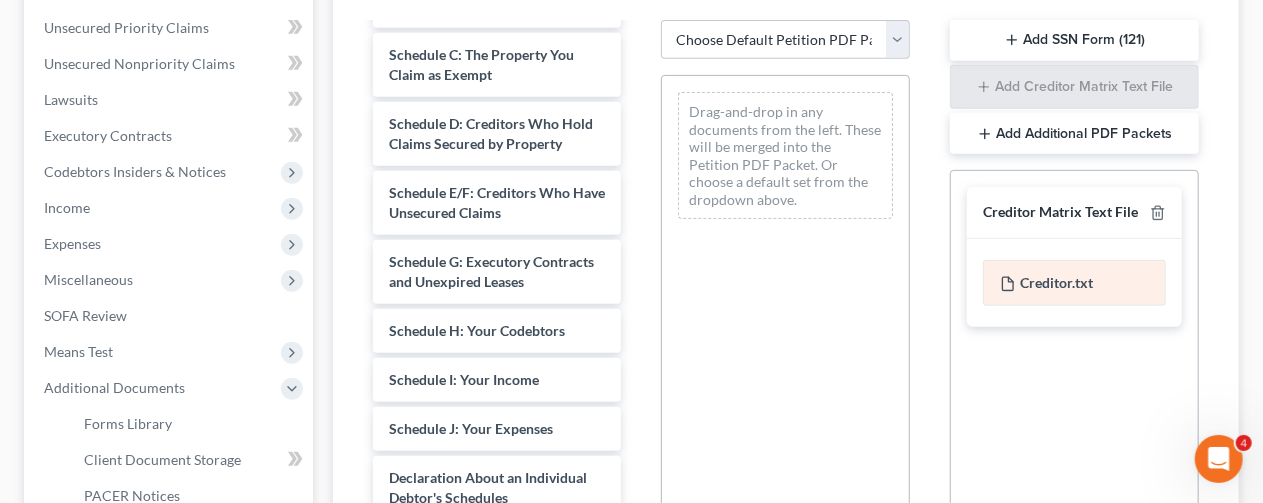 click on "Creditor.txt" at bounding box center [1074, 283] 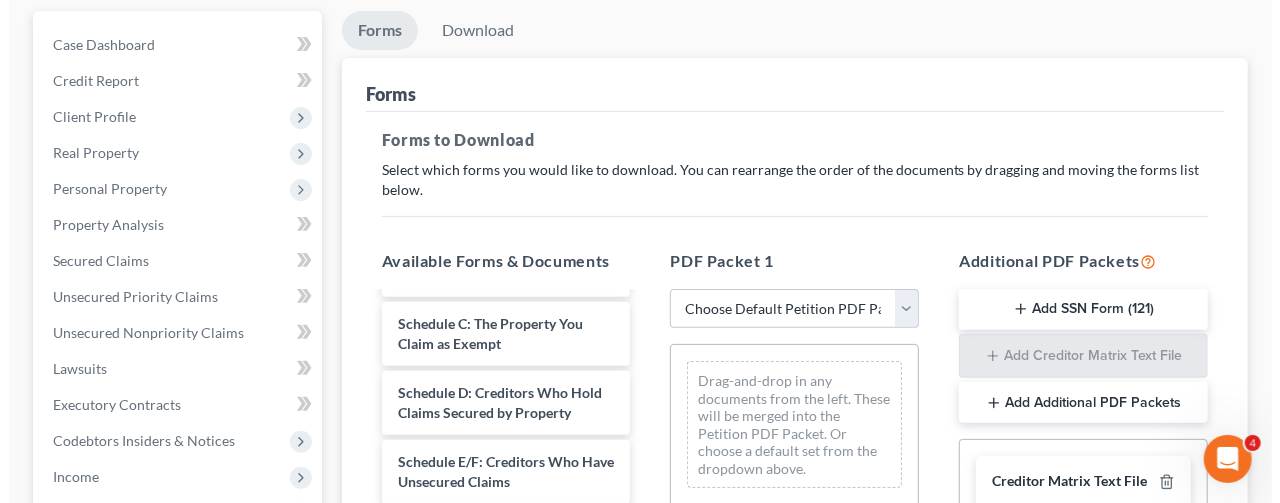 scroll, scrollTop: 150, scrollLeft: 0, axis: vertical 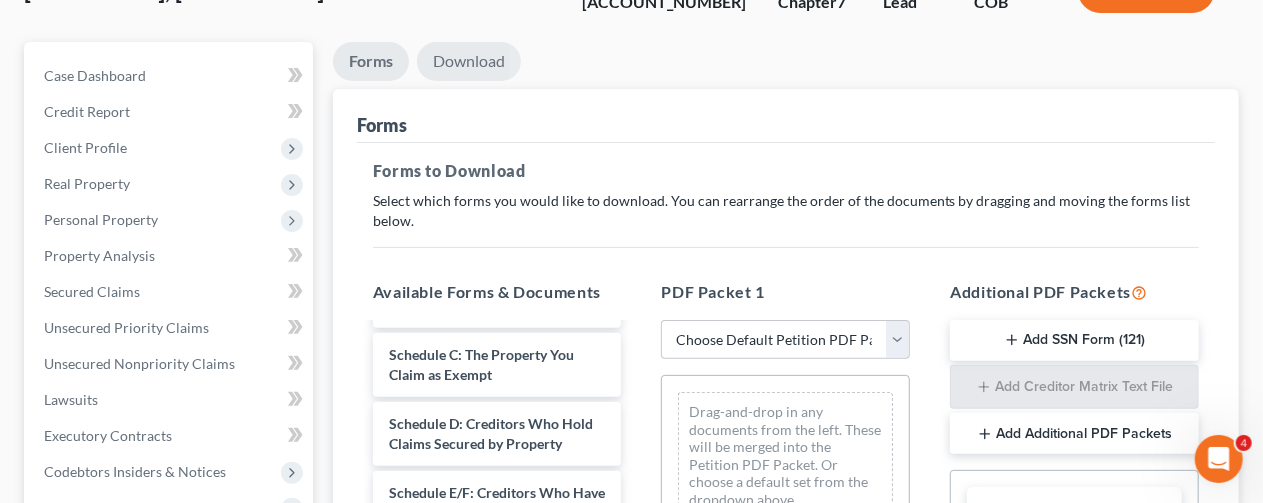 click on "Download" at bounding box center [469, 61] 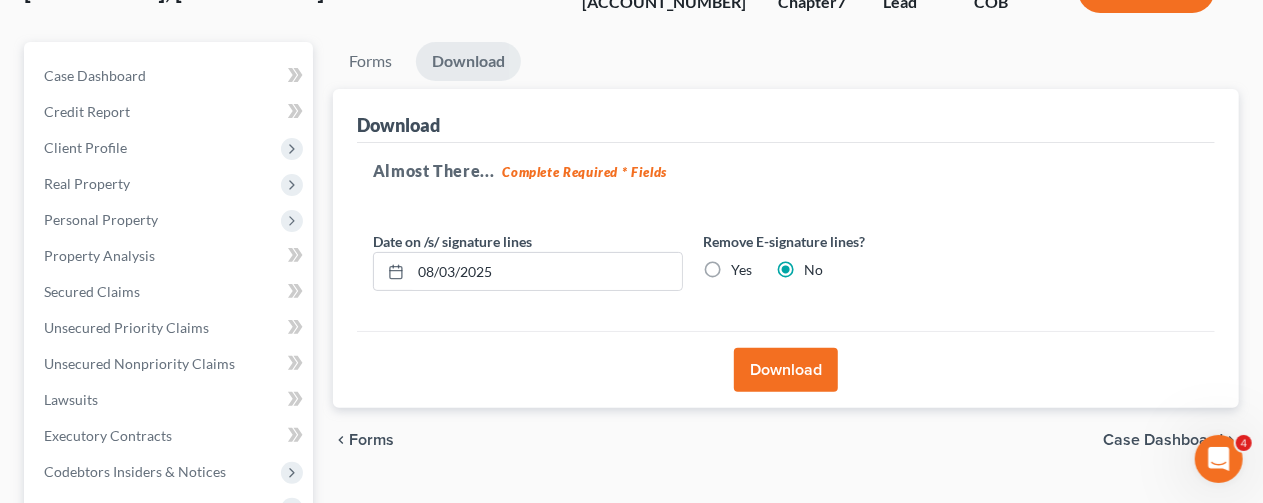 click on "Download" at bounding box center (786, 370) 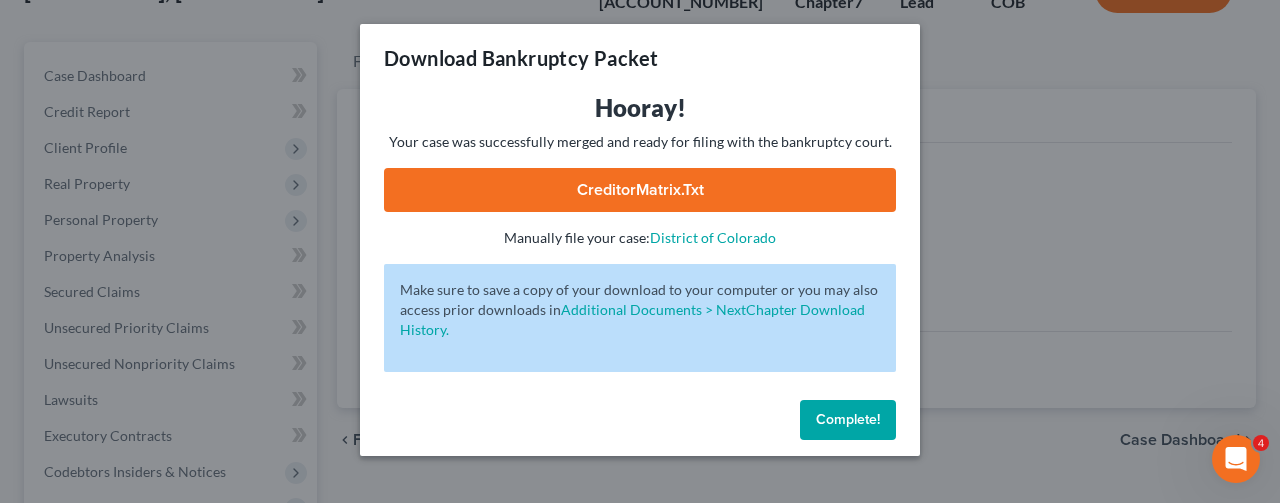 click on "CreditorMatrix.txt" at bounding box center (640, 190) 